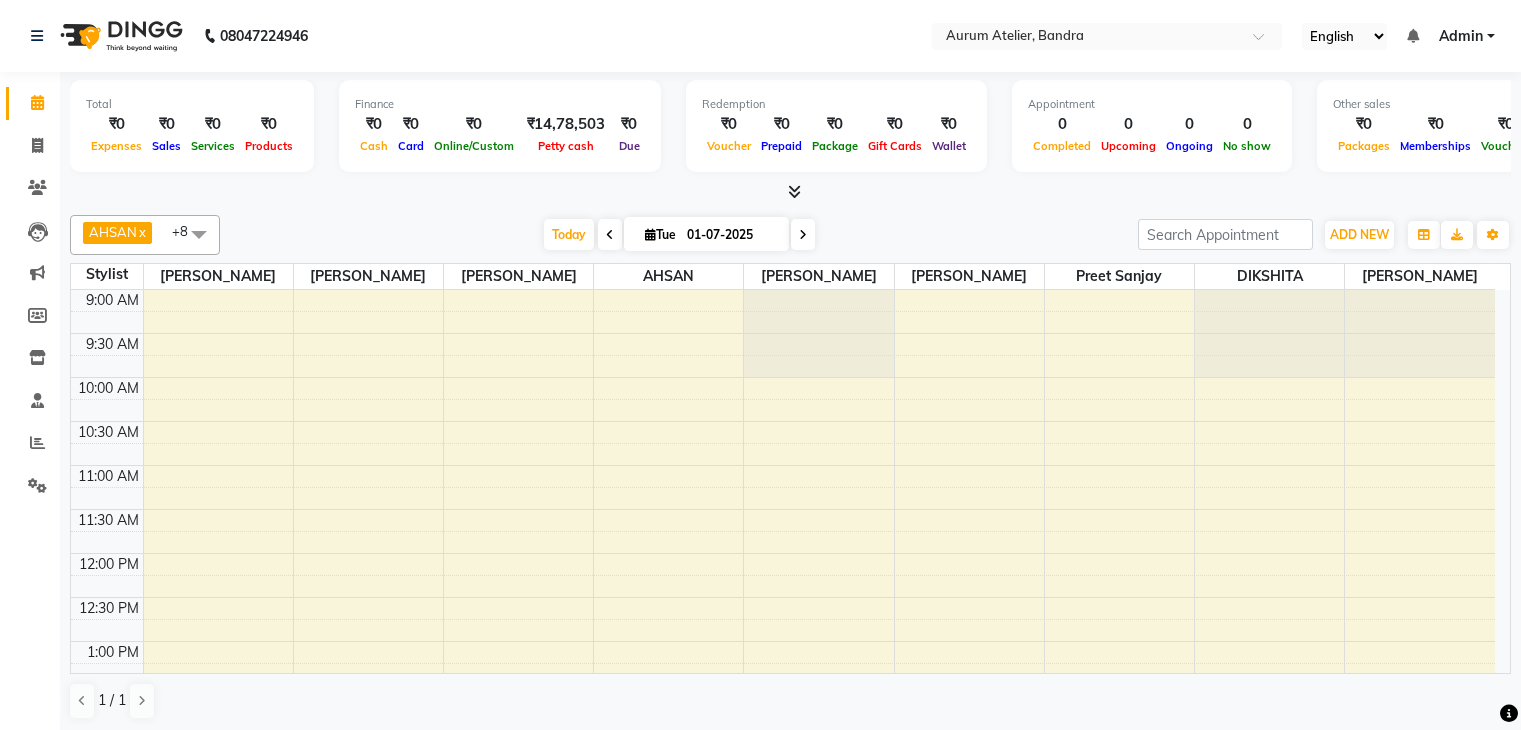 scroll, scrollTop: 0, scrollLeft: 0, axis: both 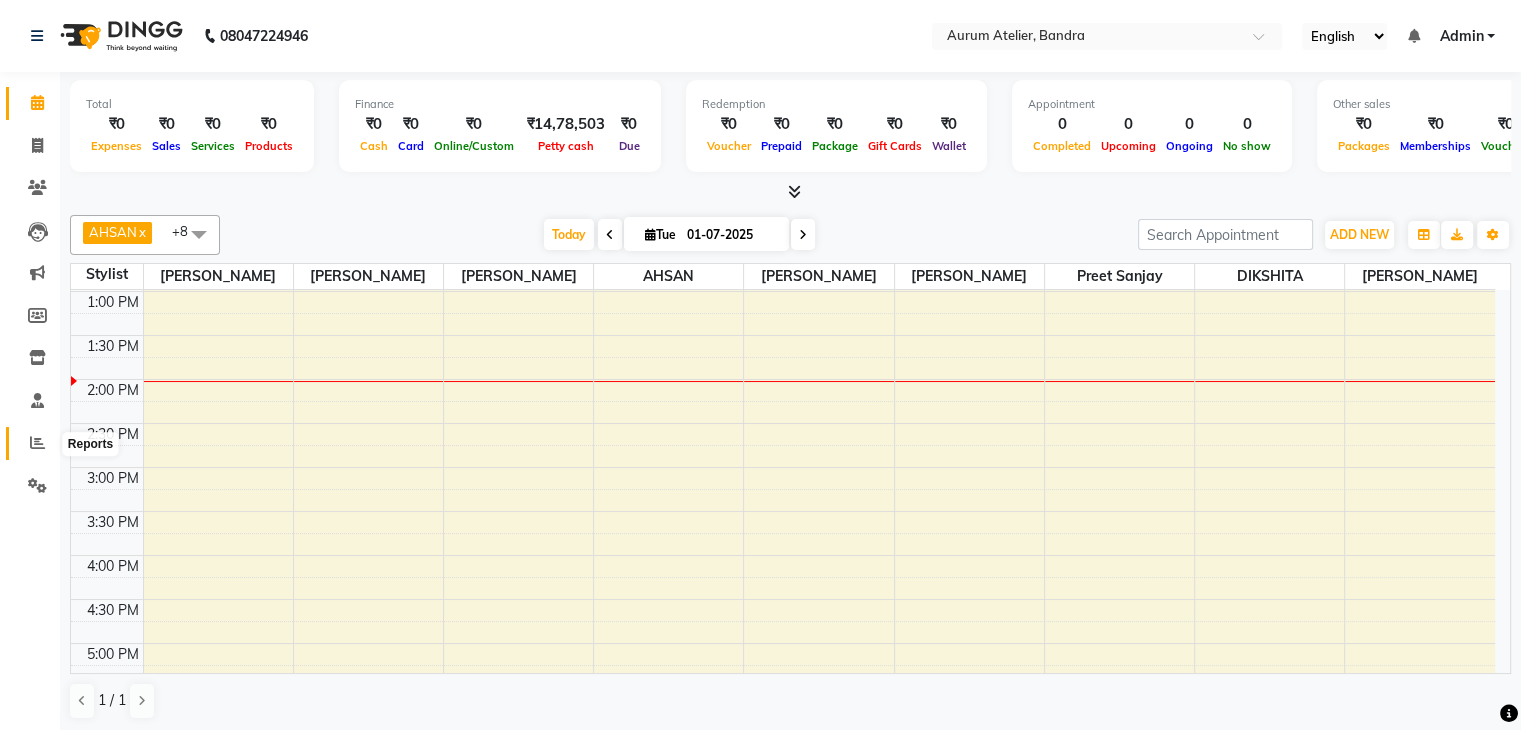 click 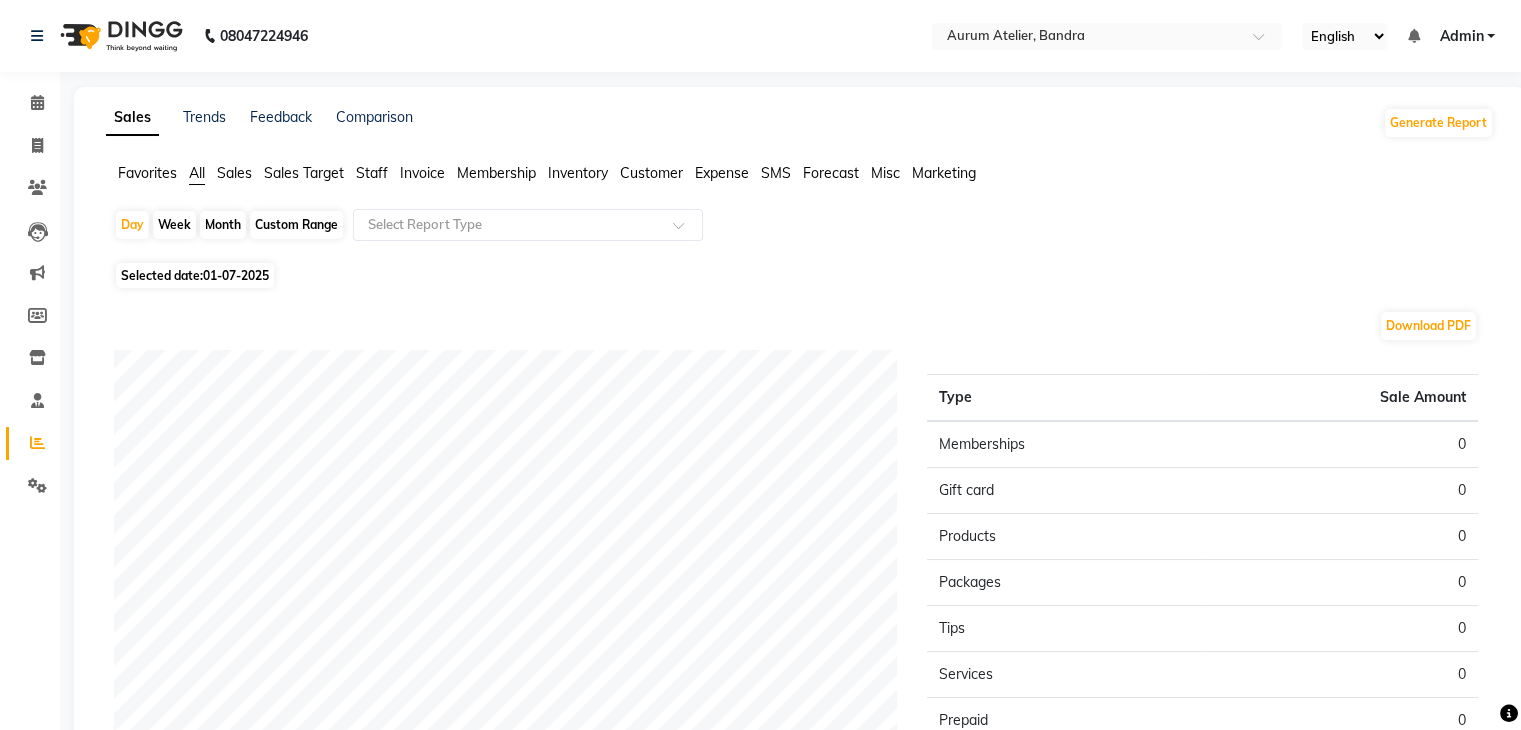 click on "Custom Range" 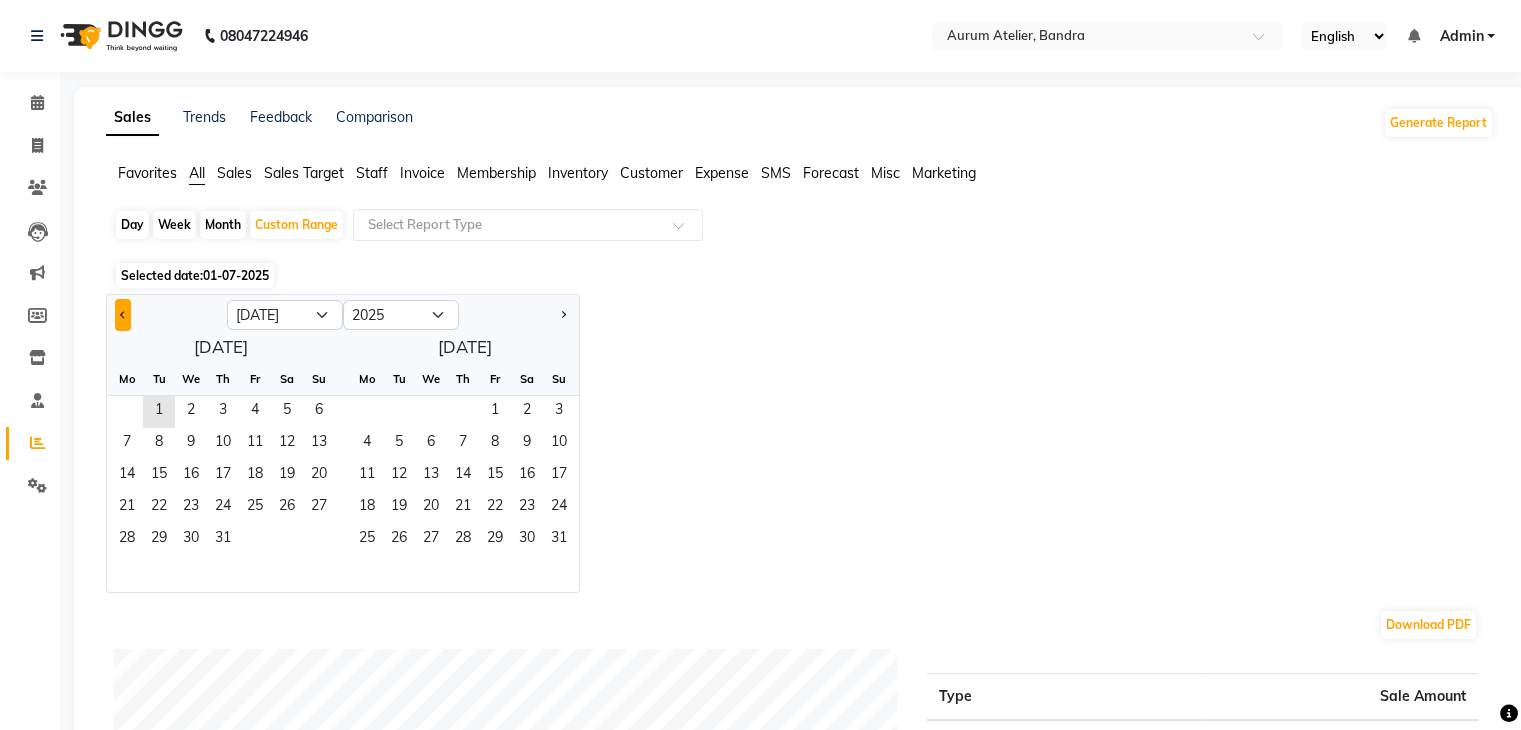 click 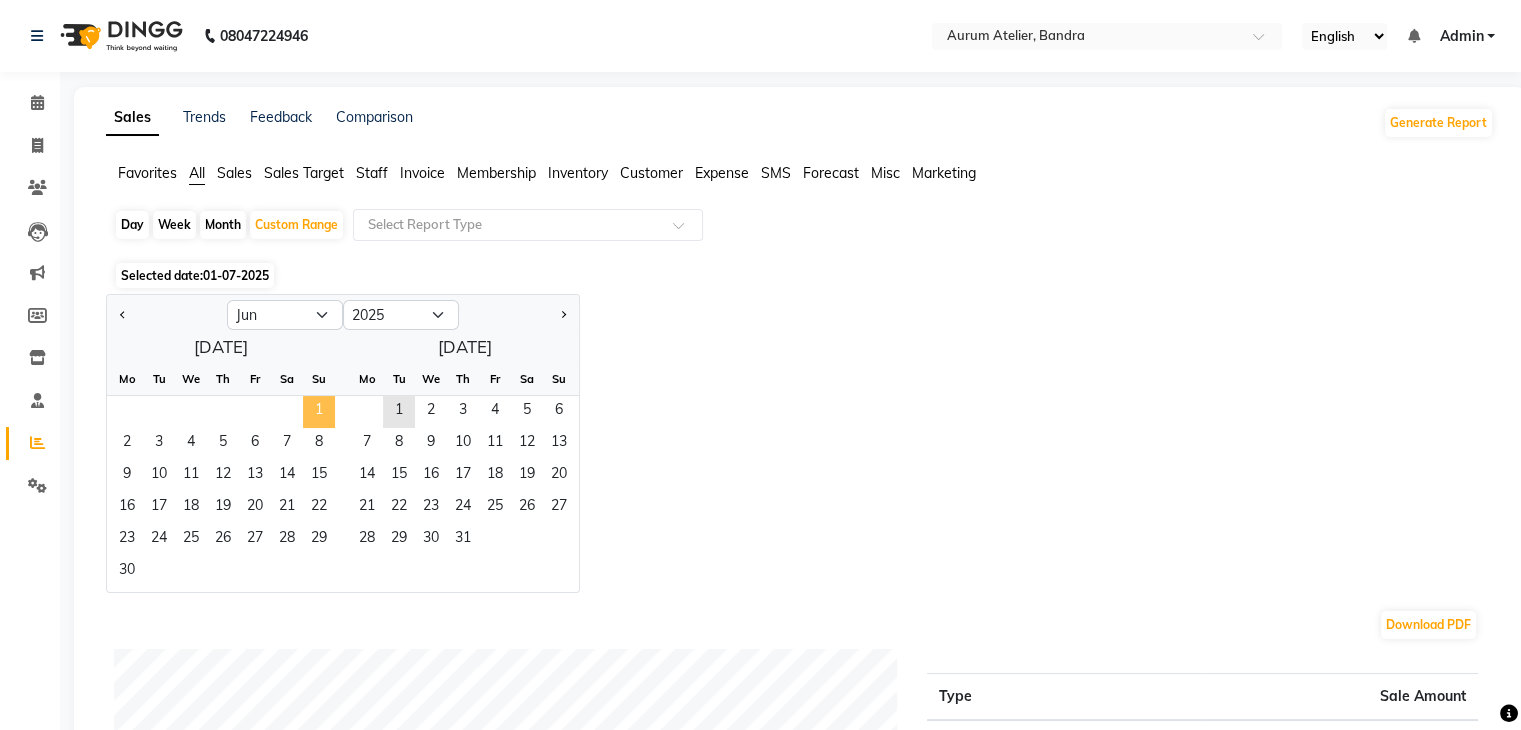click on "1" 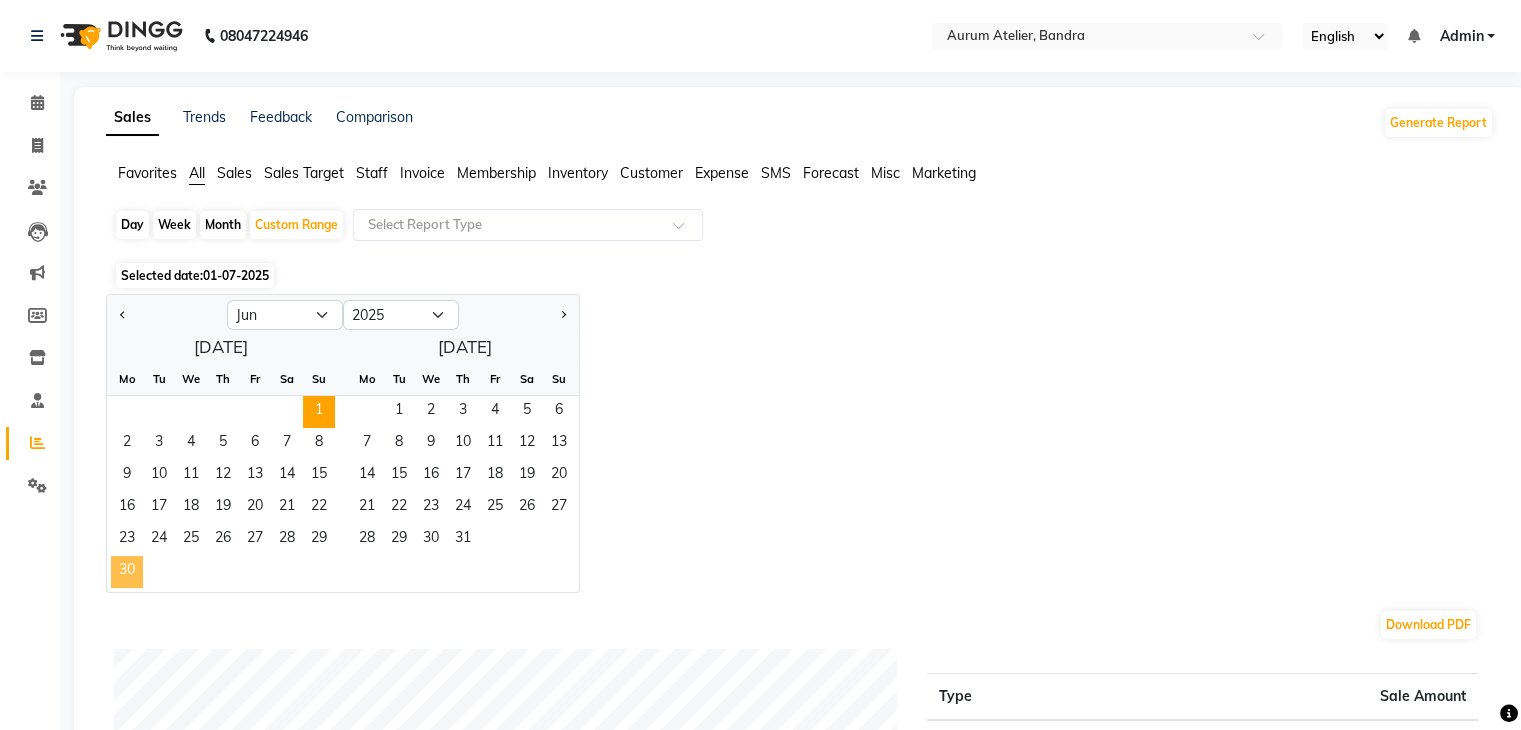 click on "30" 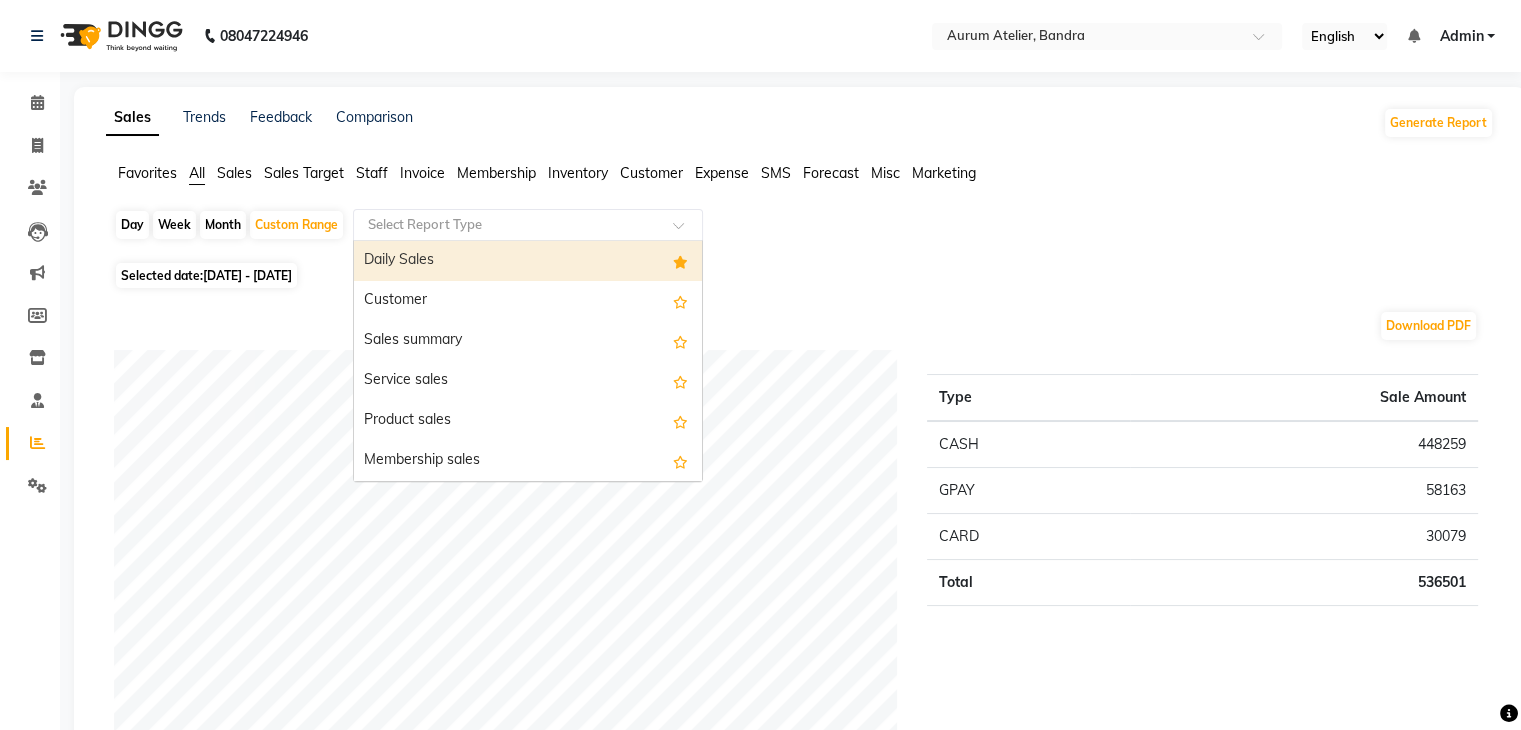 click 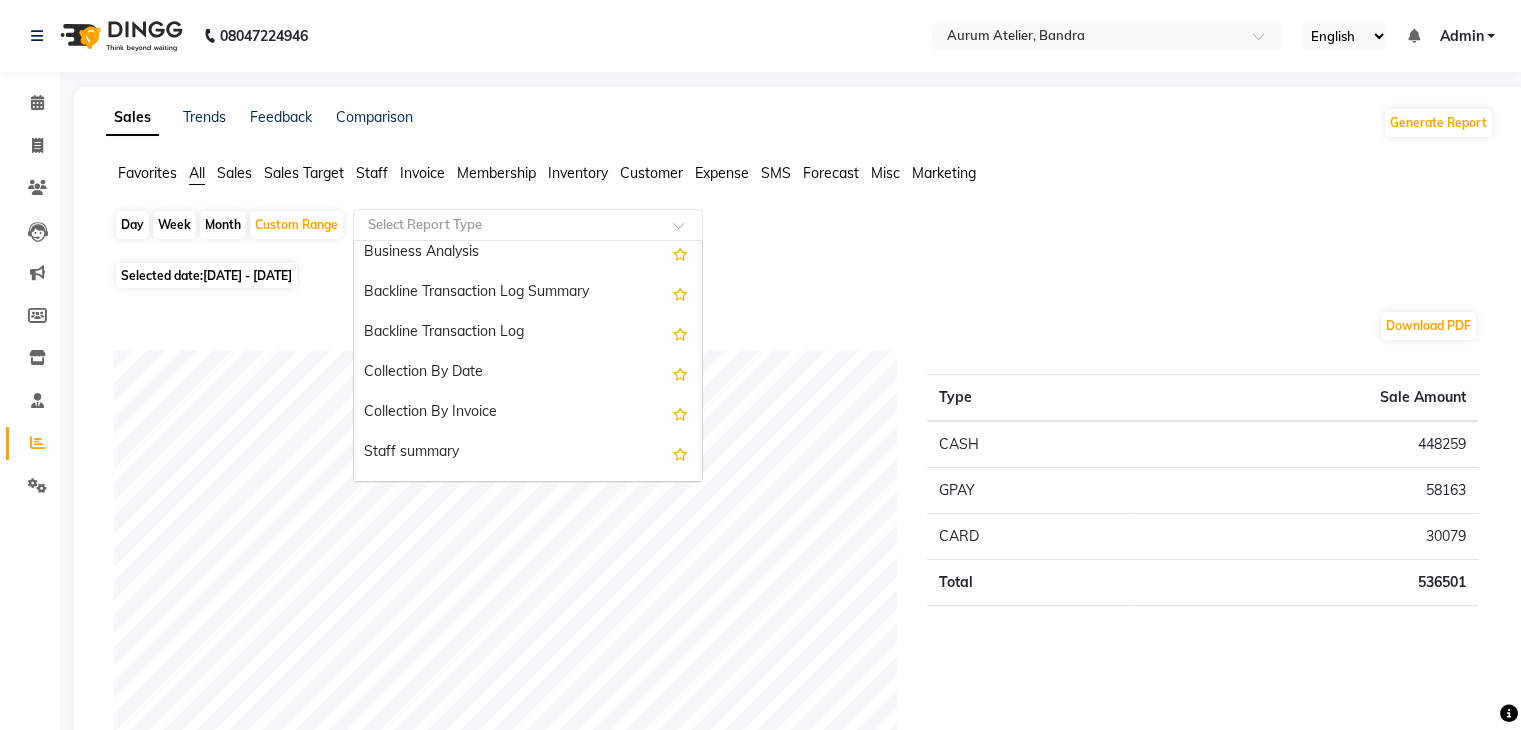 scroll, scrollTop: 700, scrollLeft: 0, axis: vertical 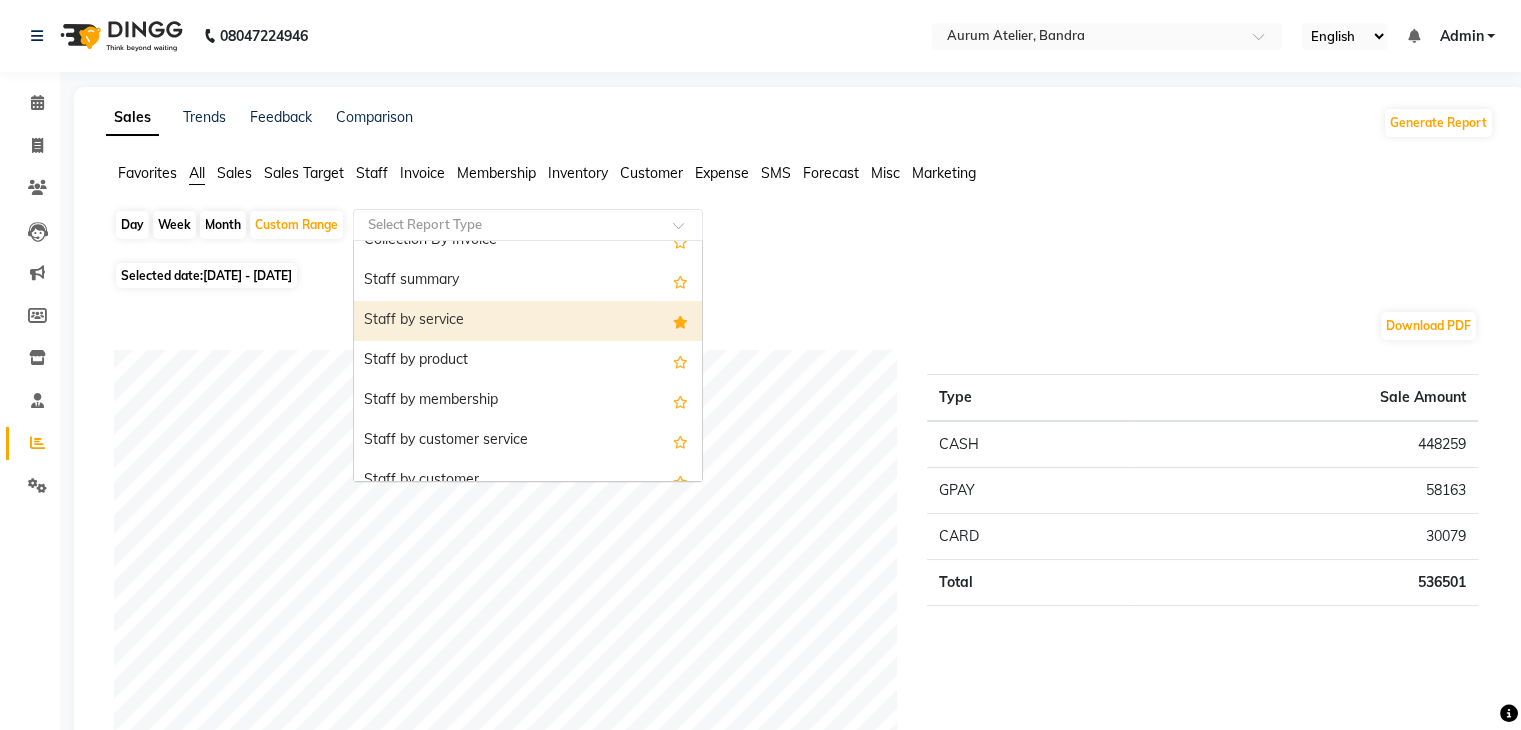 click on "Staff by service" at bounding box center (528, 321) 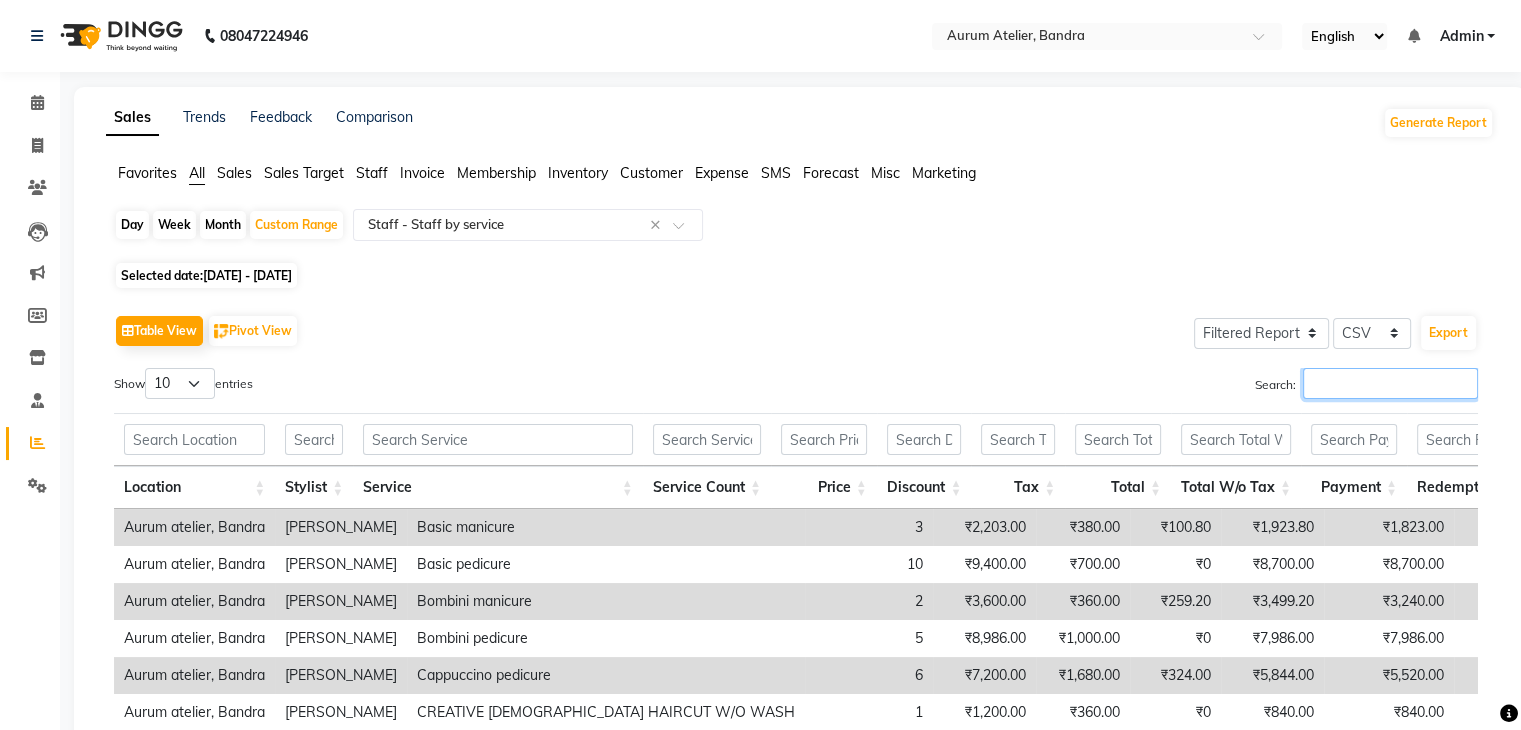 click on "Search:" at bounding box center (1390, 383) 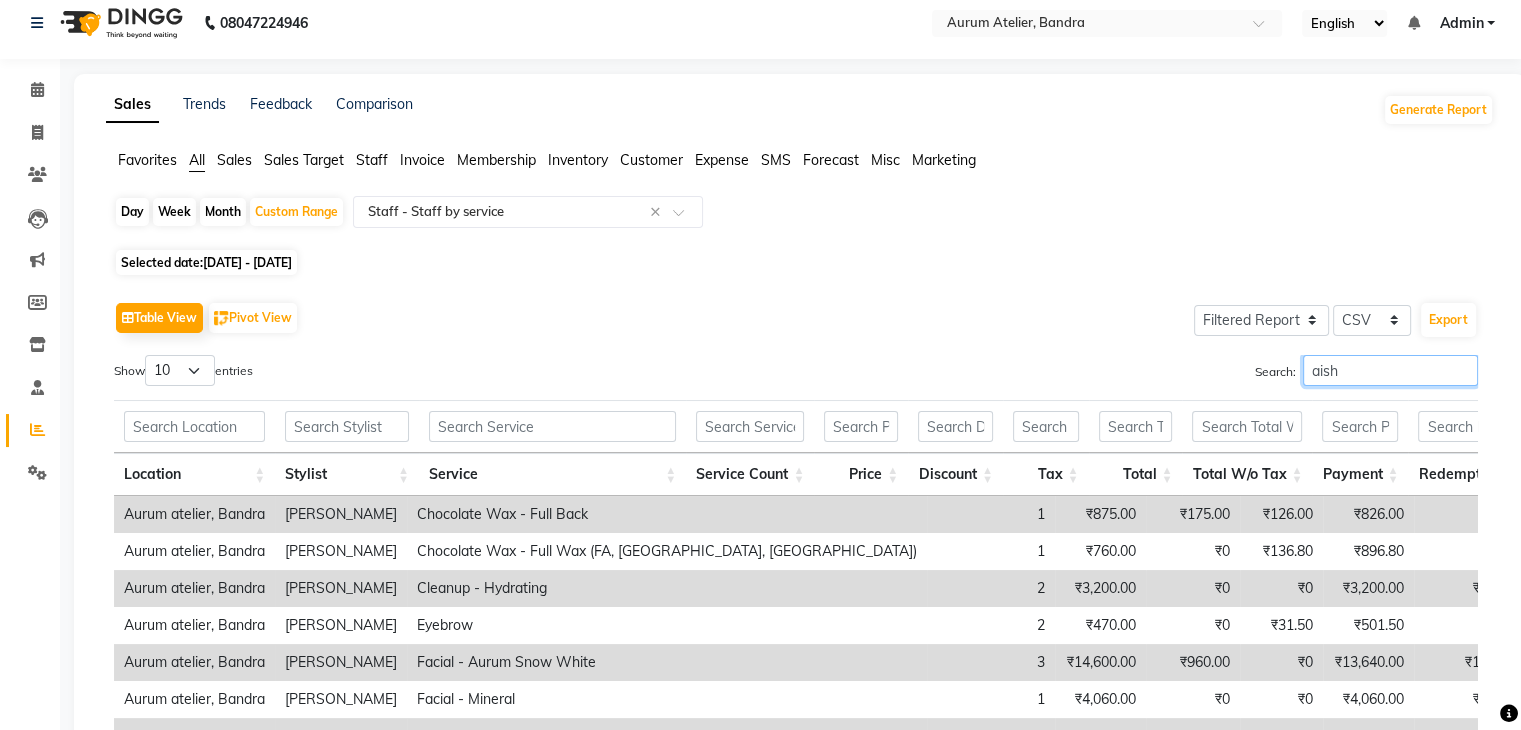 scroll, scrollTop: 328, scrollLeft: 0, axis: vertical 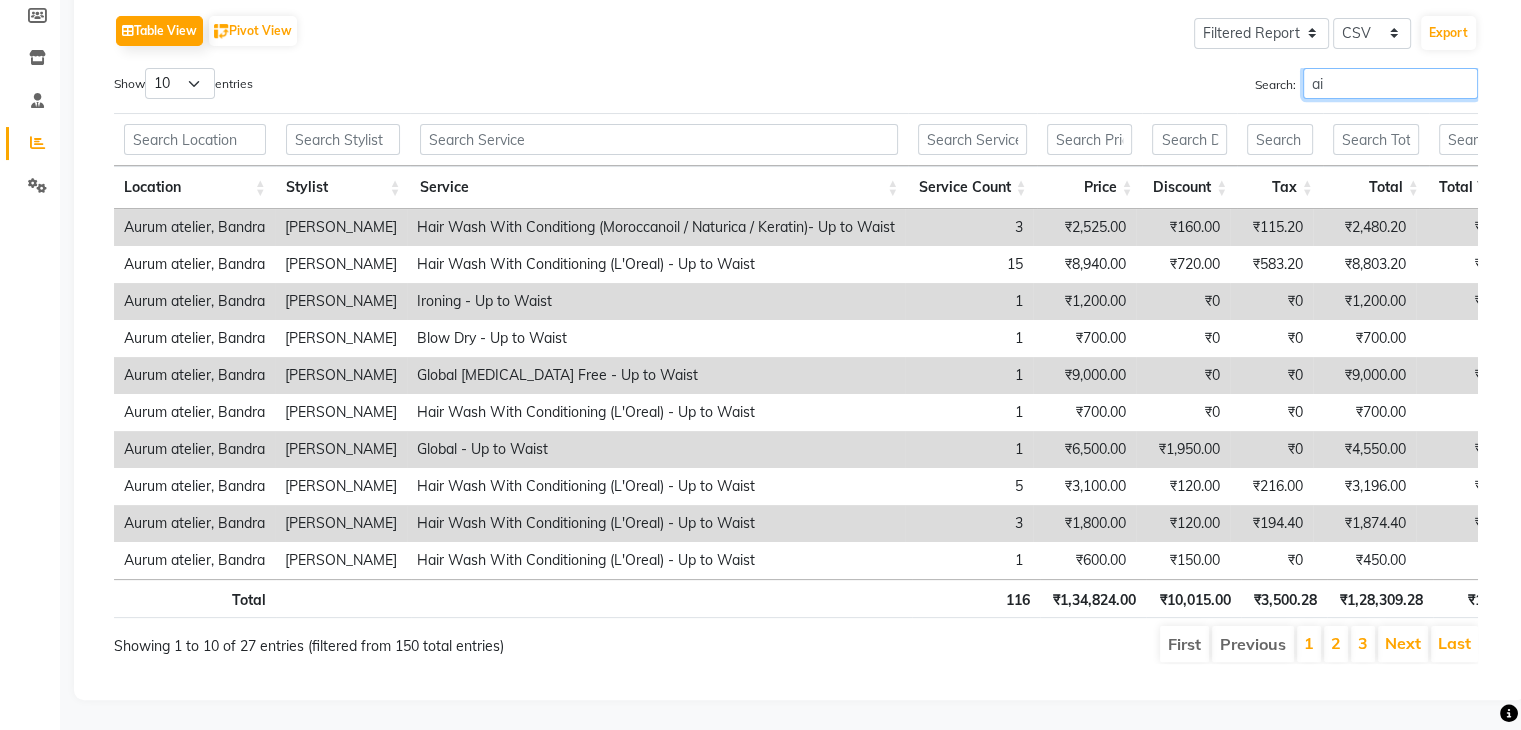 type on "a" 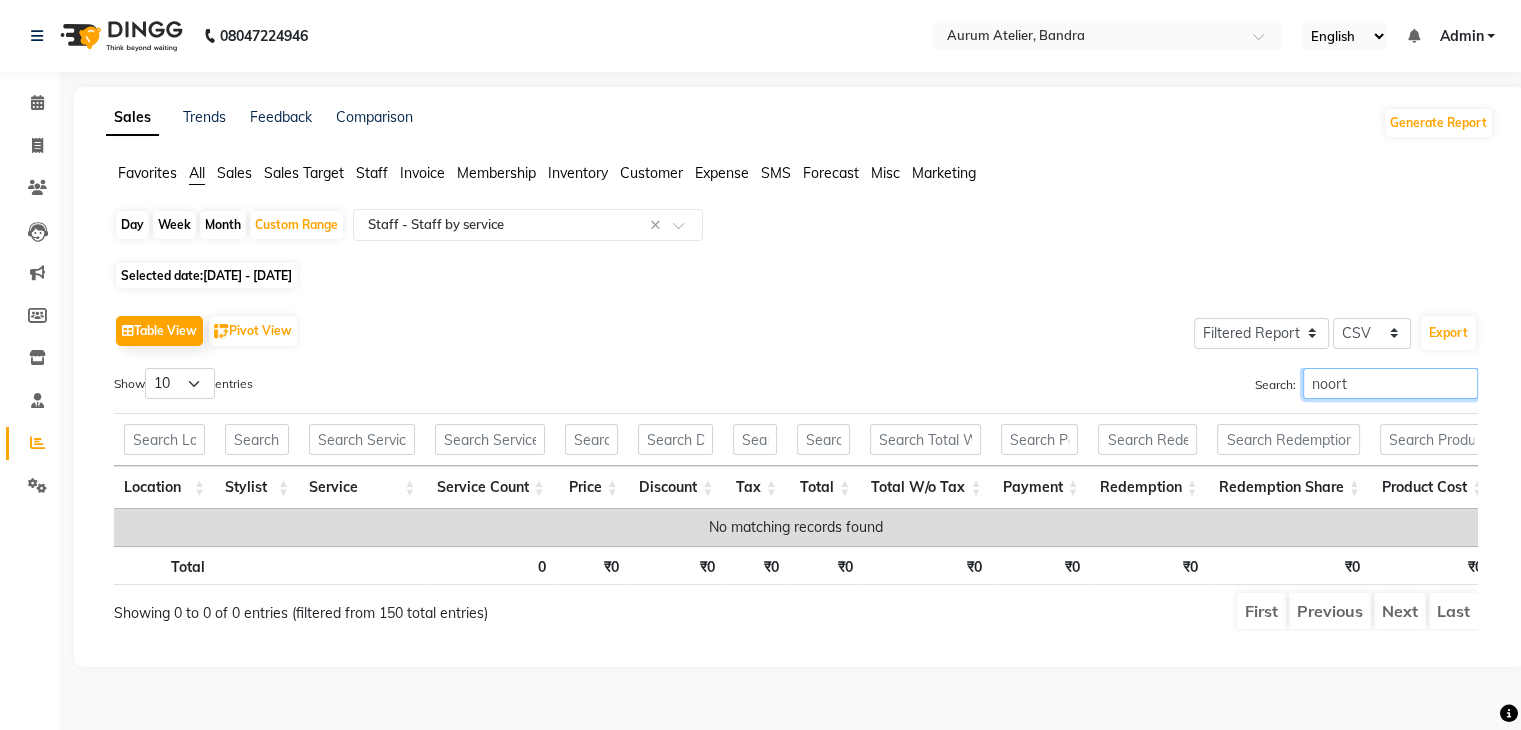 scroll, scrollTop: 0, scrollLeft: 0, axis: both 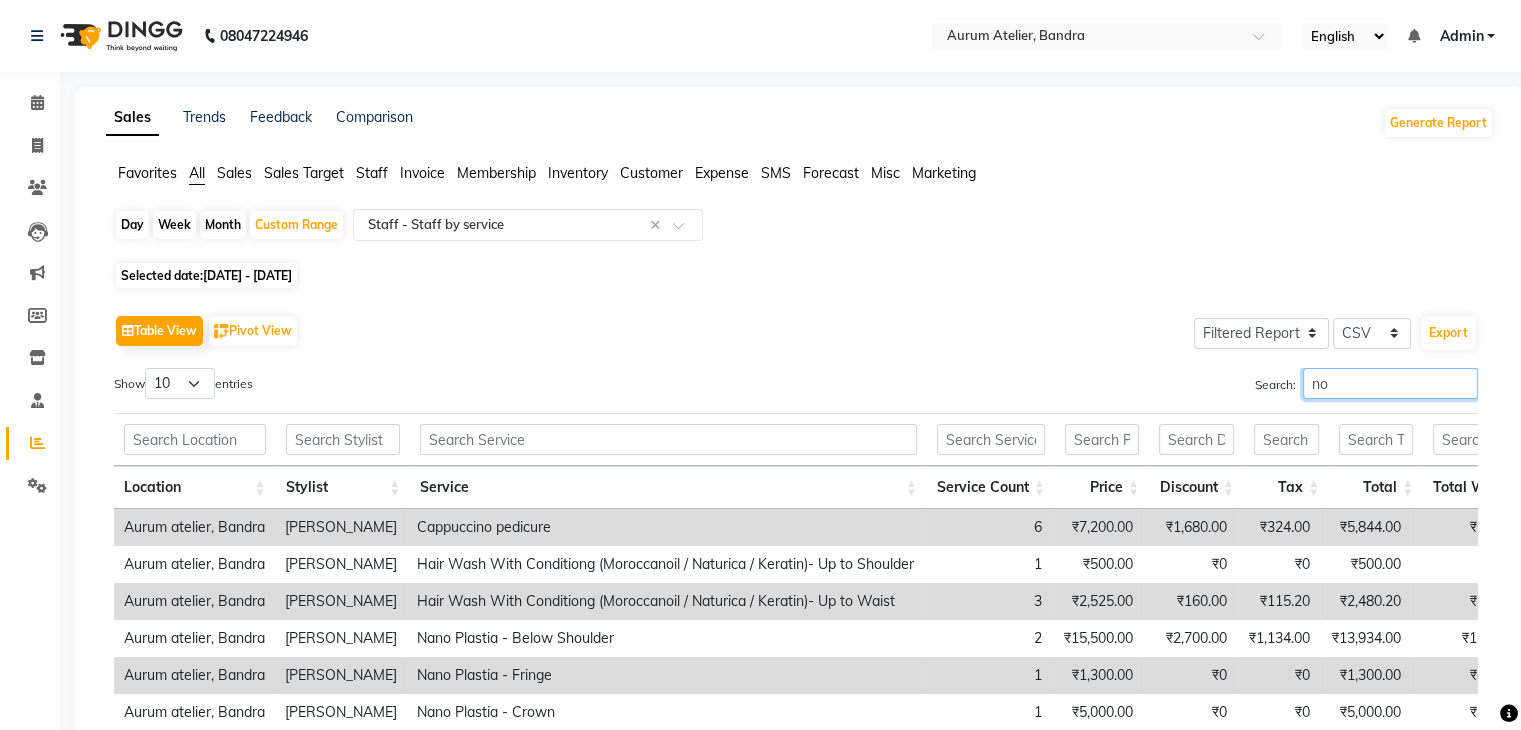 type on "n" 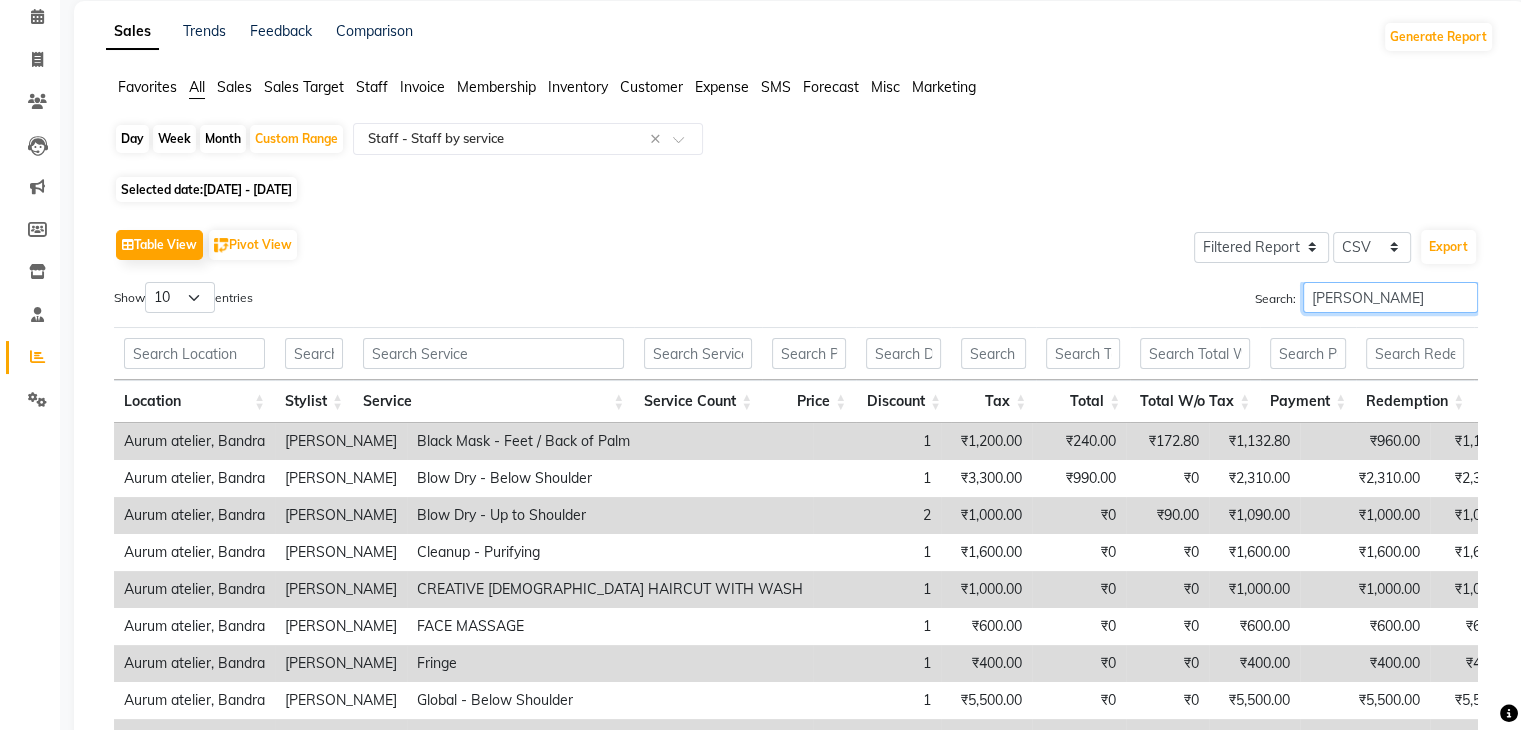 scroll, scrollTop: 328, scrollLeft: 0, axis: vertical 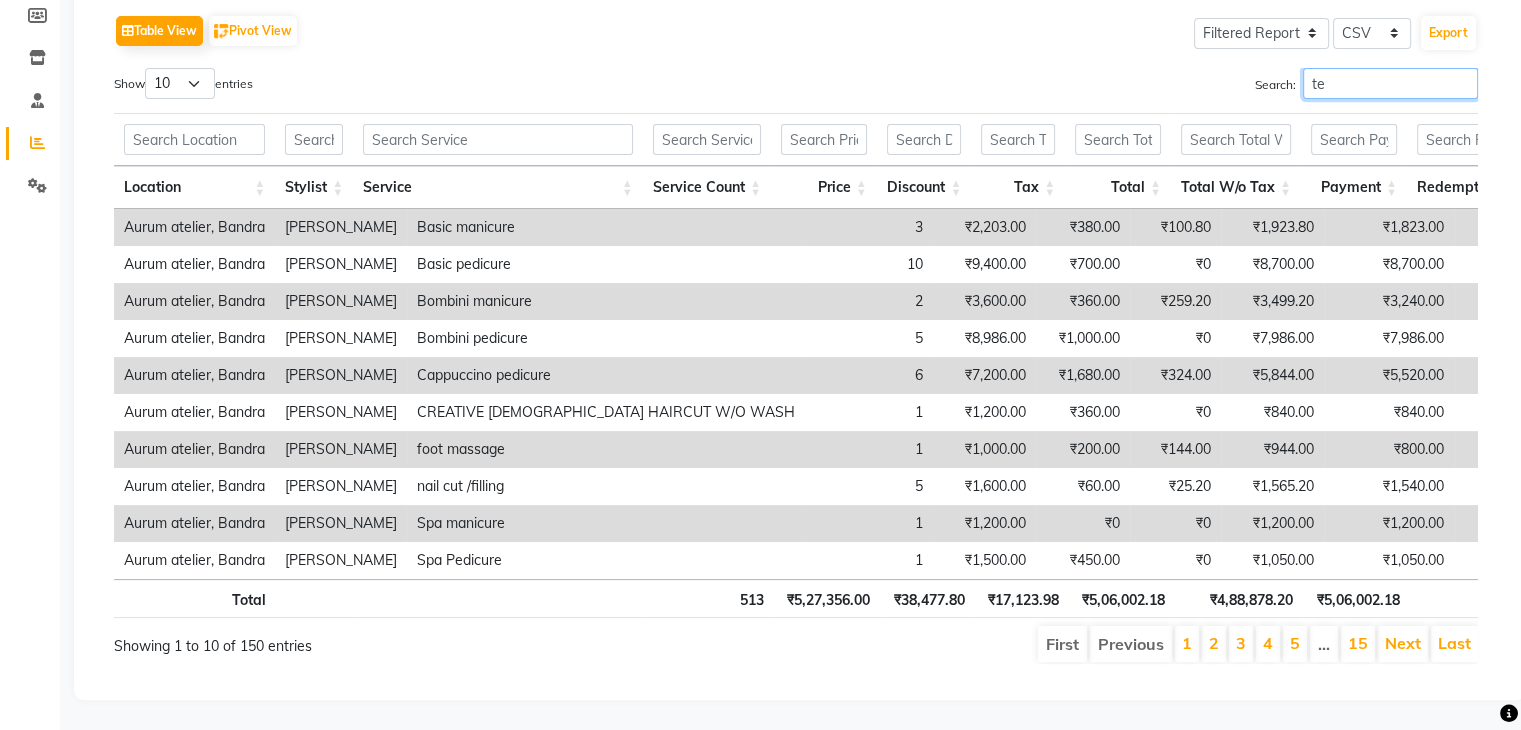 type on "t" 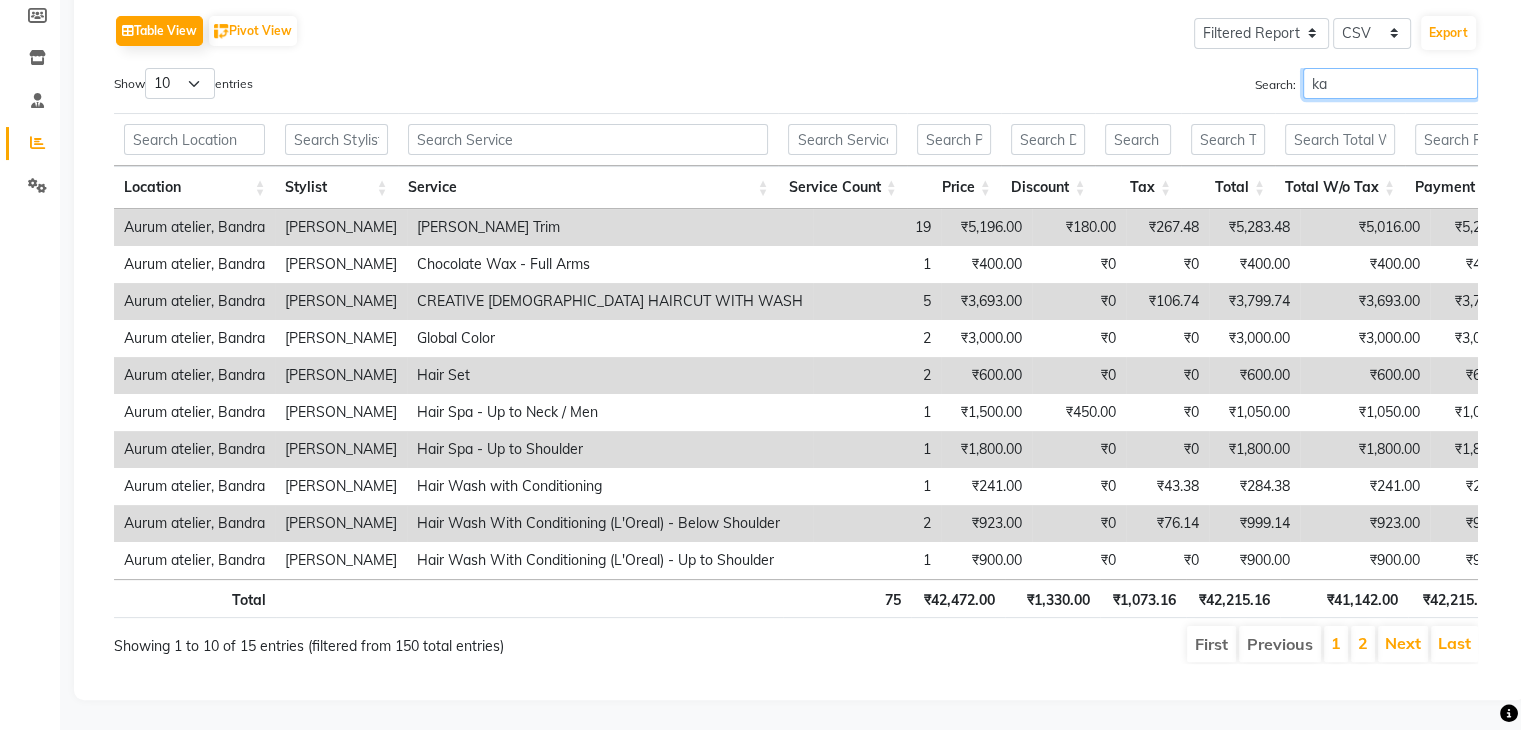 type on "k" 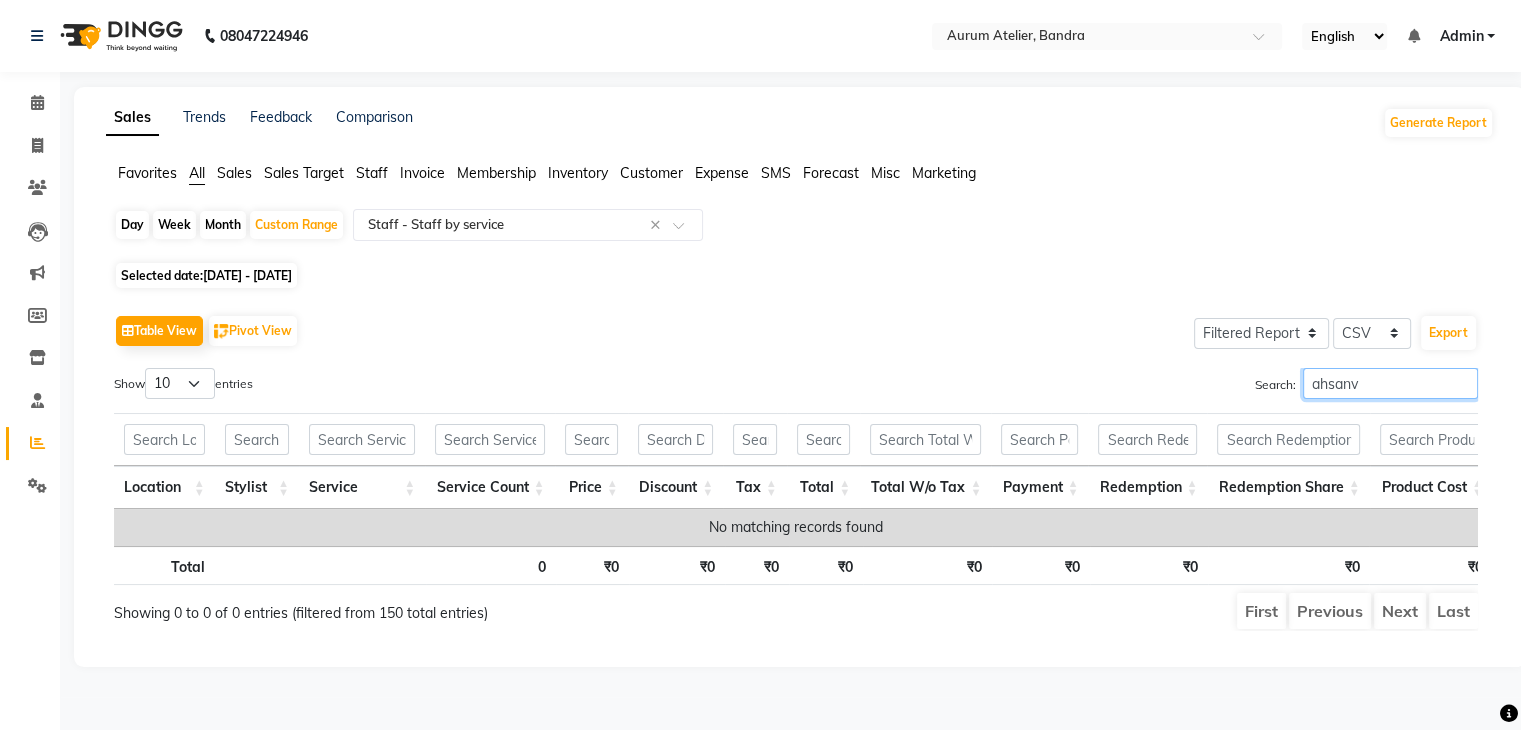 scroll, scrollTop: 0, scrollLeft: 0, axis: both 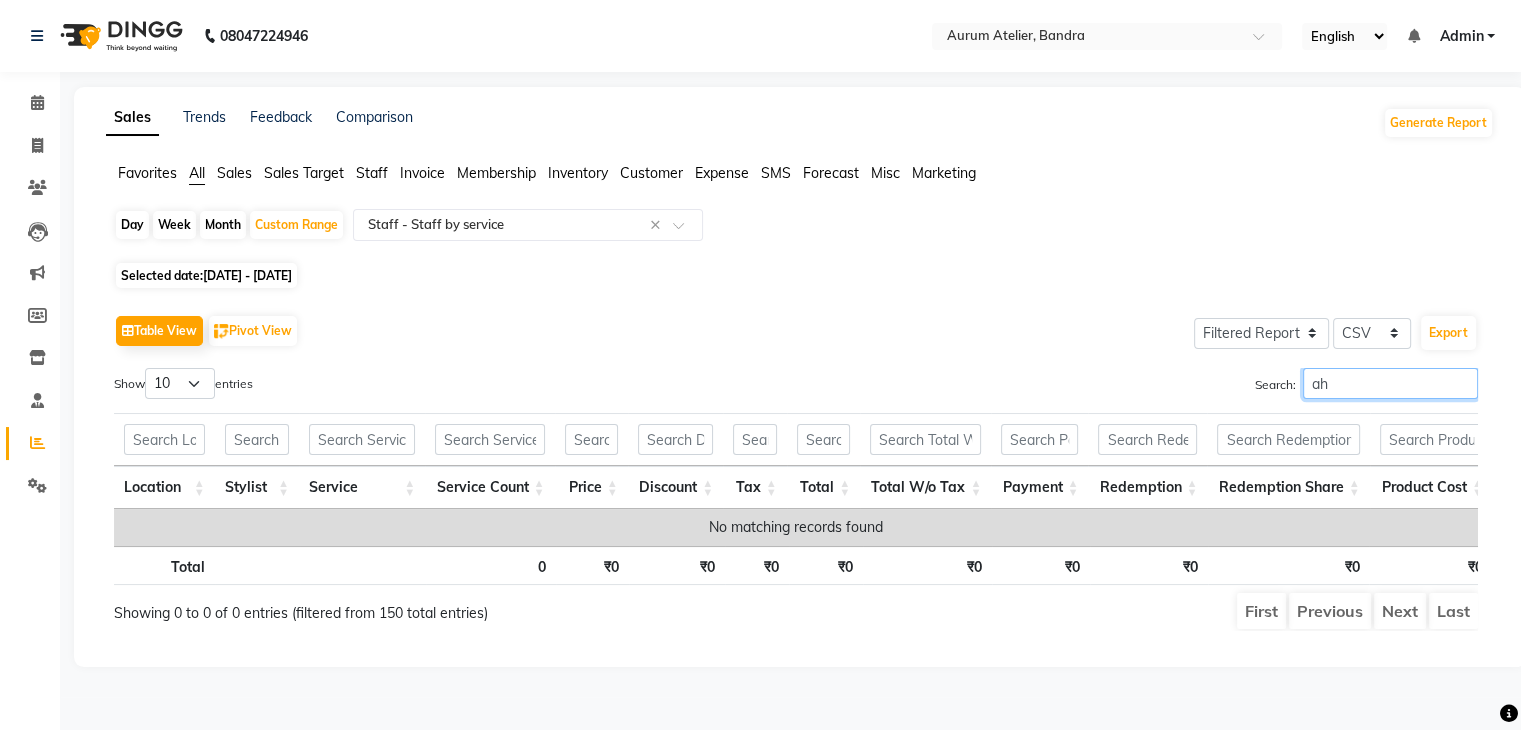type on "a" 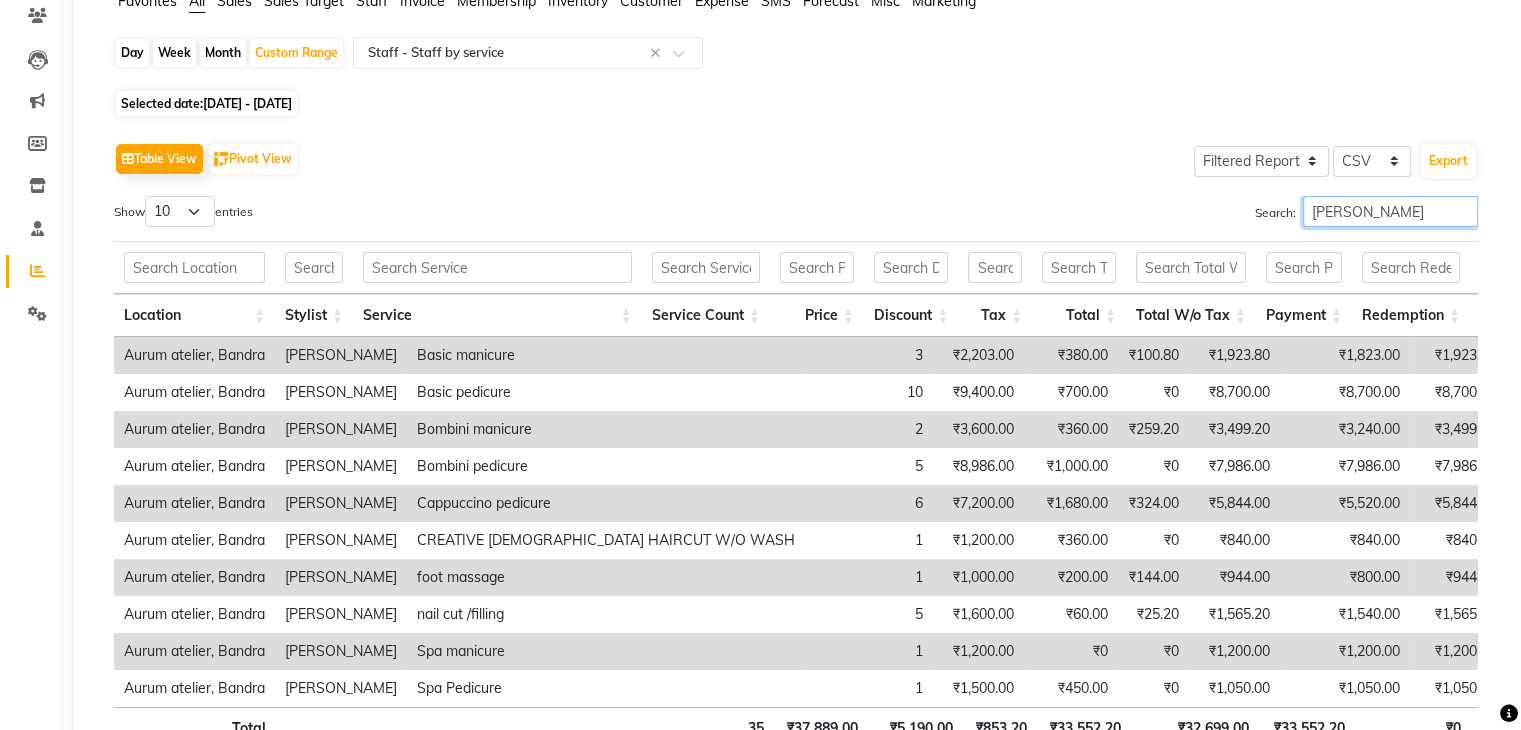 scroll, scrollTop: 328, scrollLeft: 0, axis: vertical 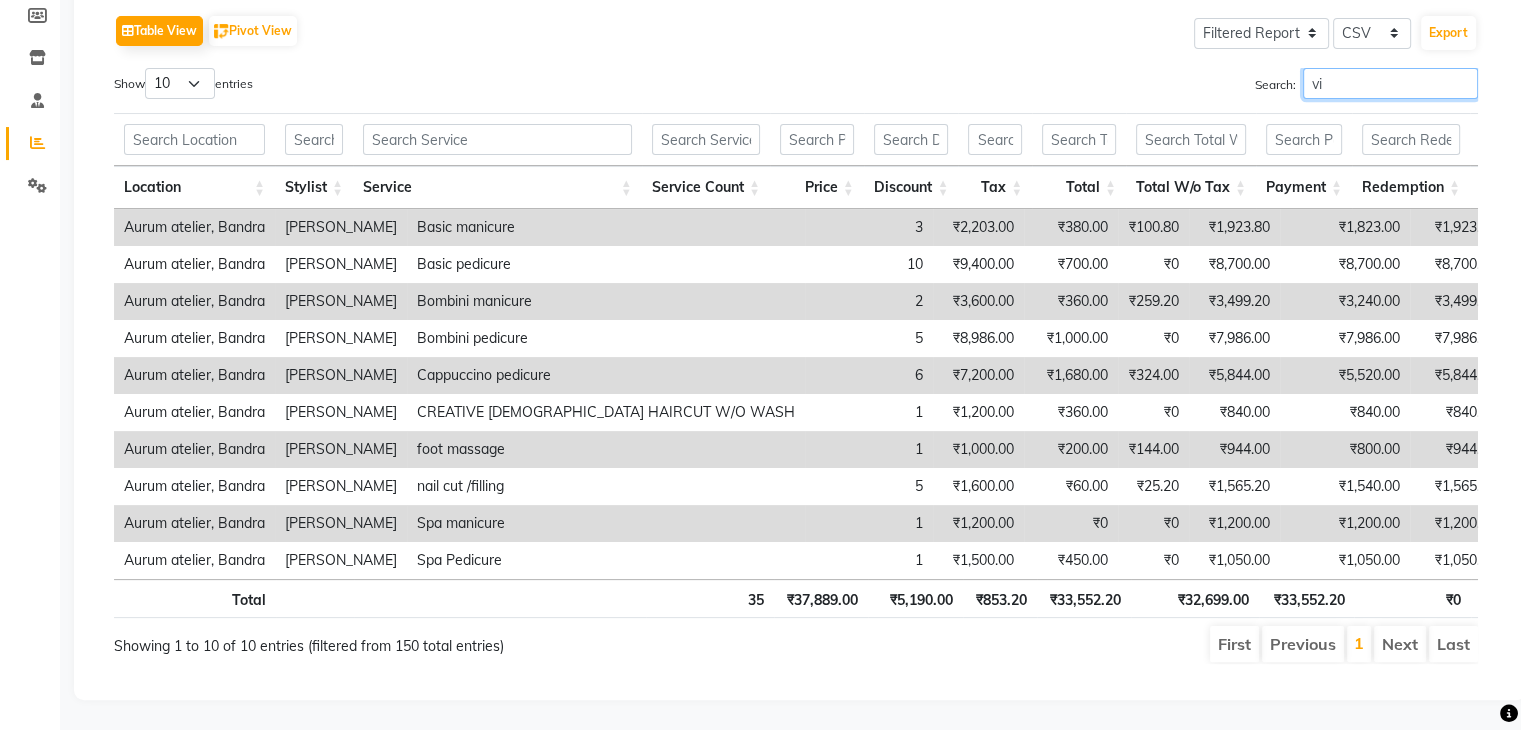type on "v" 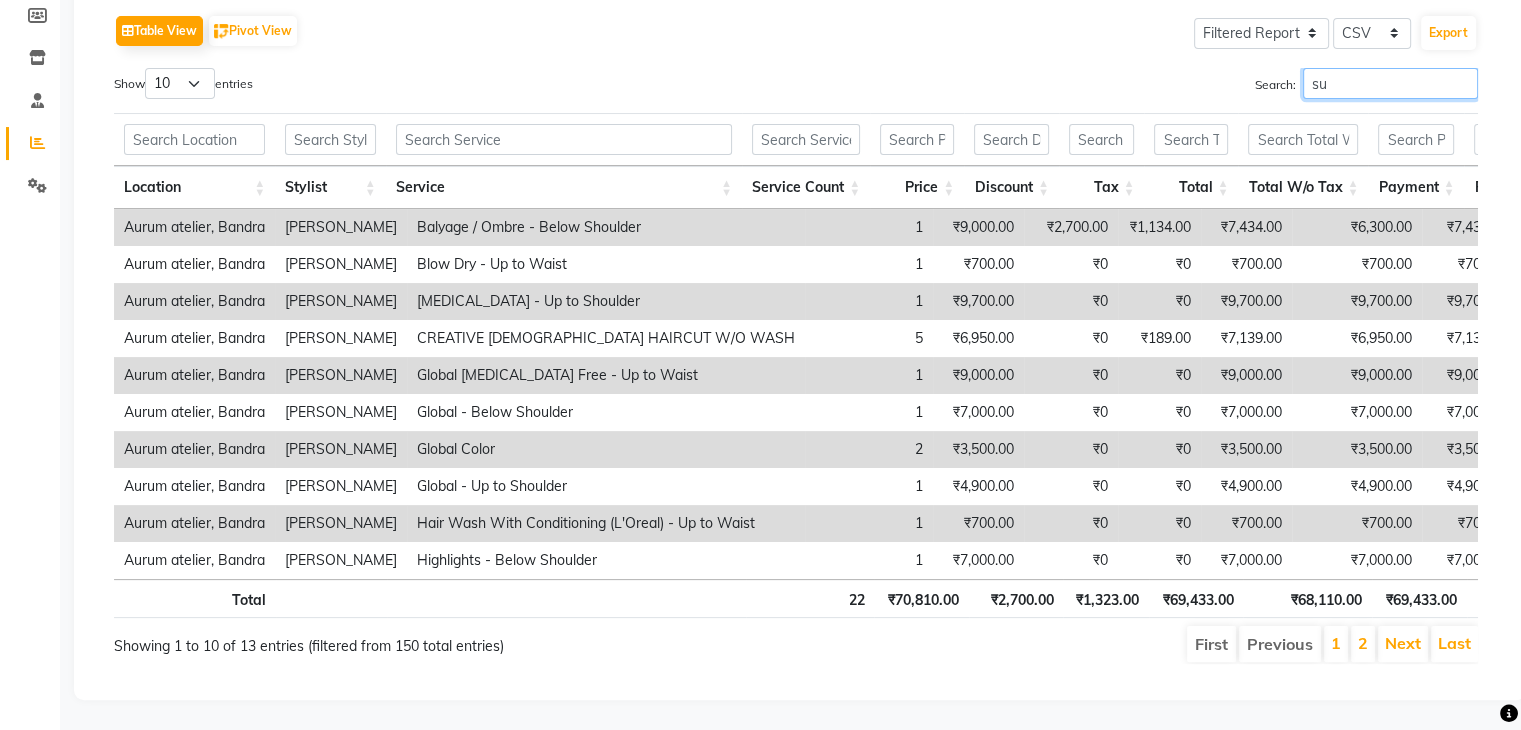 type on "s" 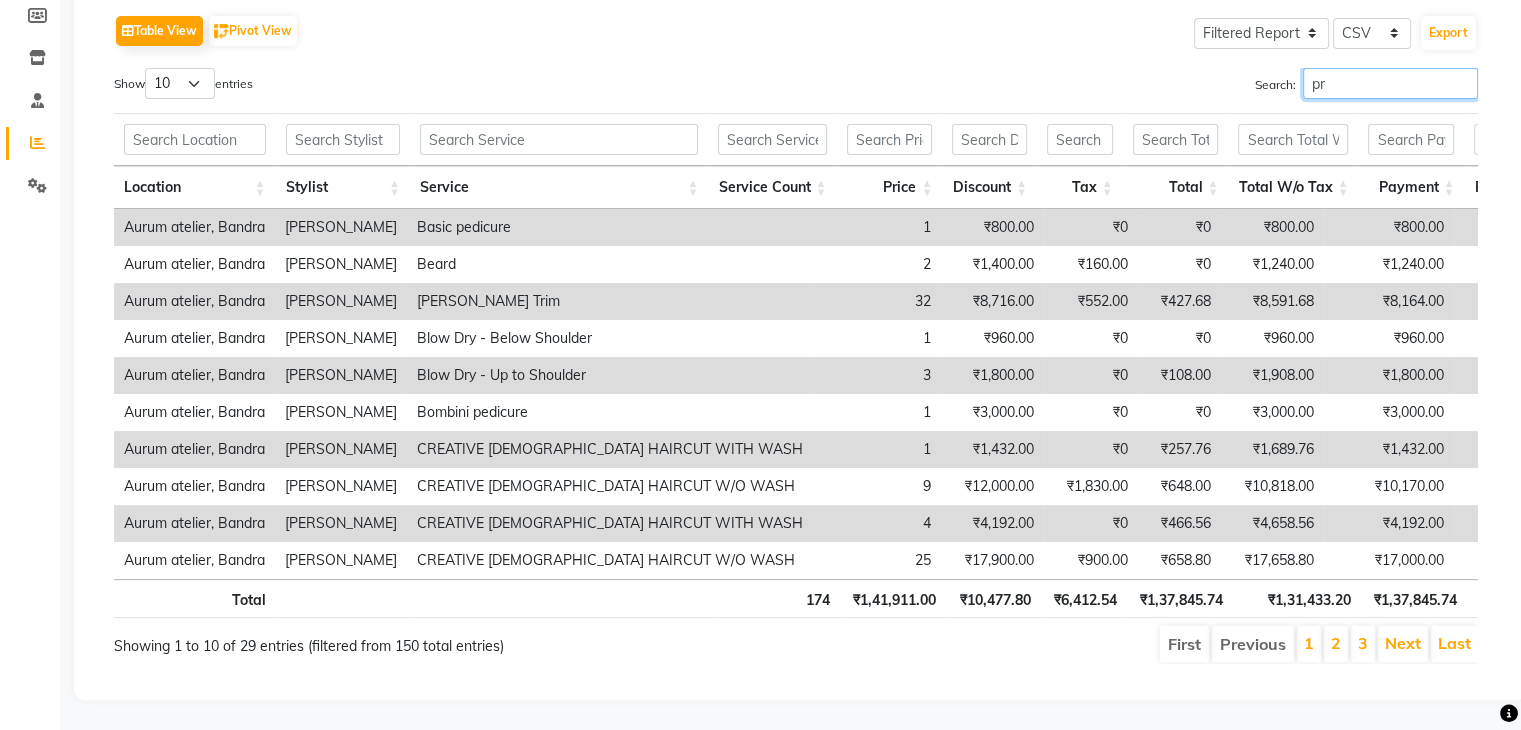 type on "p" 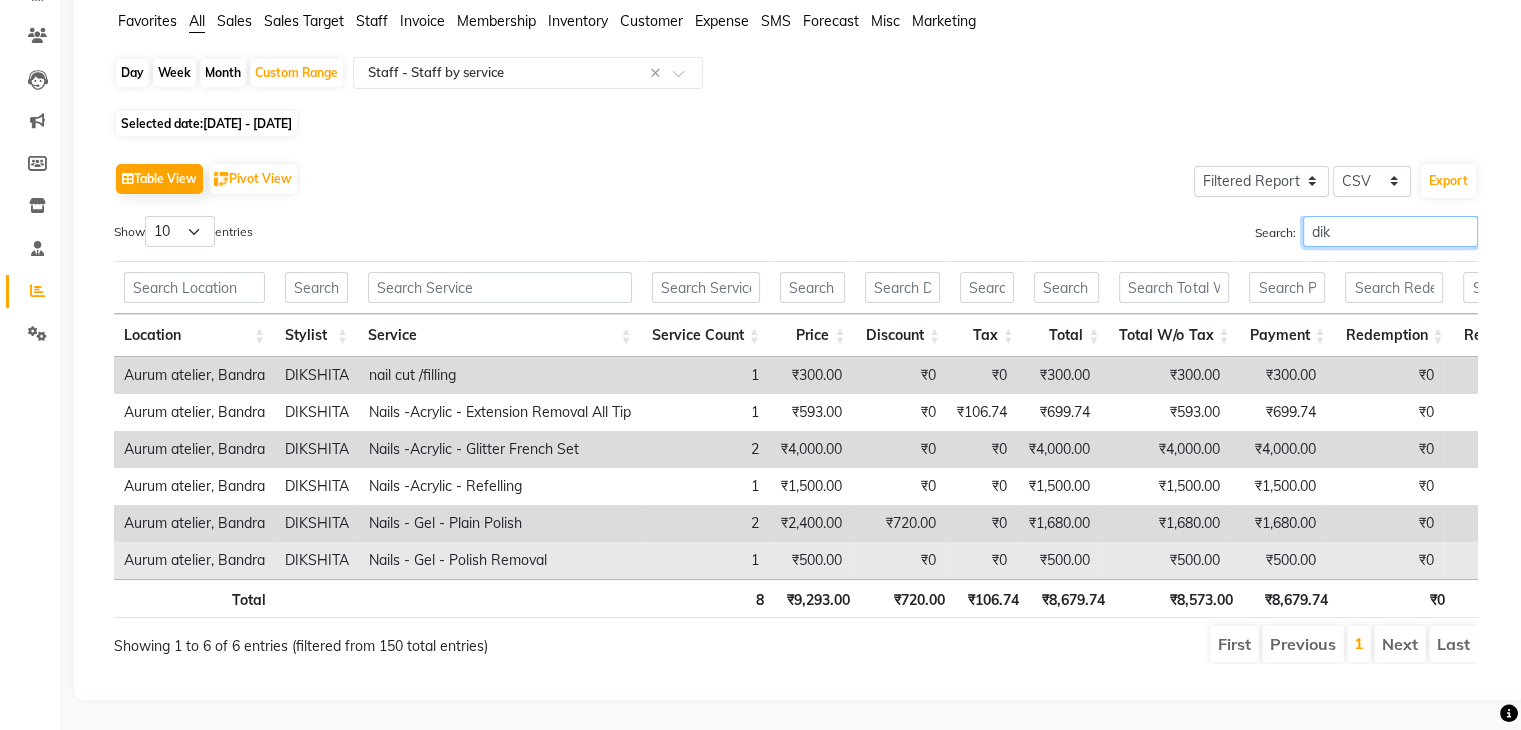 scroll, scrollTop: 0, scrollLeft: 0, axis: both 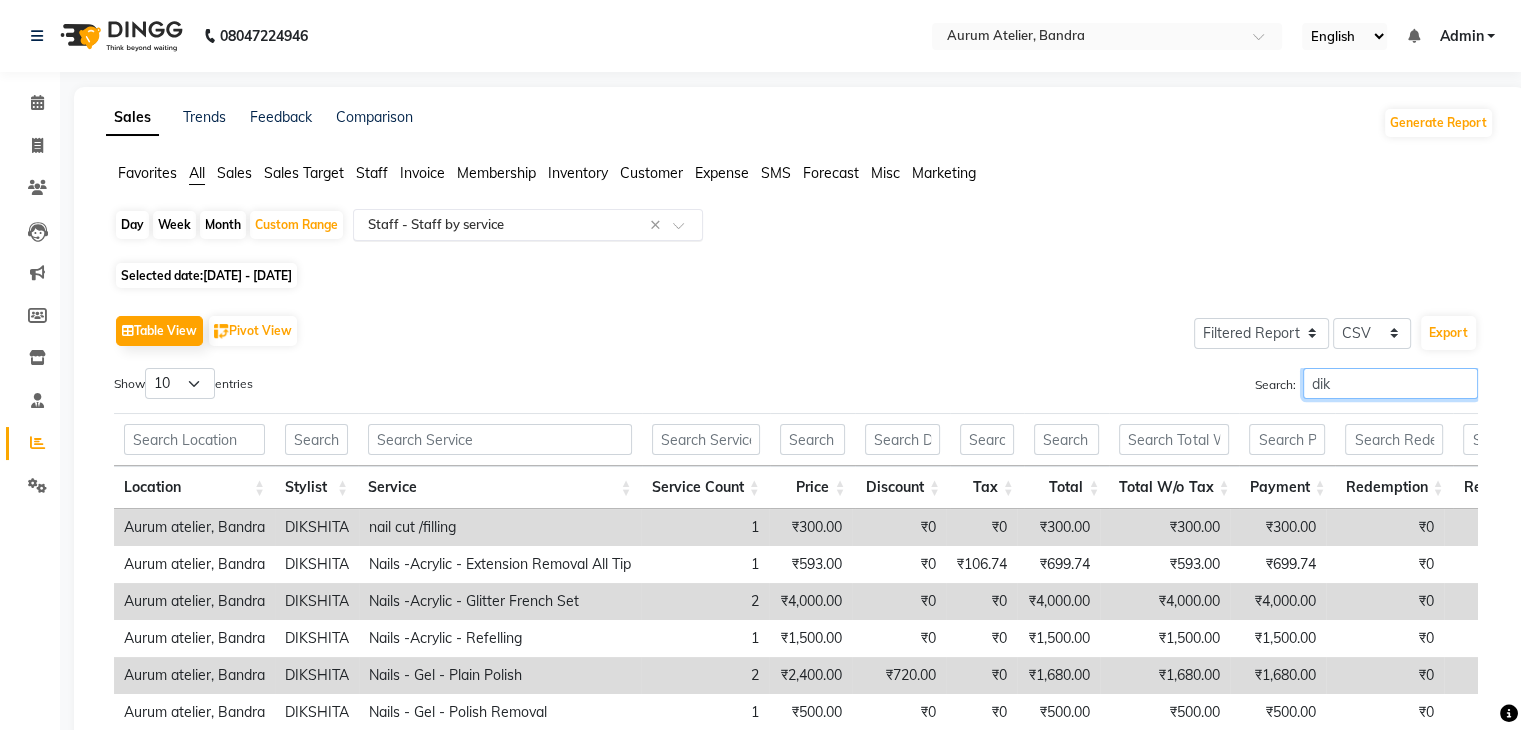 type on "dik" 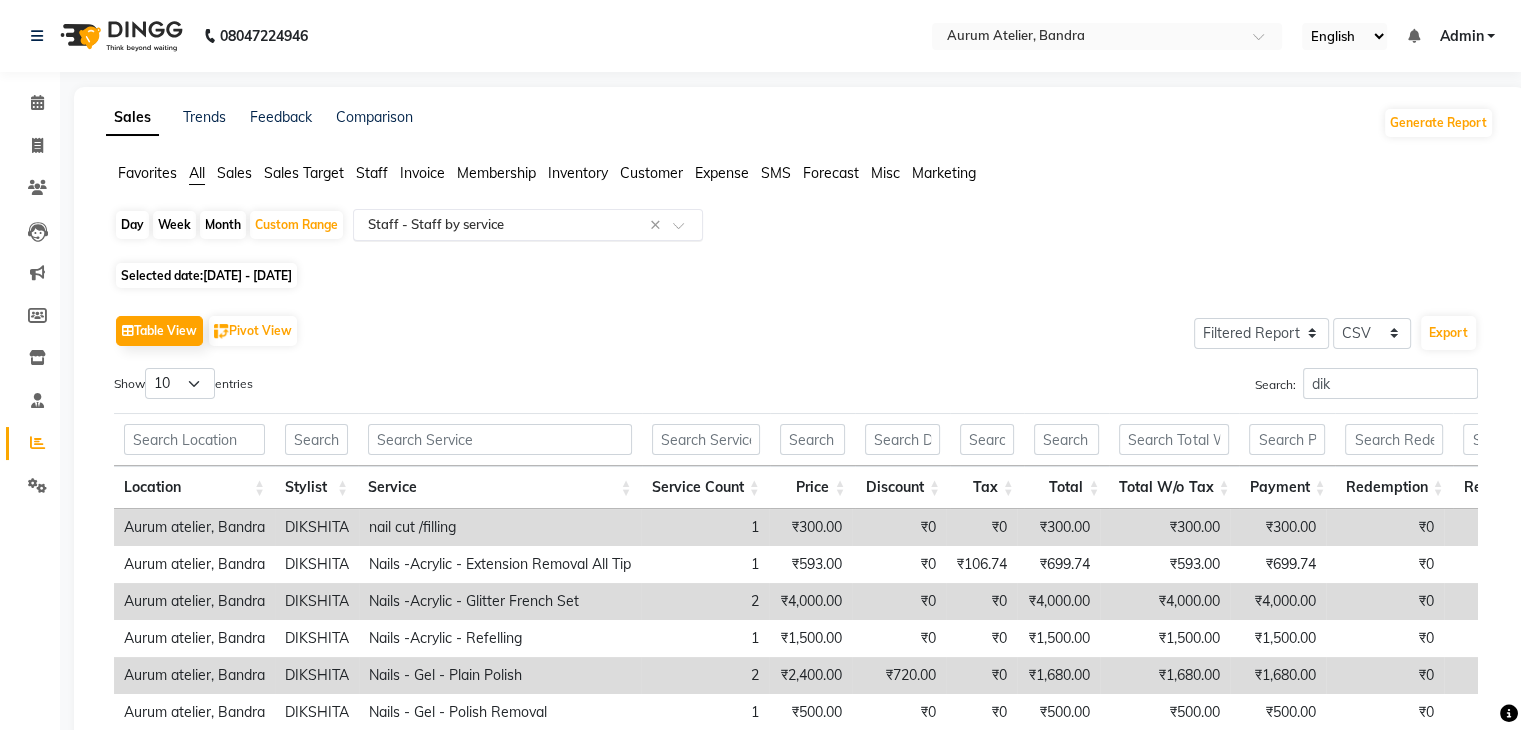 click 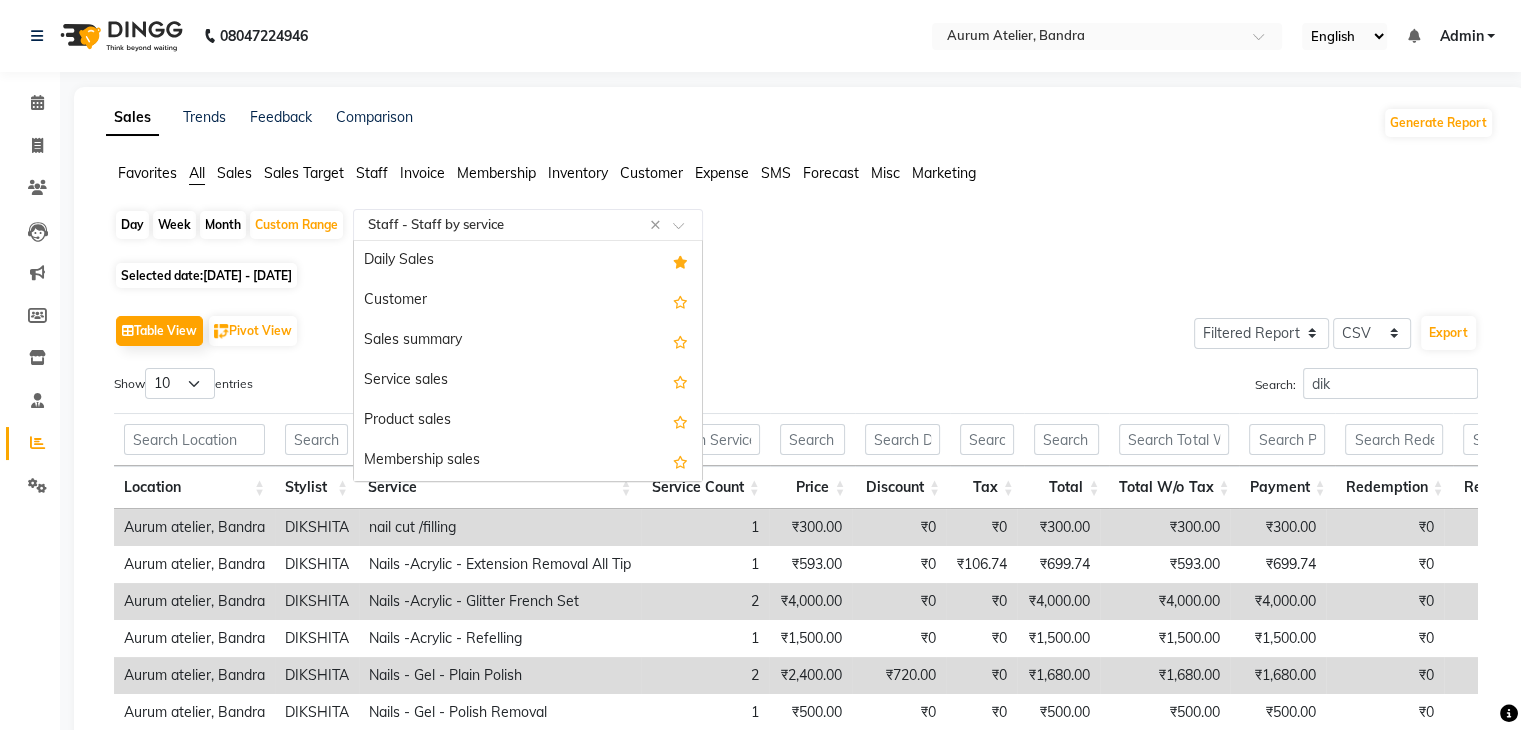 scroll, scrollTop: 760, scrollLeft: 0, axis: vertical 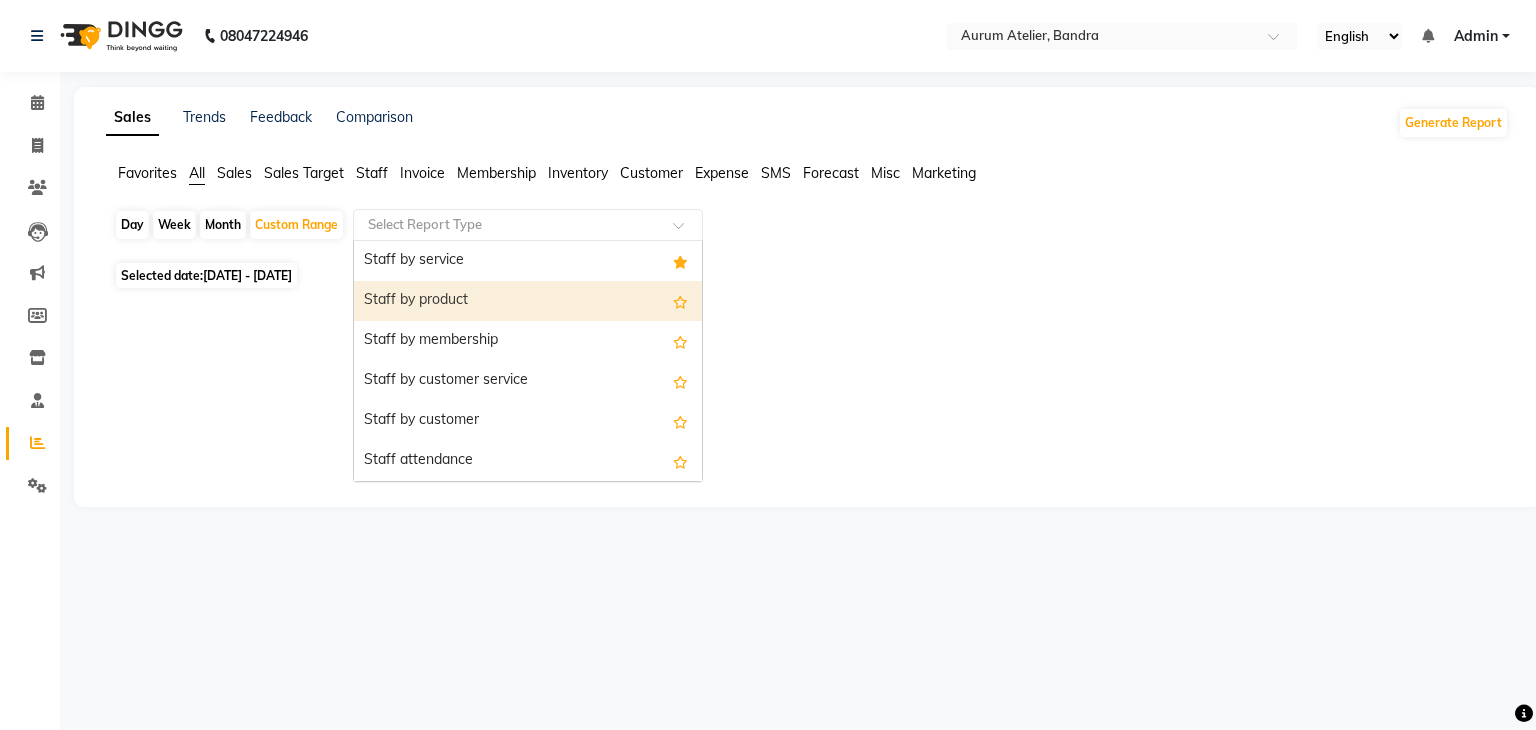 click on "Staff by product" at bounding box center (528, 301) 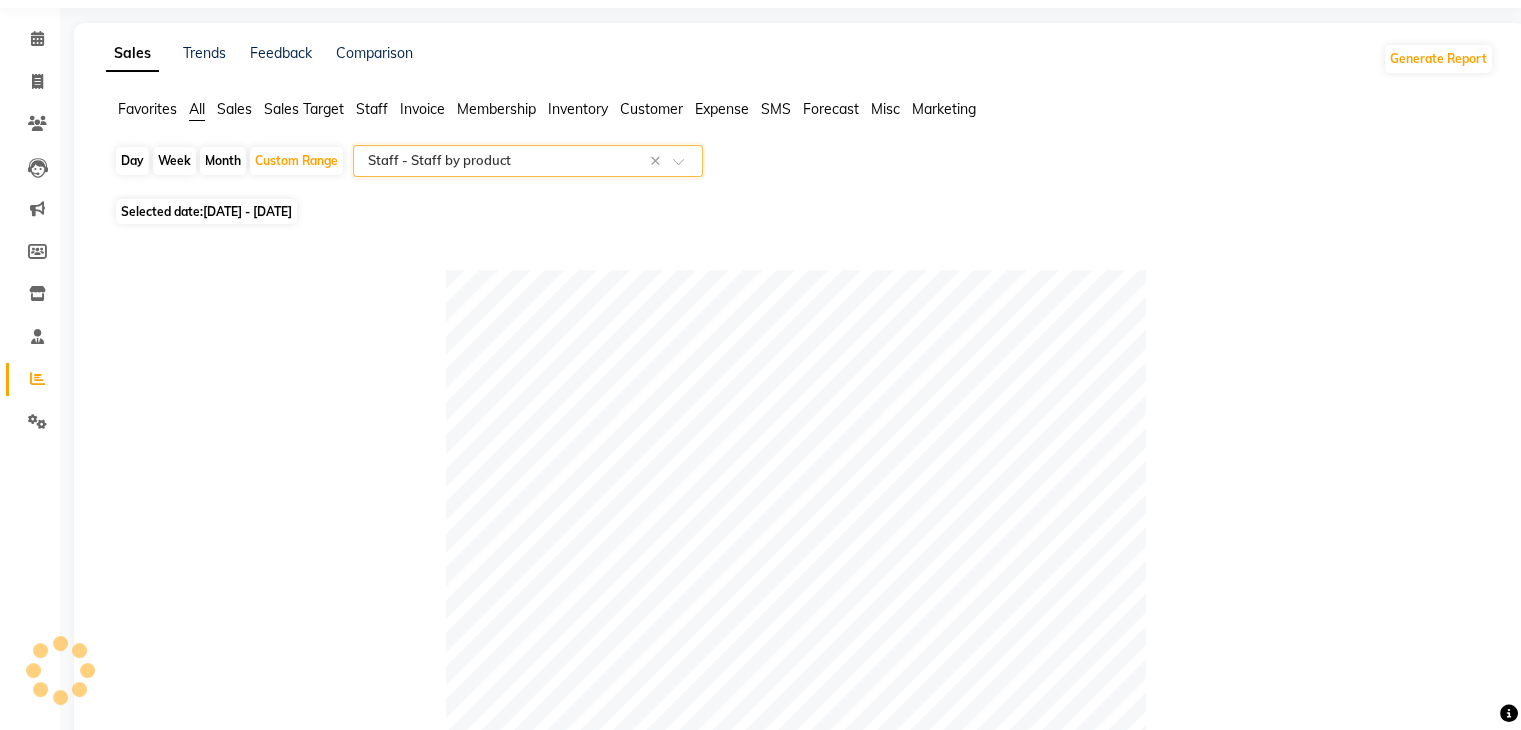 scroll, scrollTop: 100, scrollLeft: 0, axis: vertical 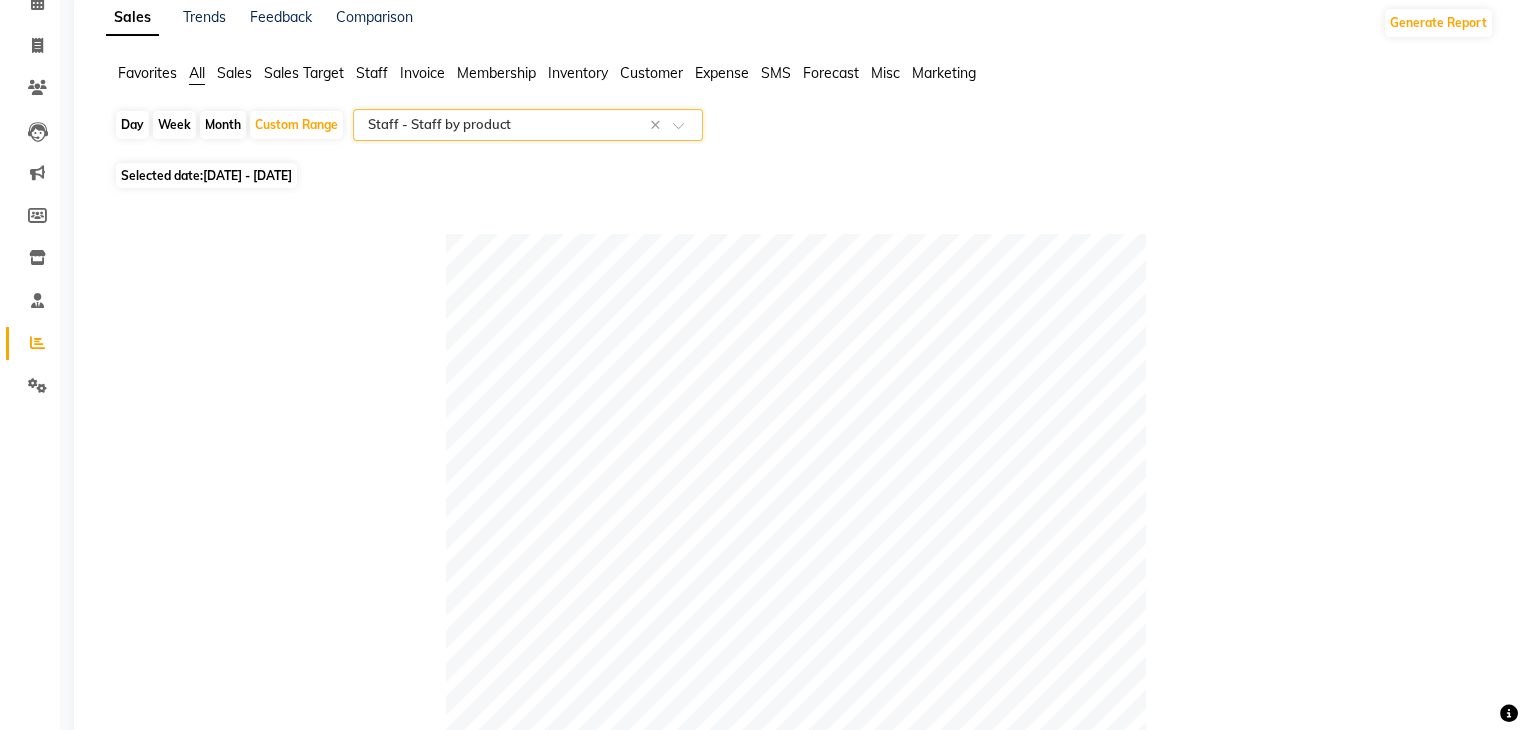 click 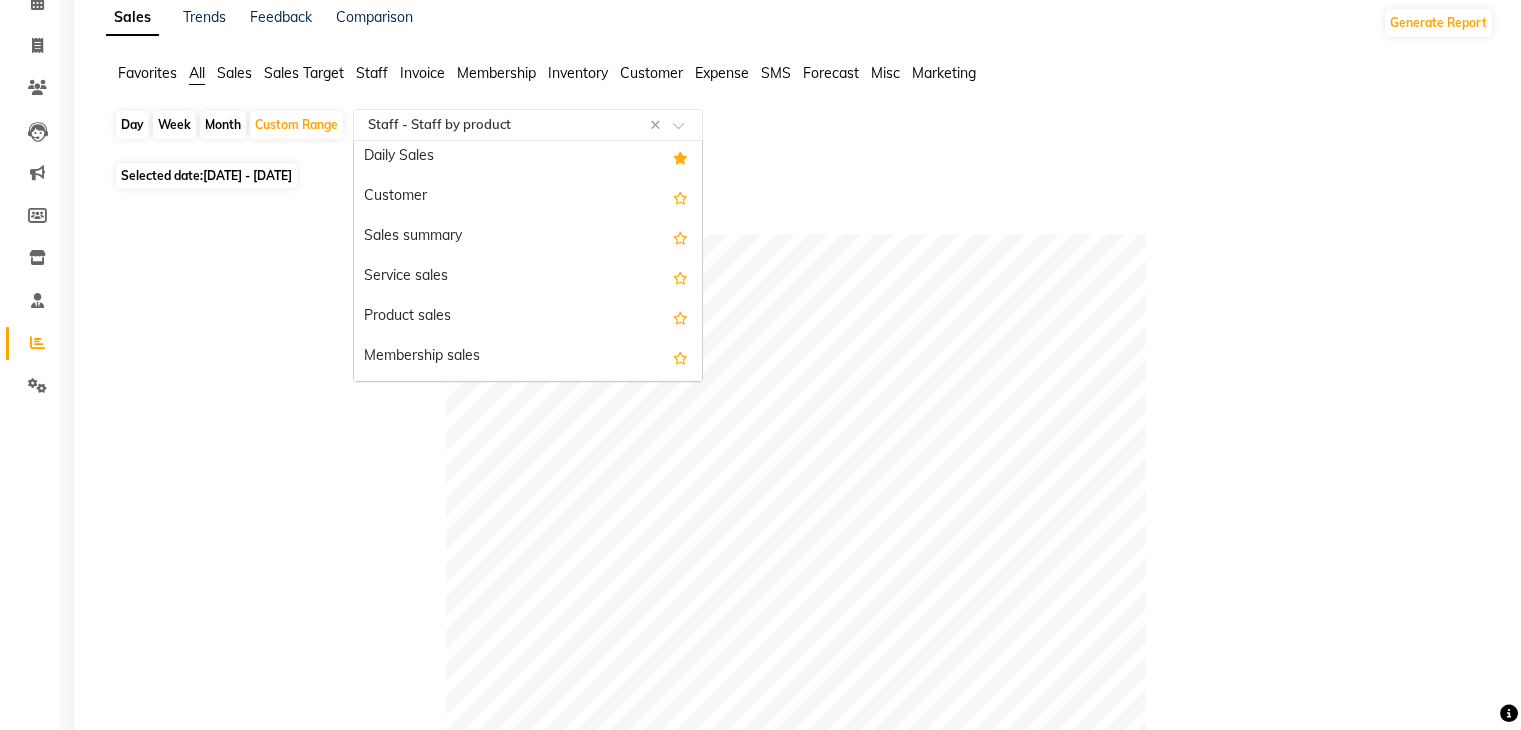 scroll, scrollTop: 0, scrollLeft: 0, axis: both 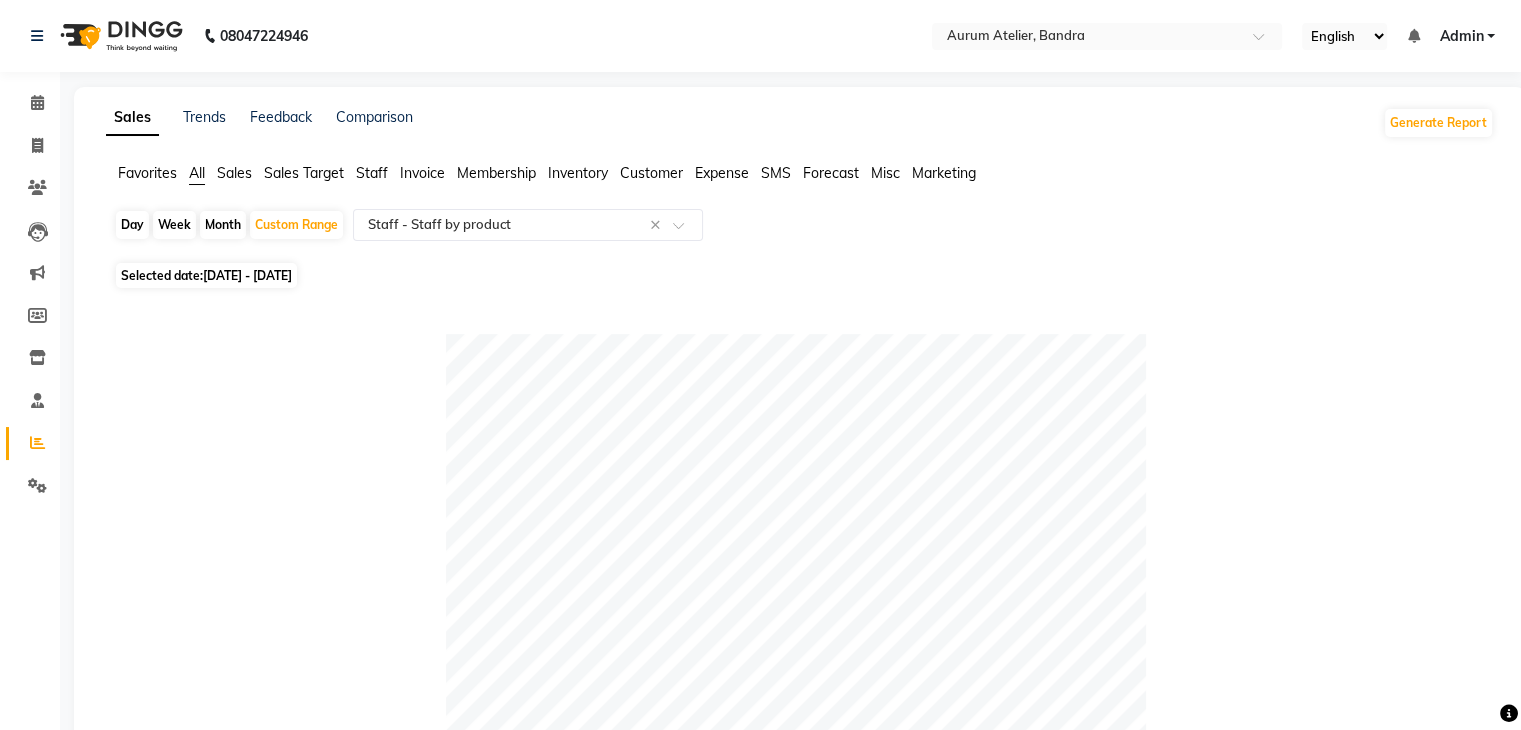 click on "Day   Week   Month   Custom Range  Select Report Type × Staff -  Staff by product ×" 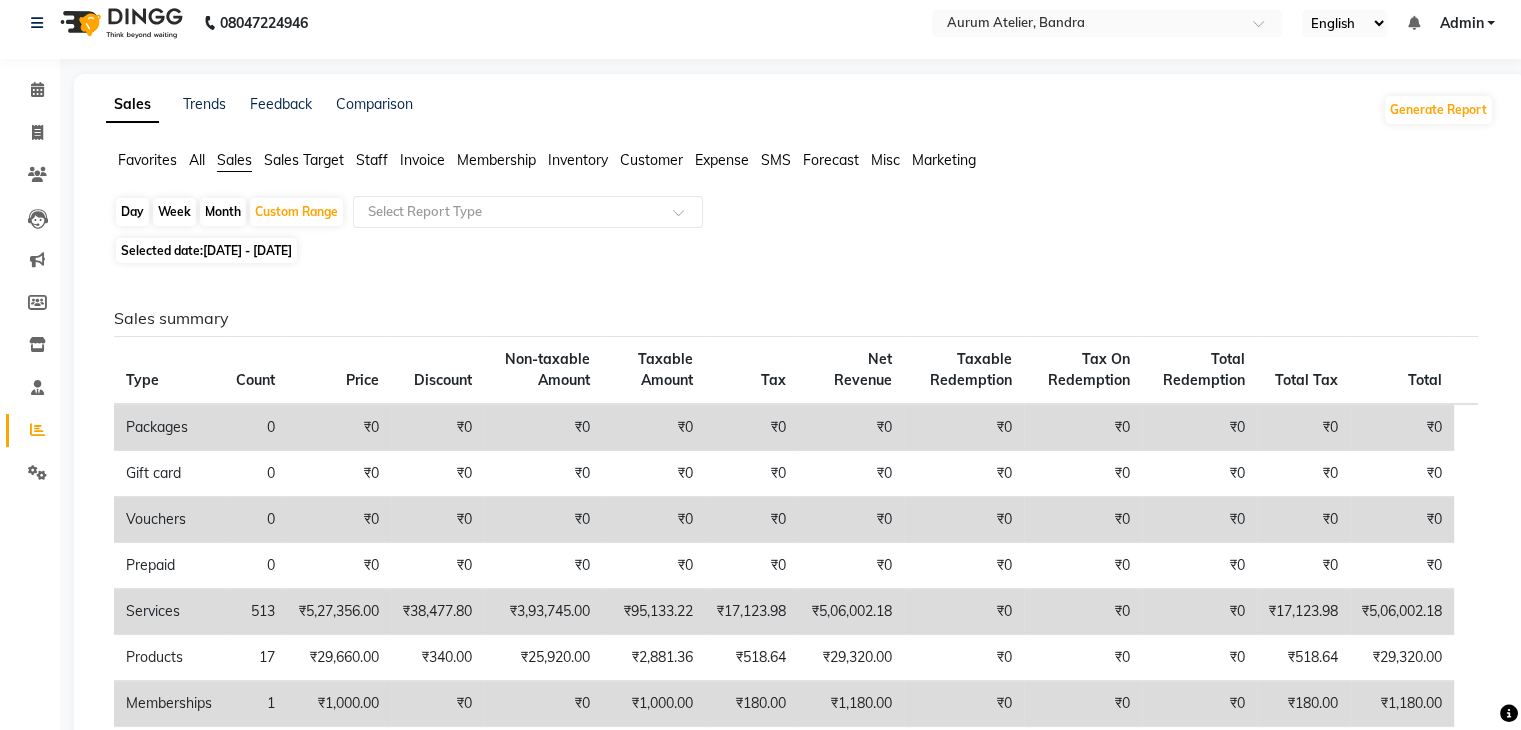 scroll, scrollTop: 0, scrollLeft: 0, axis: both 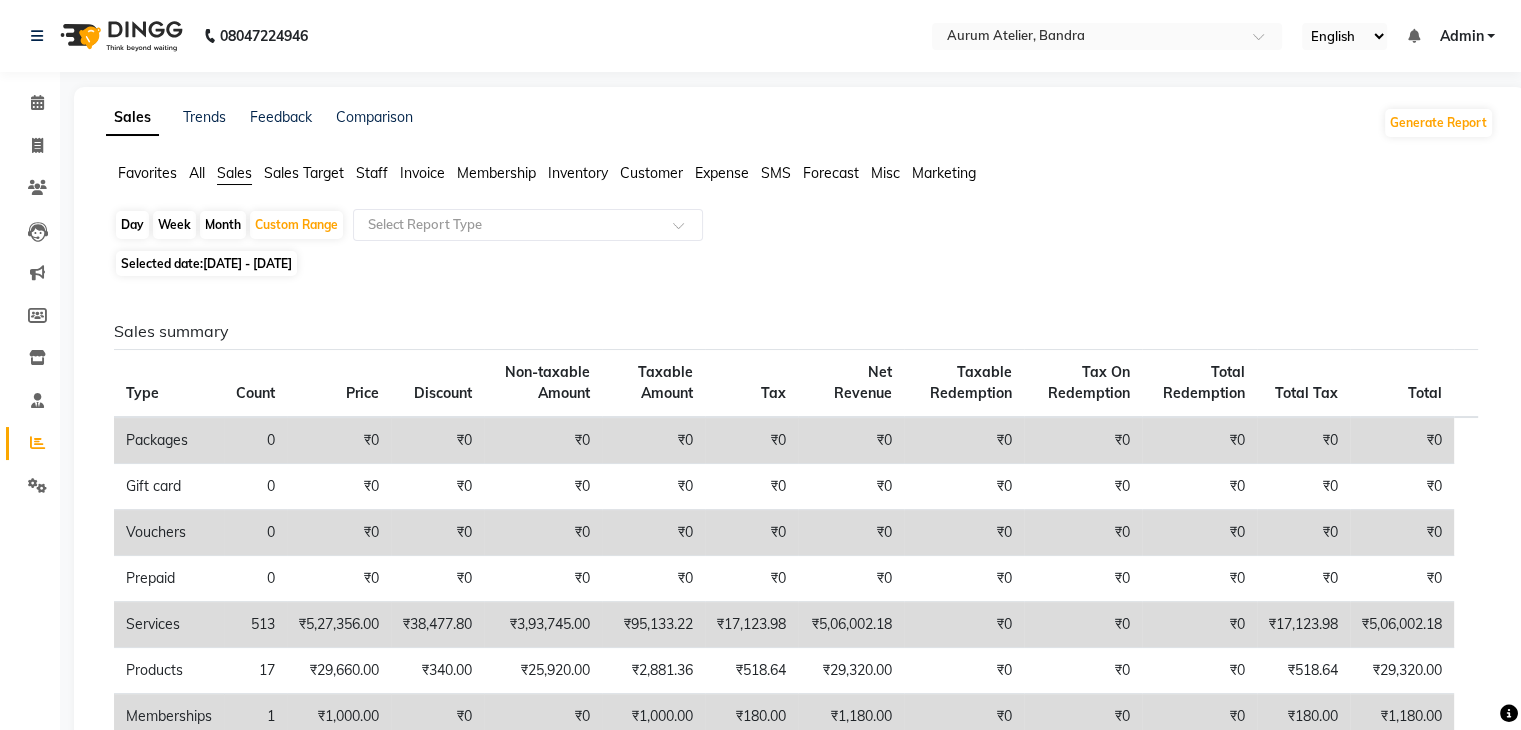 click on "Sales Target" 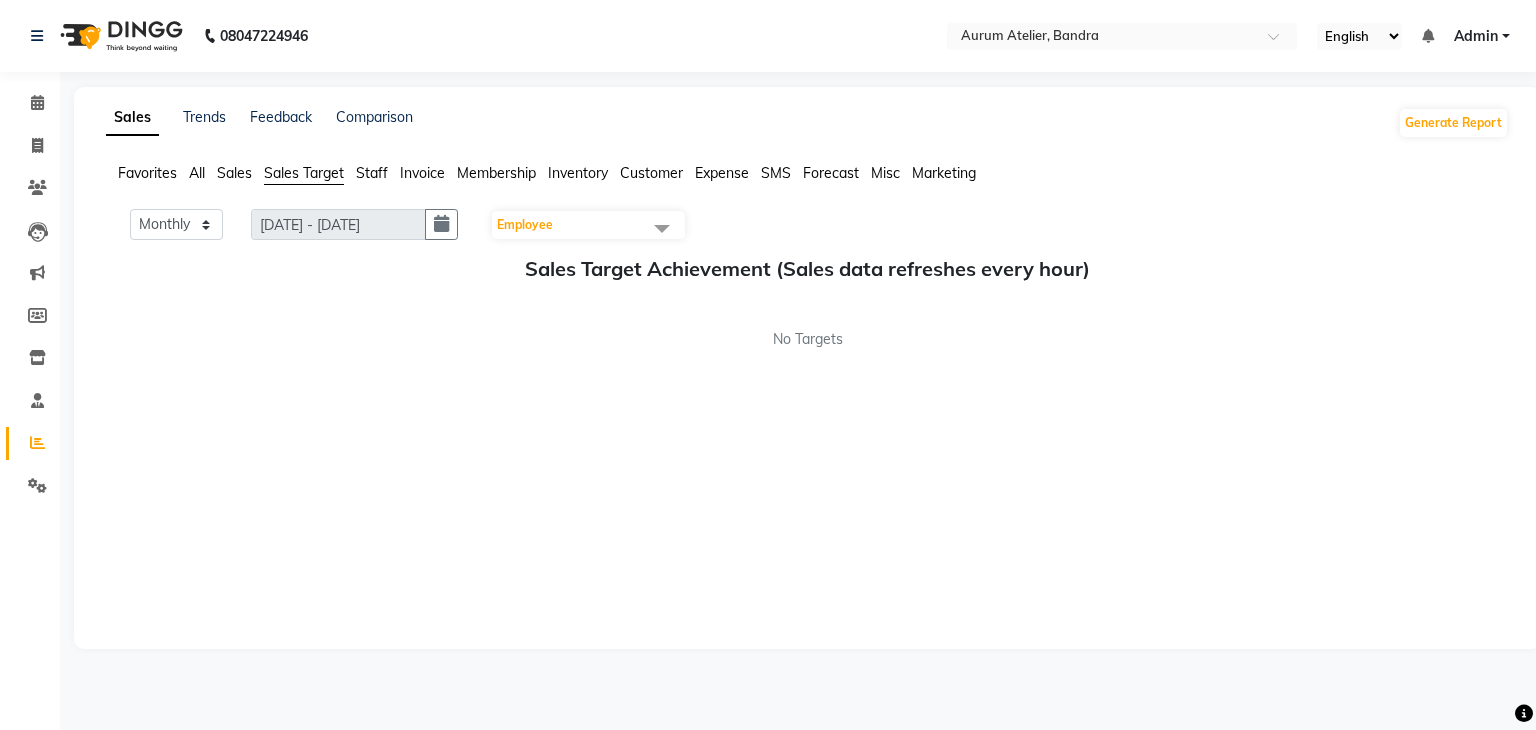 click on "Invoice" 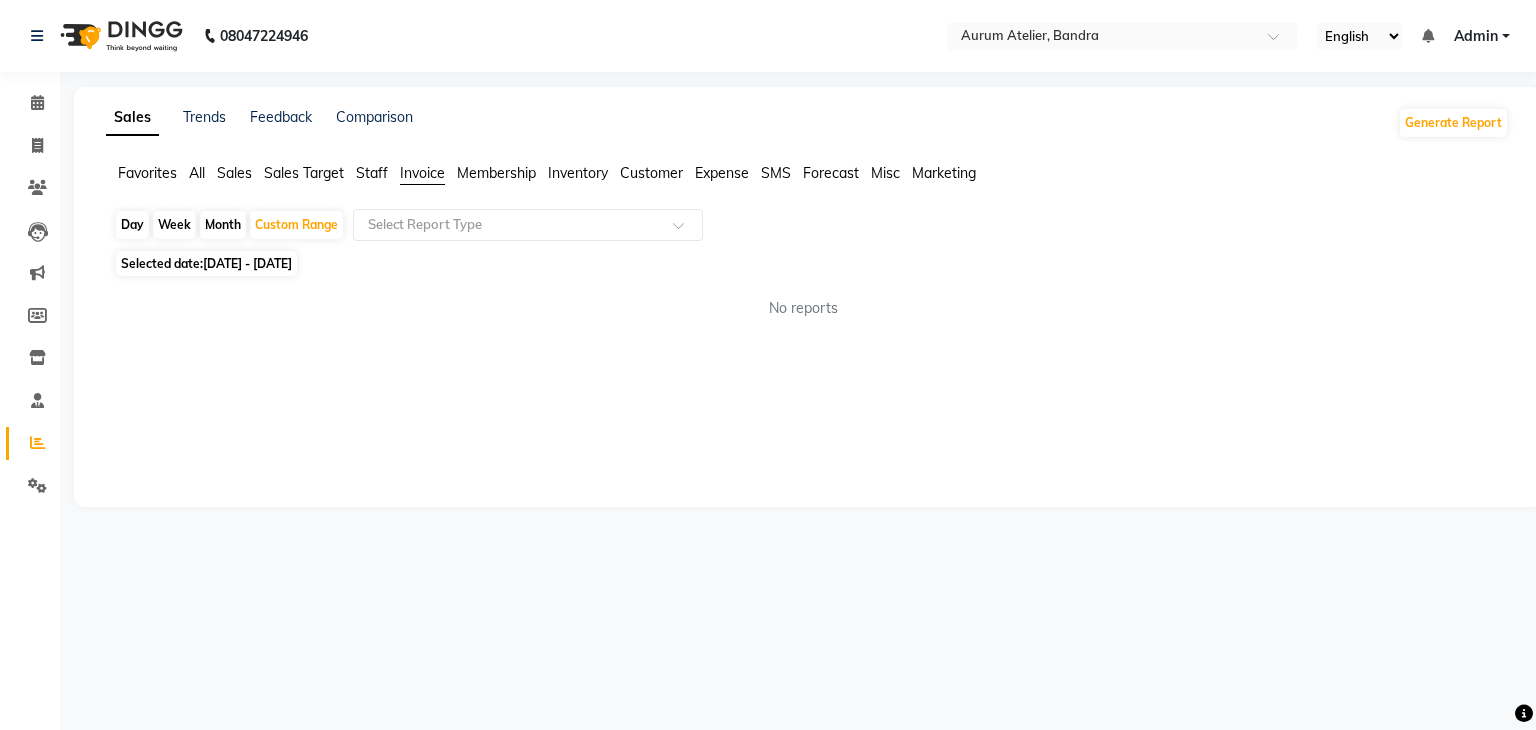 click on "Membership" 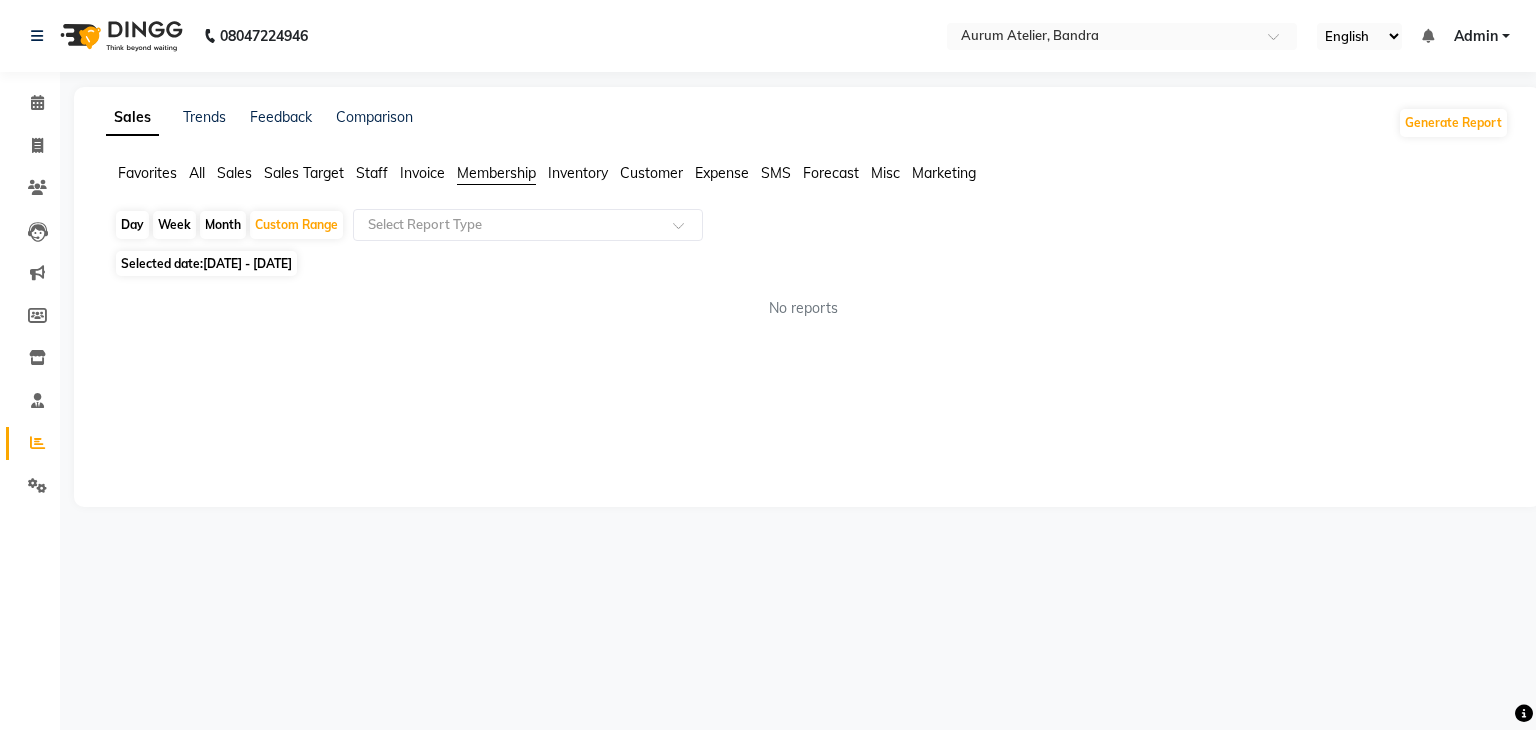 click on "Inventory" 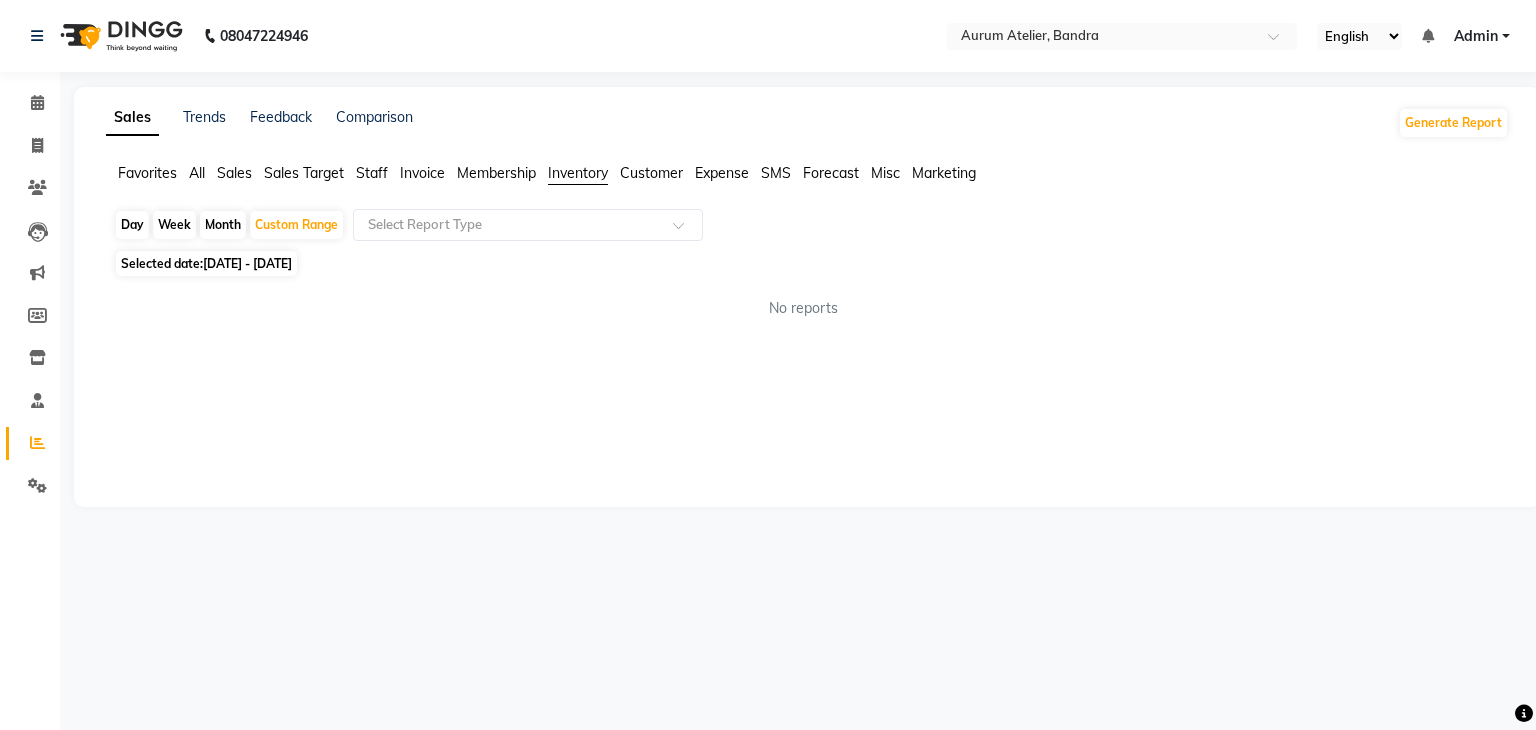 click on "Sales" 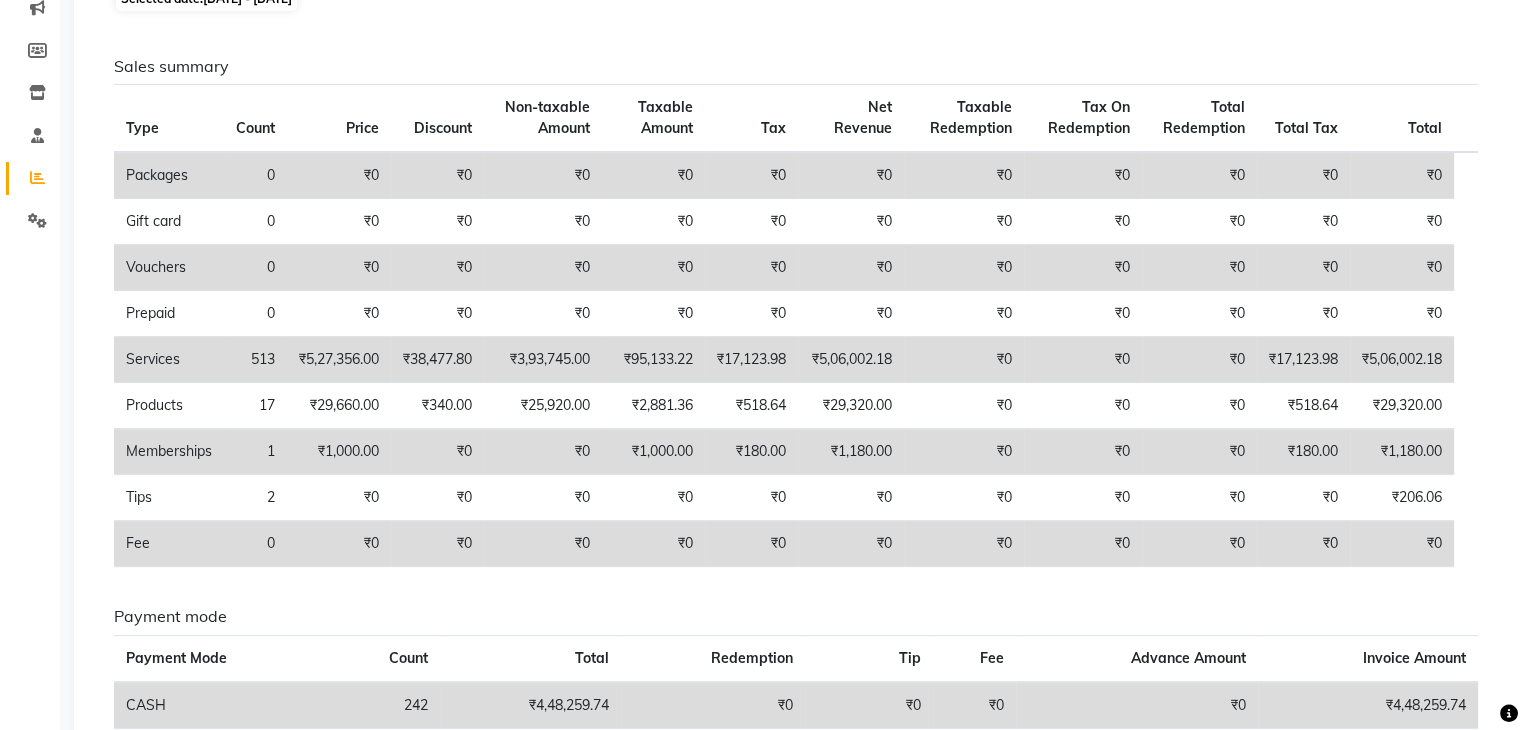 scroll, scrollTop: 300, scrollLeft: 0, axis: vertical 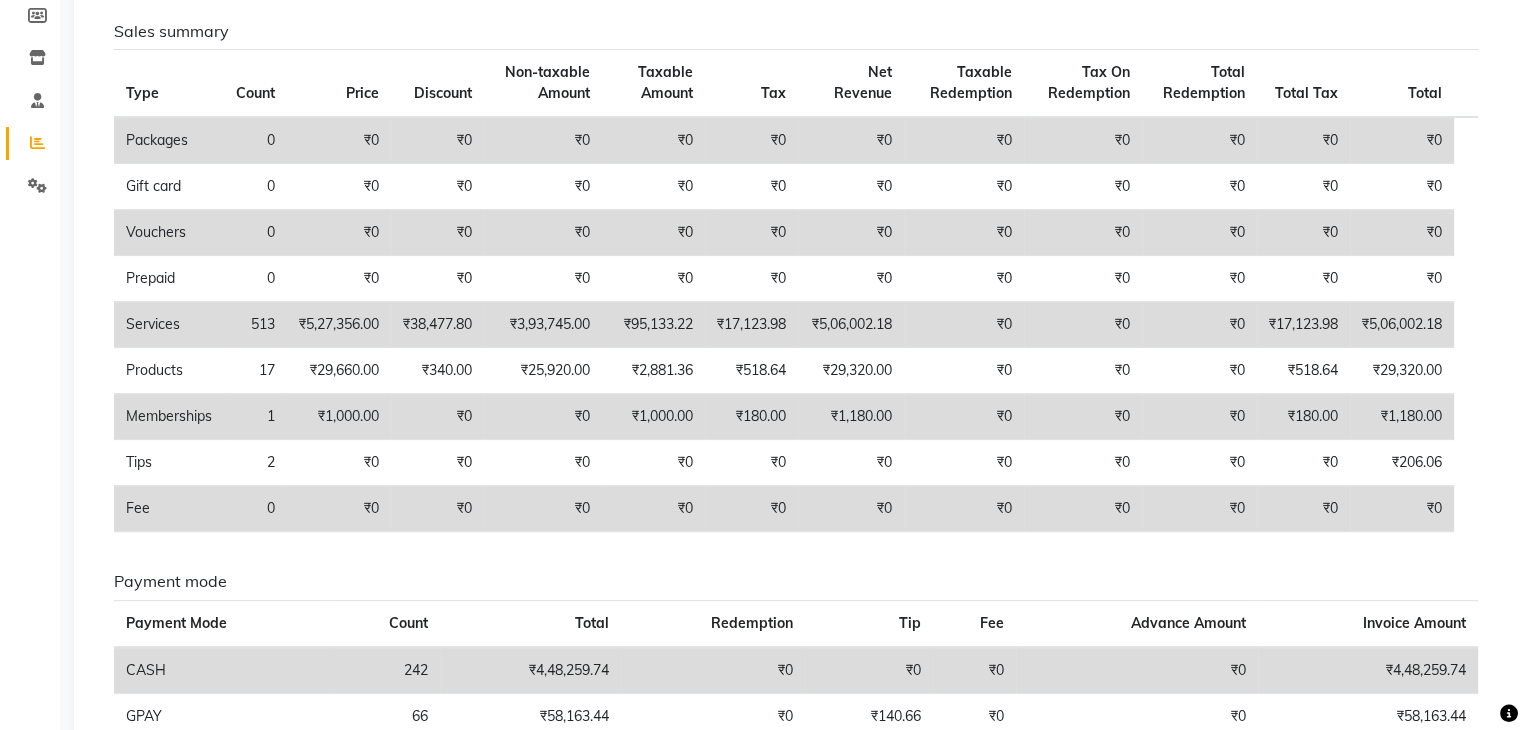 drag, startPoint x: 553, startPoint y: 418, endPoint x: 548, endPoint y: 397, distance: 21.587032 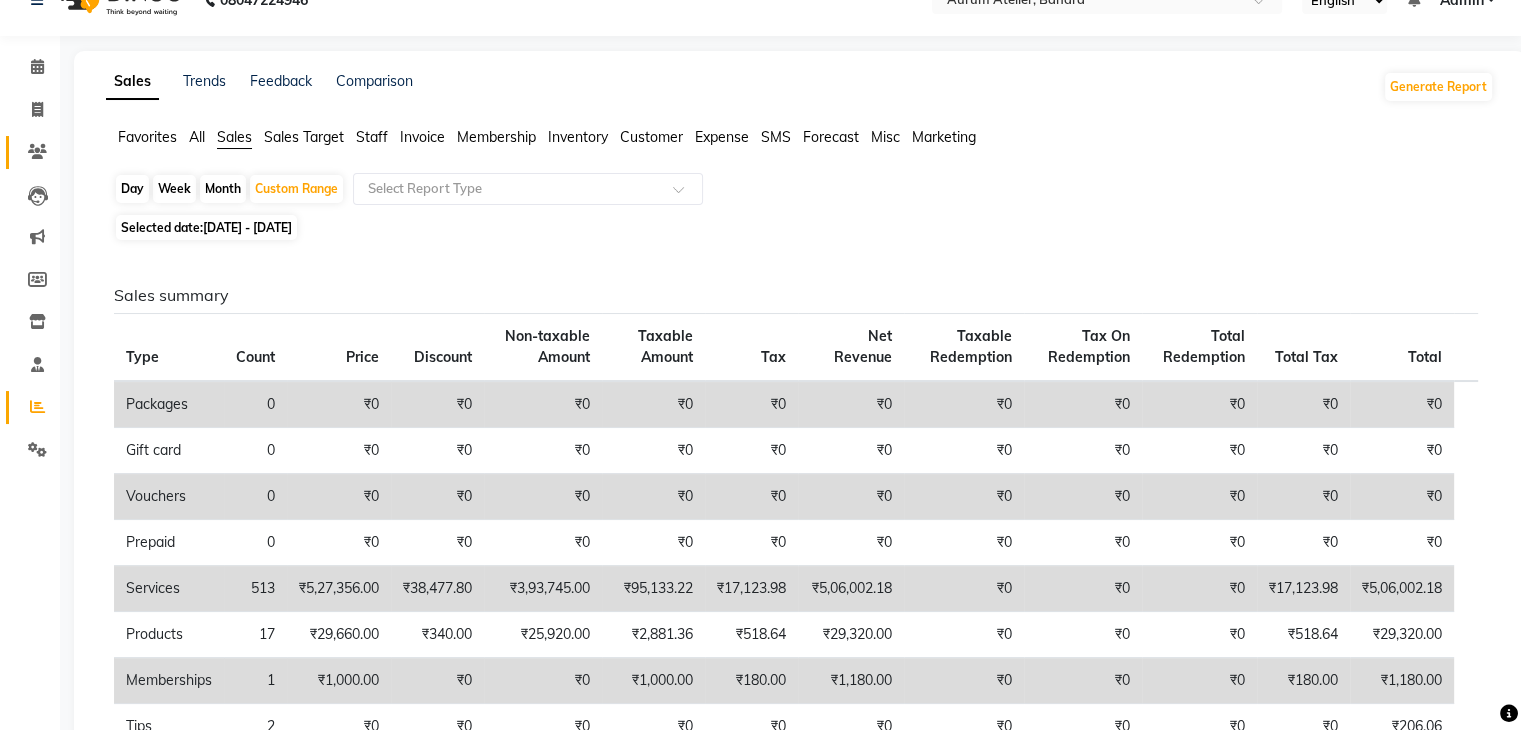 scroll, scrollTop: 0, scrollLeft: 0, axis: both 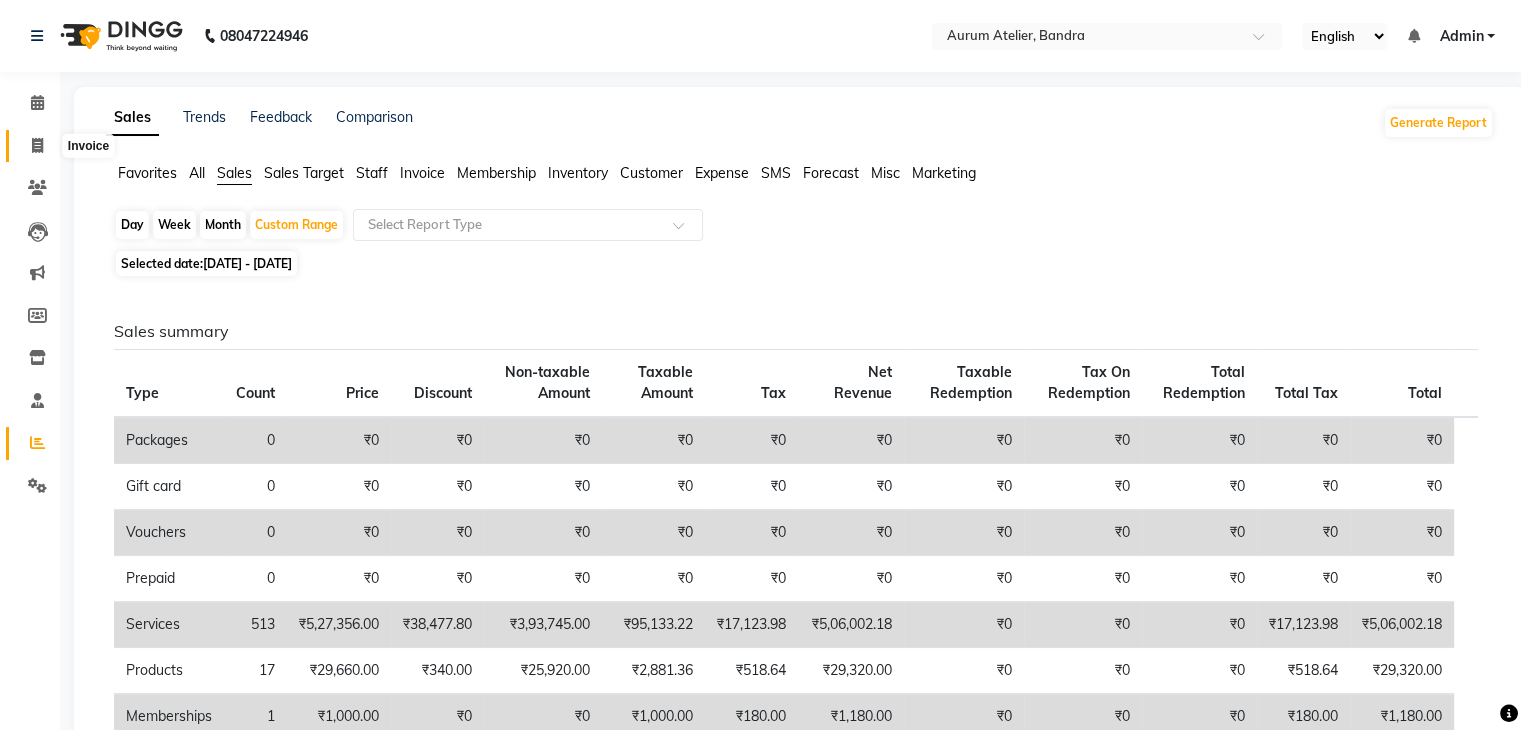 click 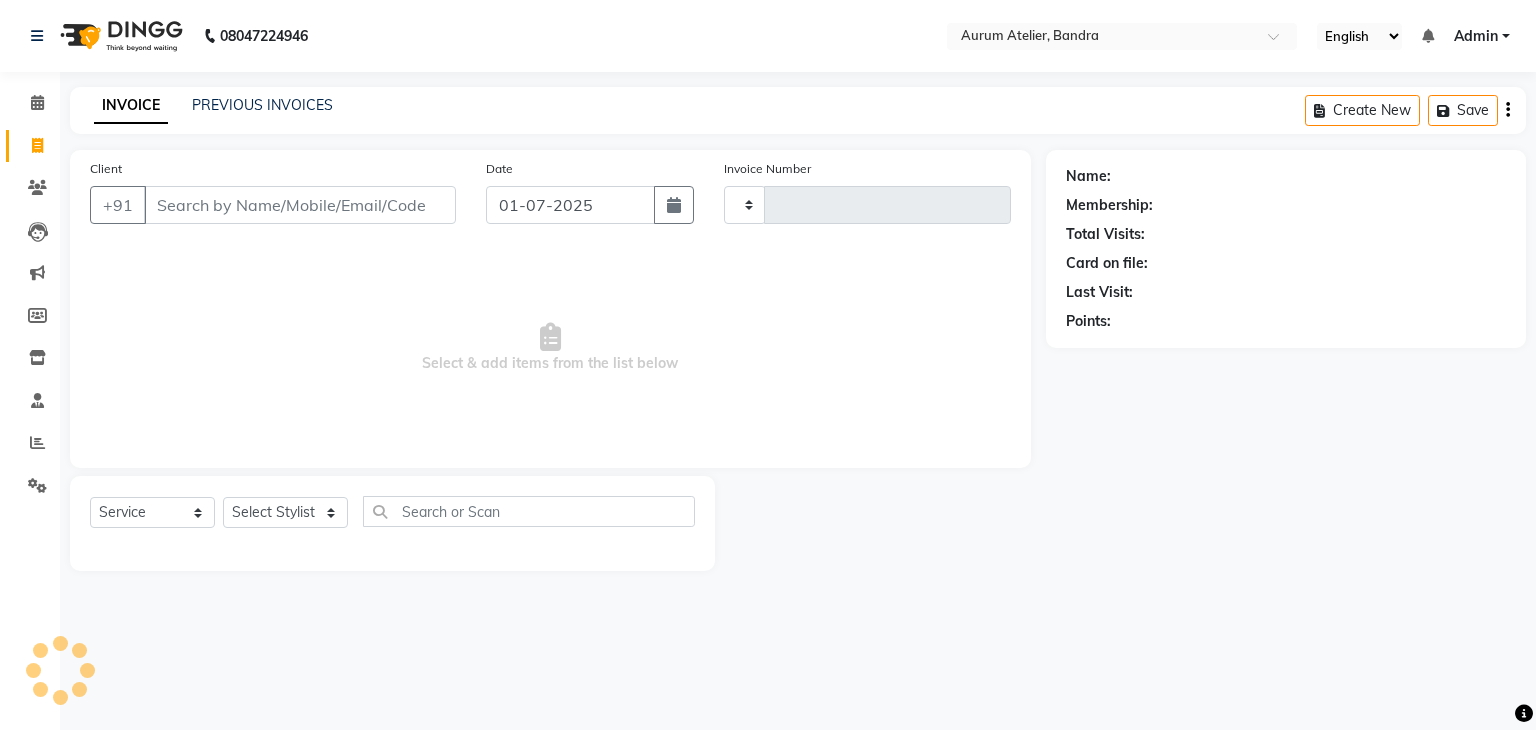 type on "0388" 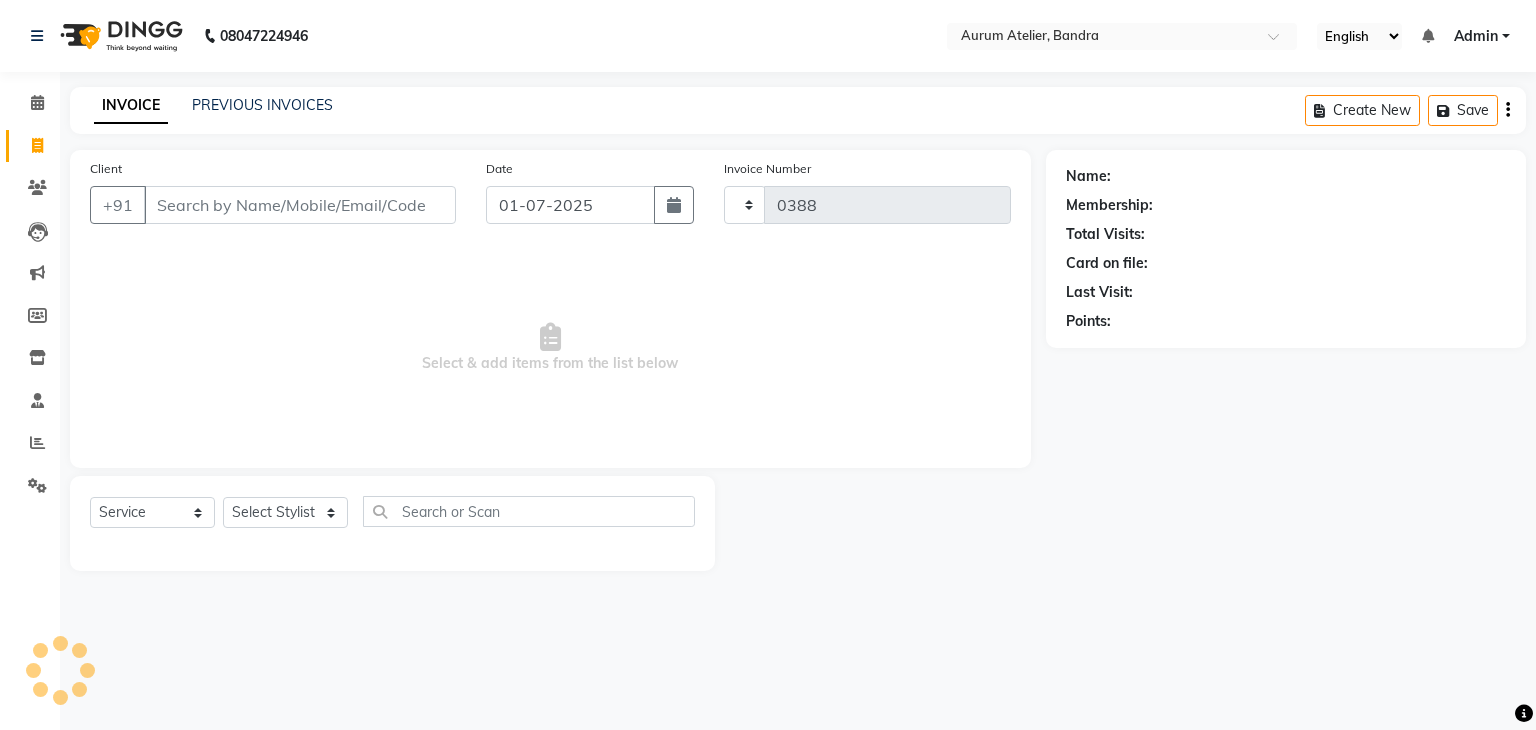 select on "7410" 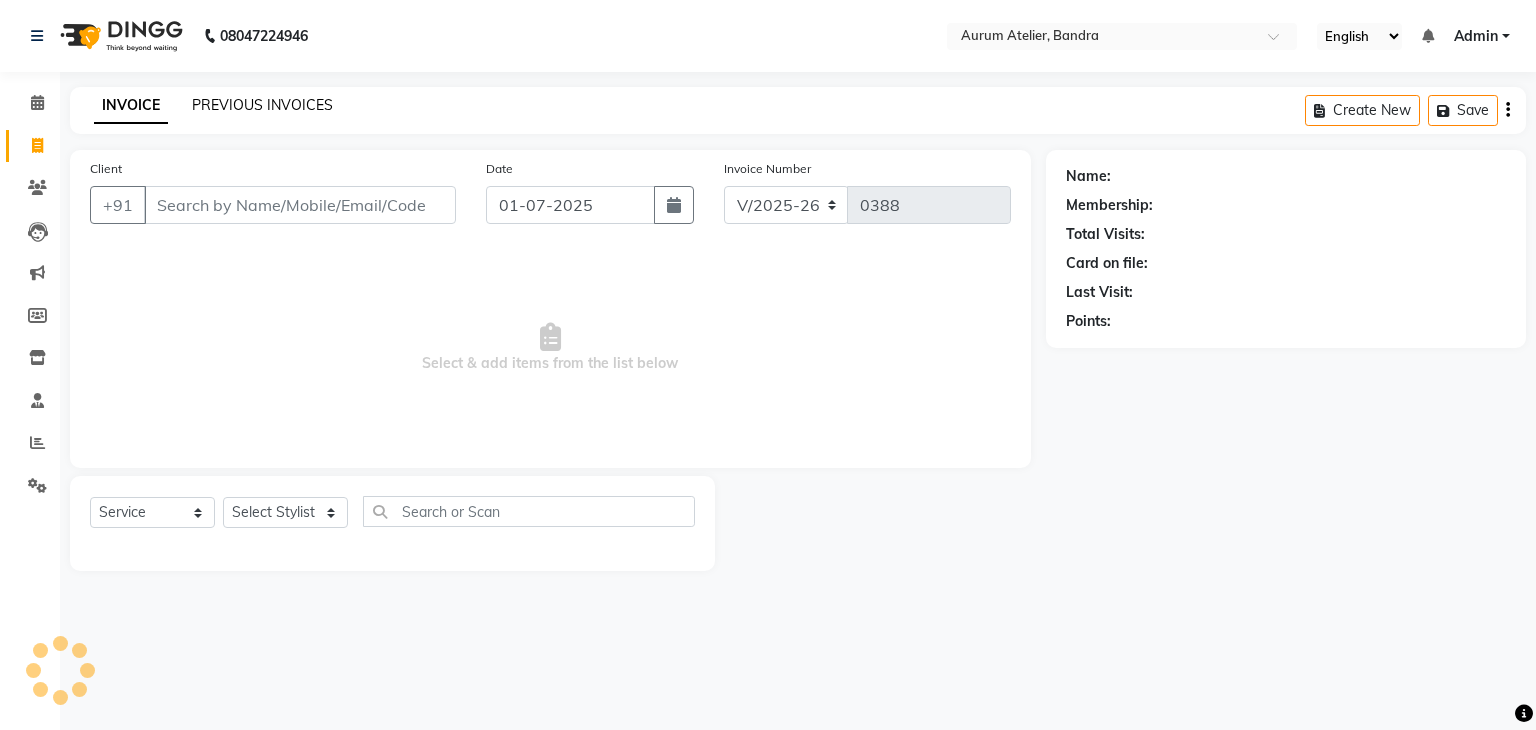 click on "PREVIOUS INVOICES" 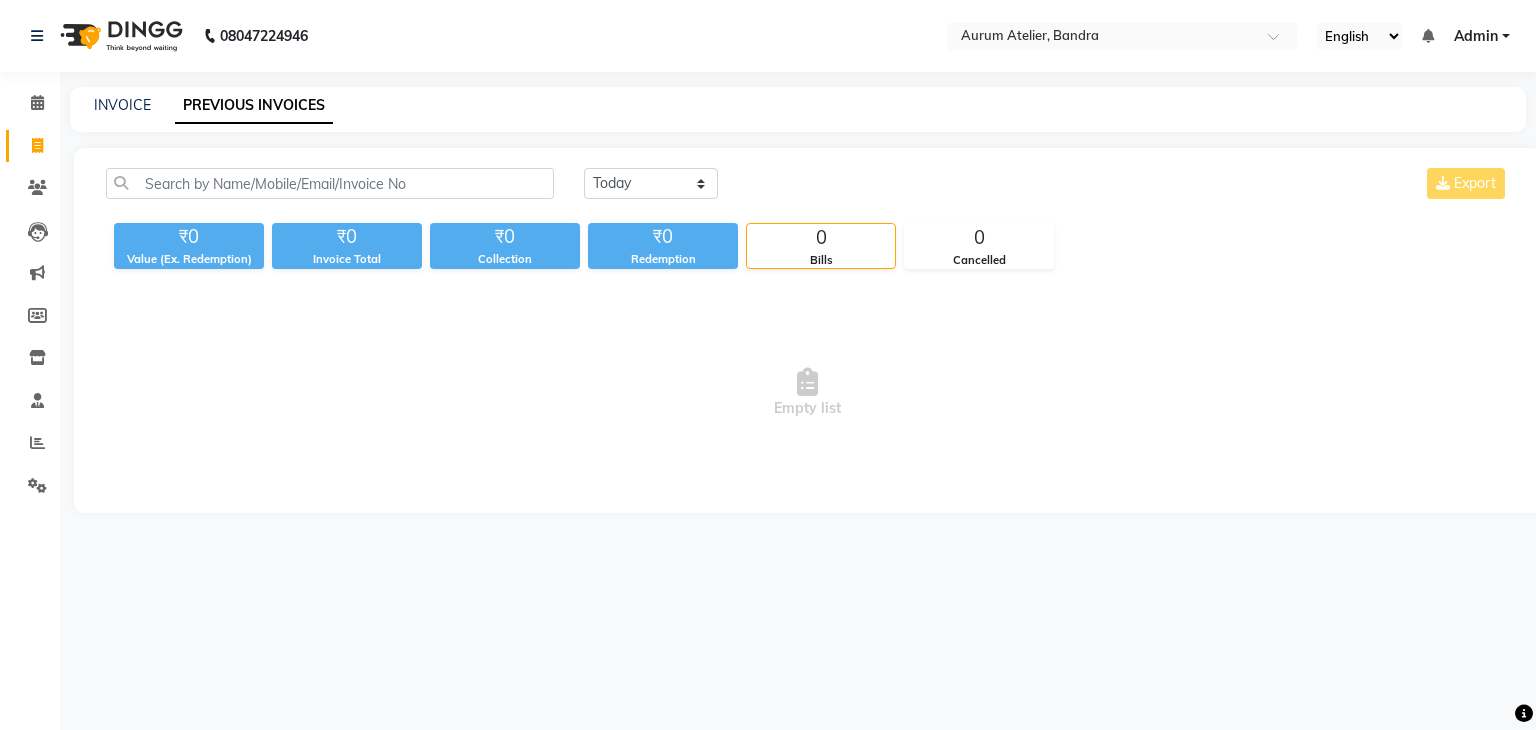 click on "[DATE] [DATE] Custom Range Export ₹0 Value (Ex. Redemption) ₹0 Invoice Total  ₹0 Collection ₹0 Redemption 0 Bills 0 Cancelled  Empty list" 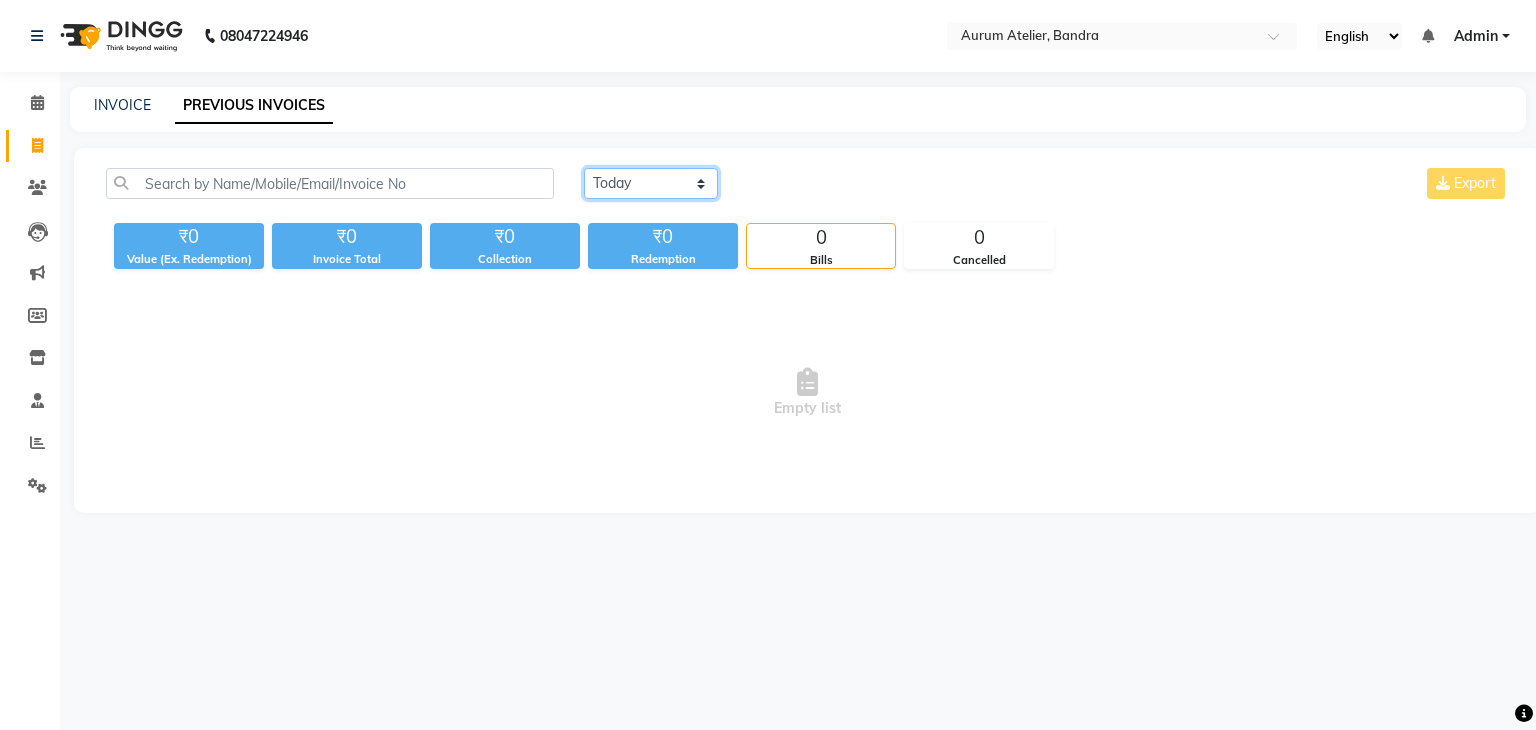 click on "[DATE] [DATE] Custom Range" 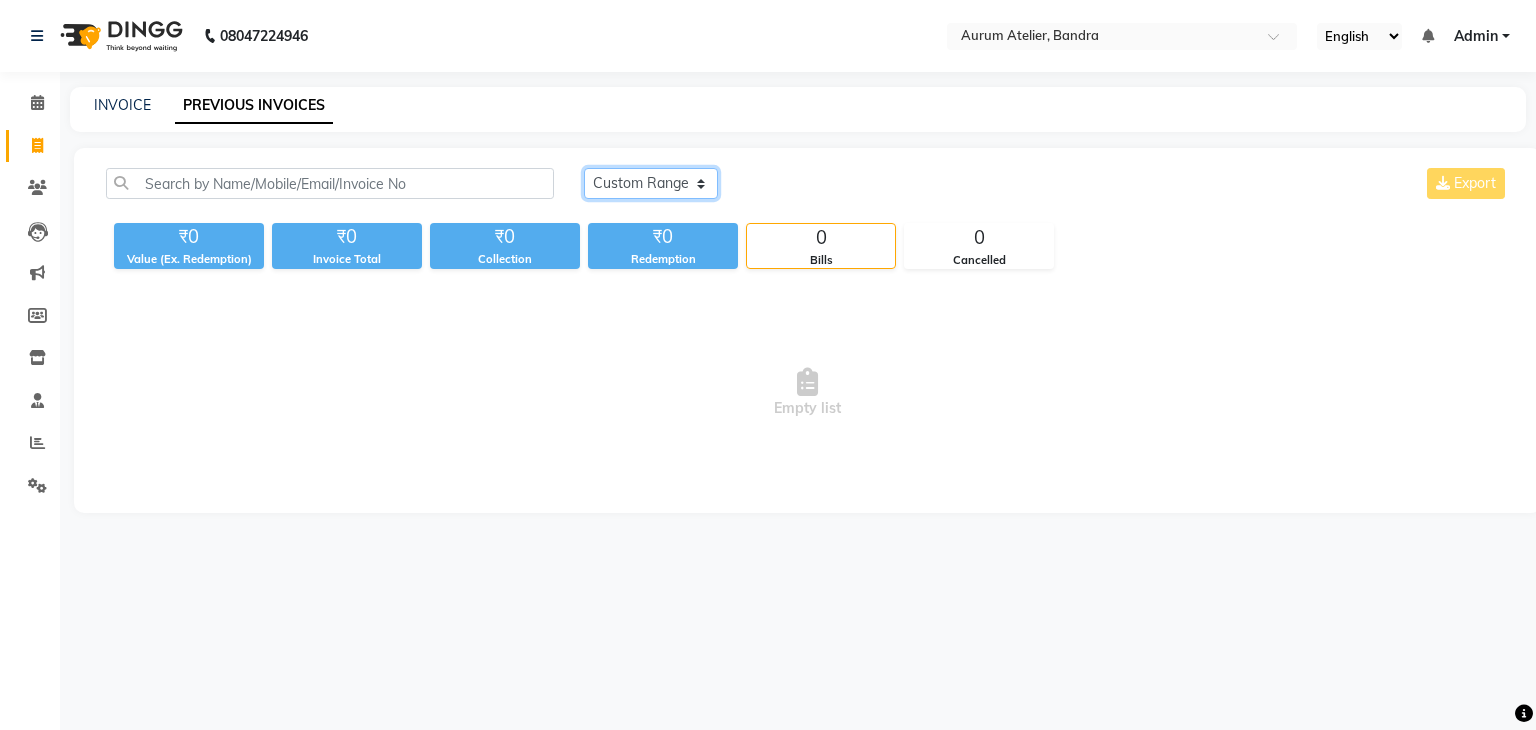 click on "[DATE] [DATE] Custom Range" 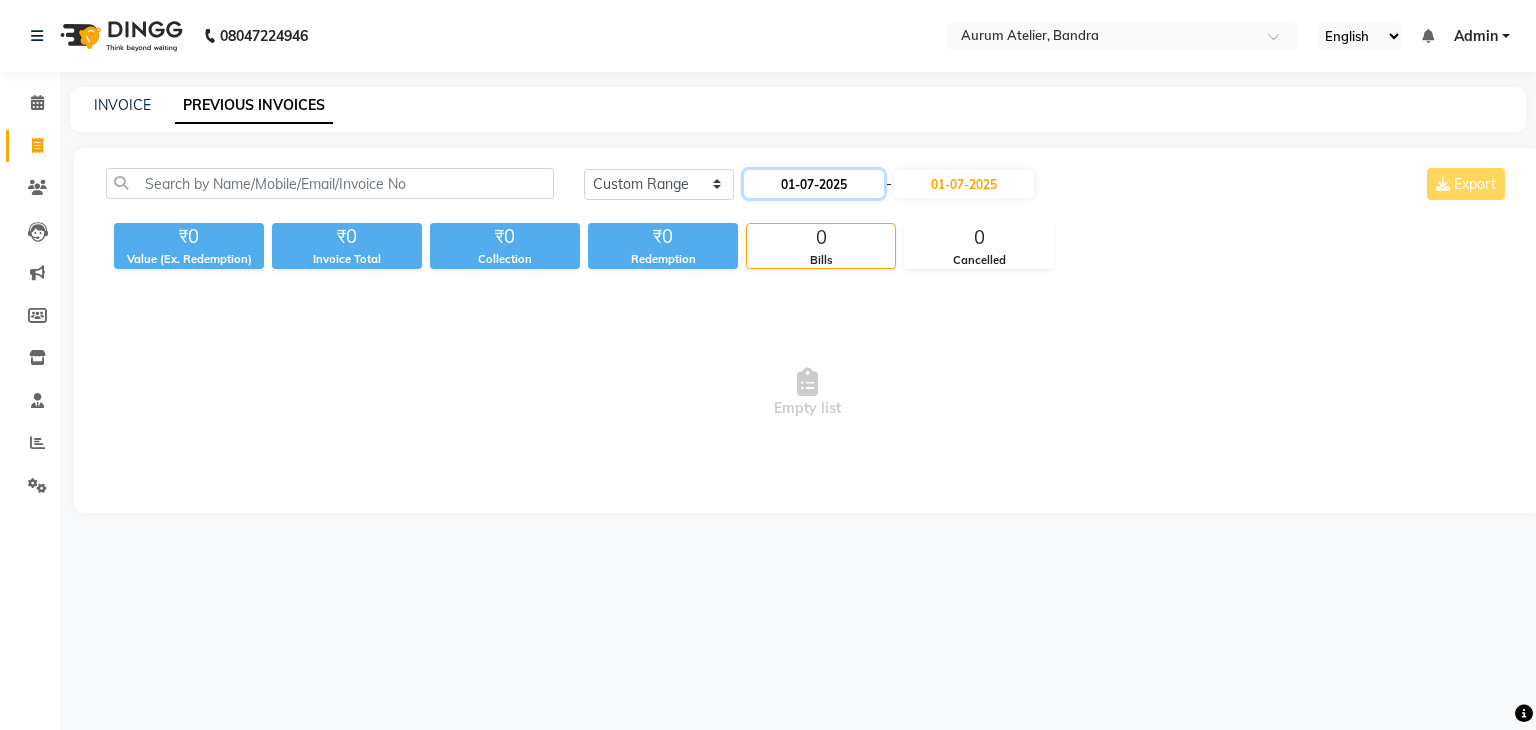 click on "01-07-2025" 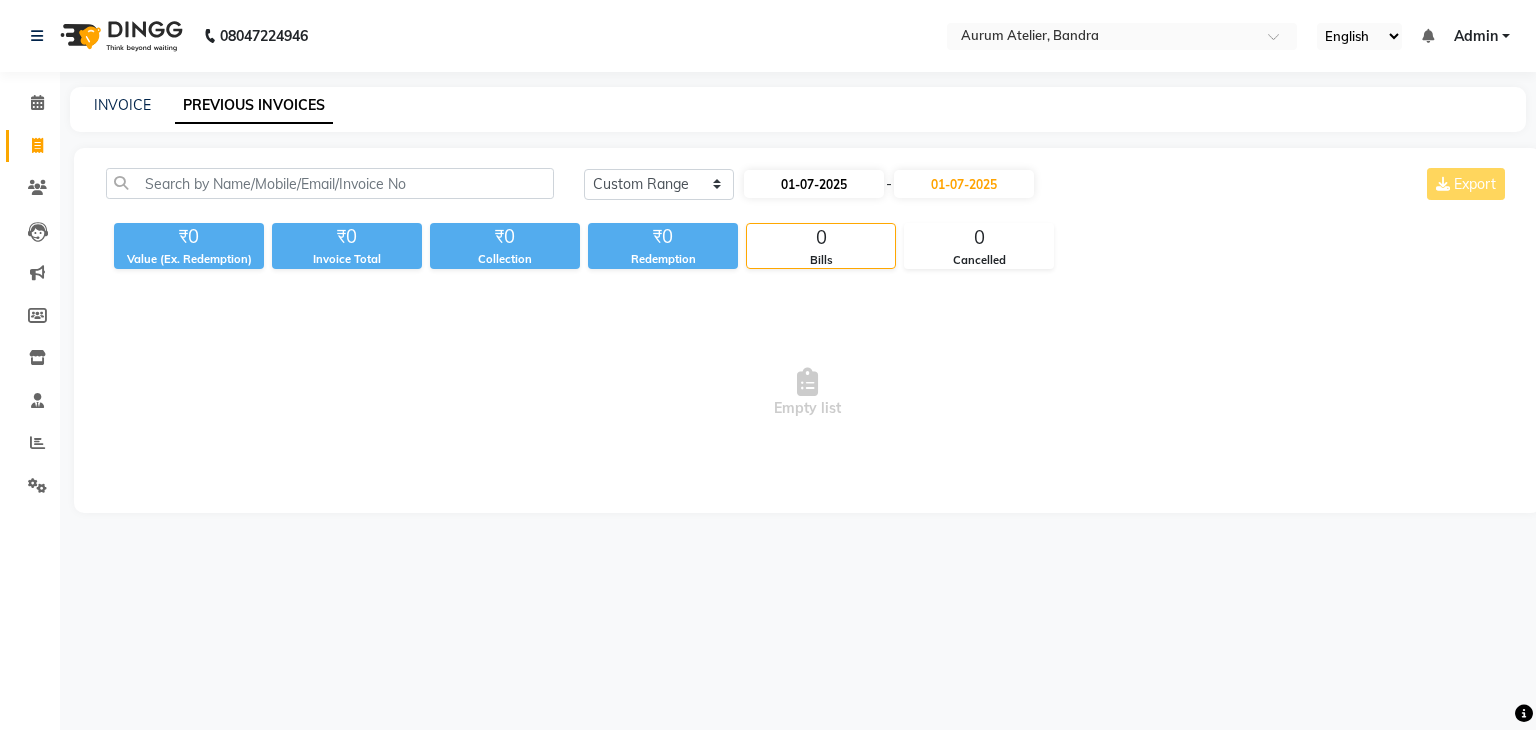 select on "7" 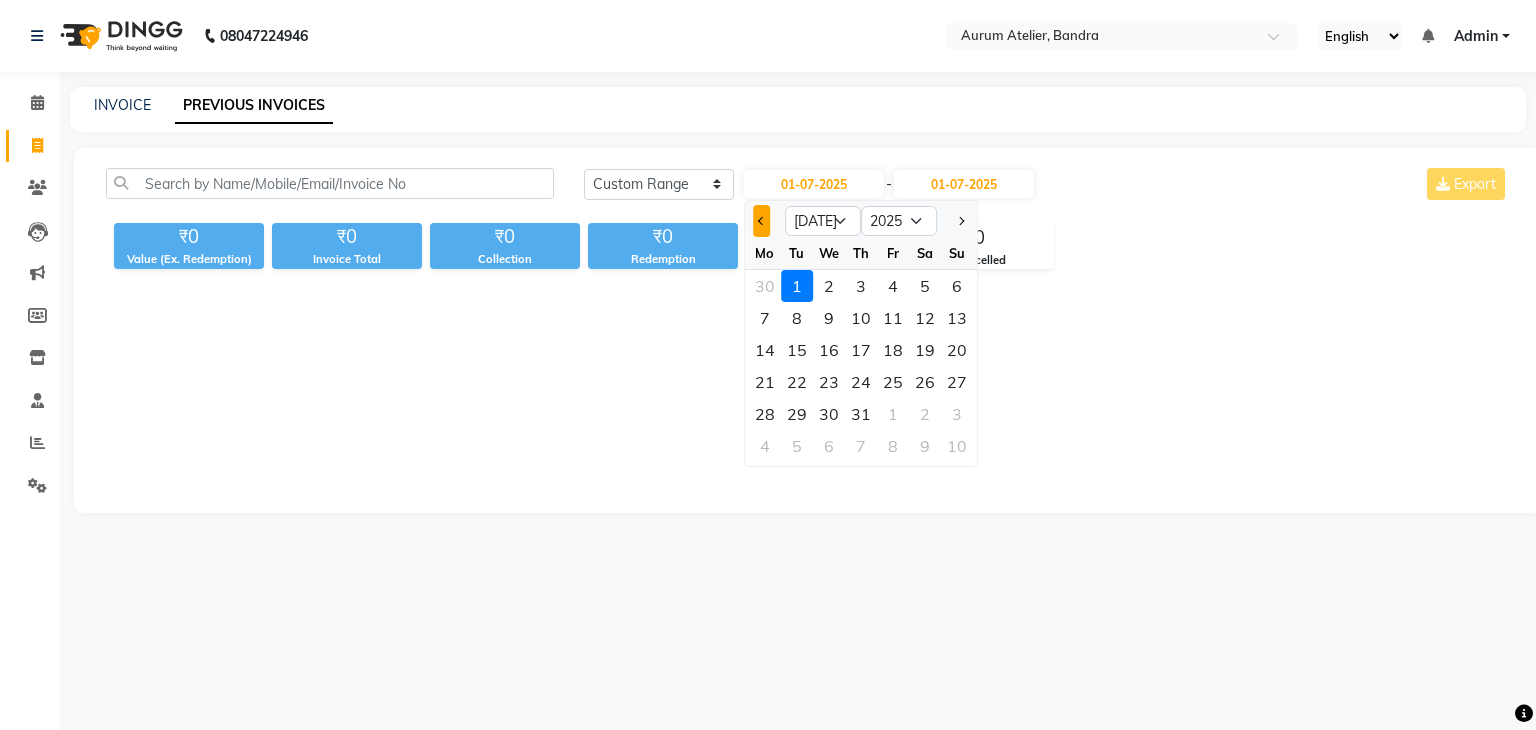 click 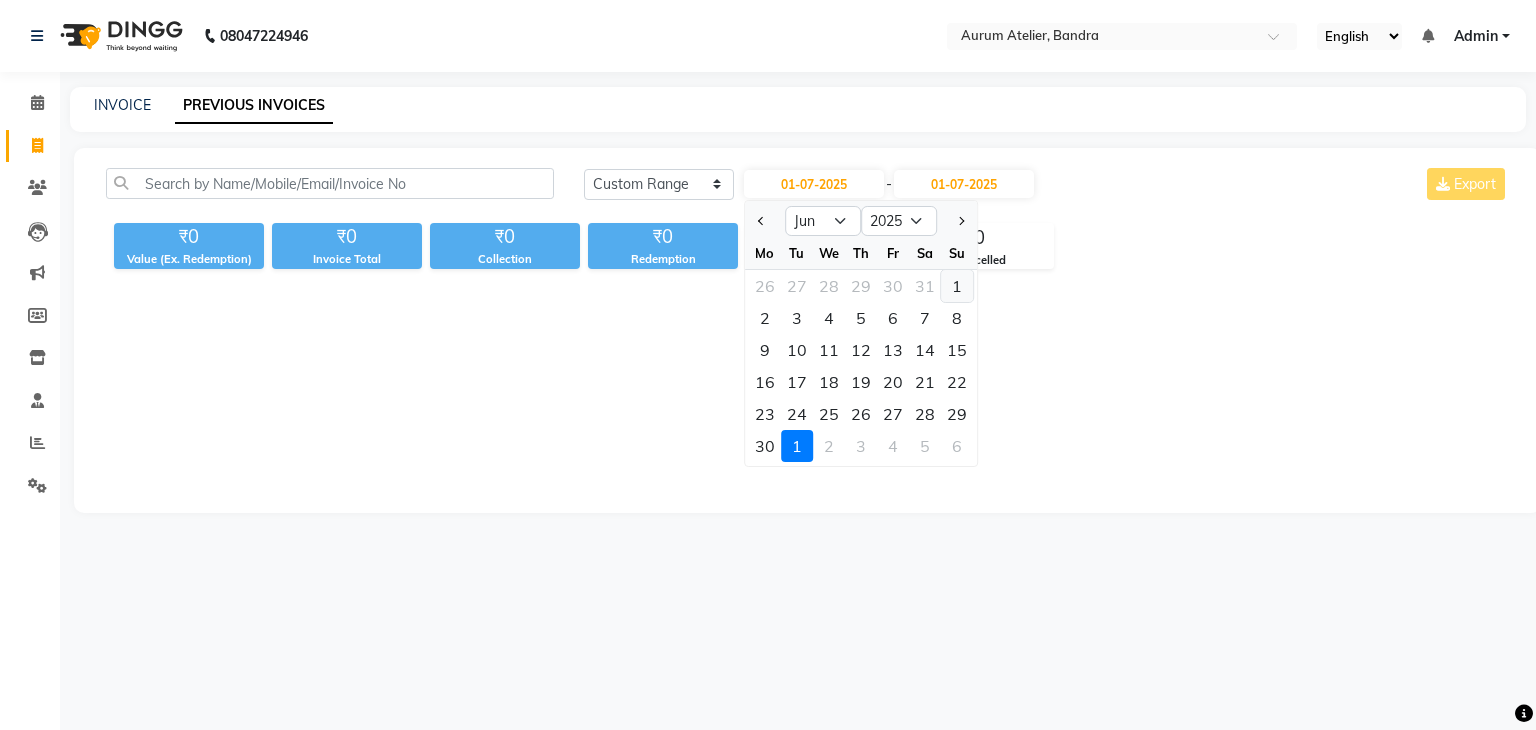 click on "1" 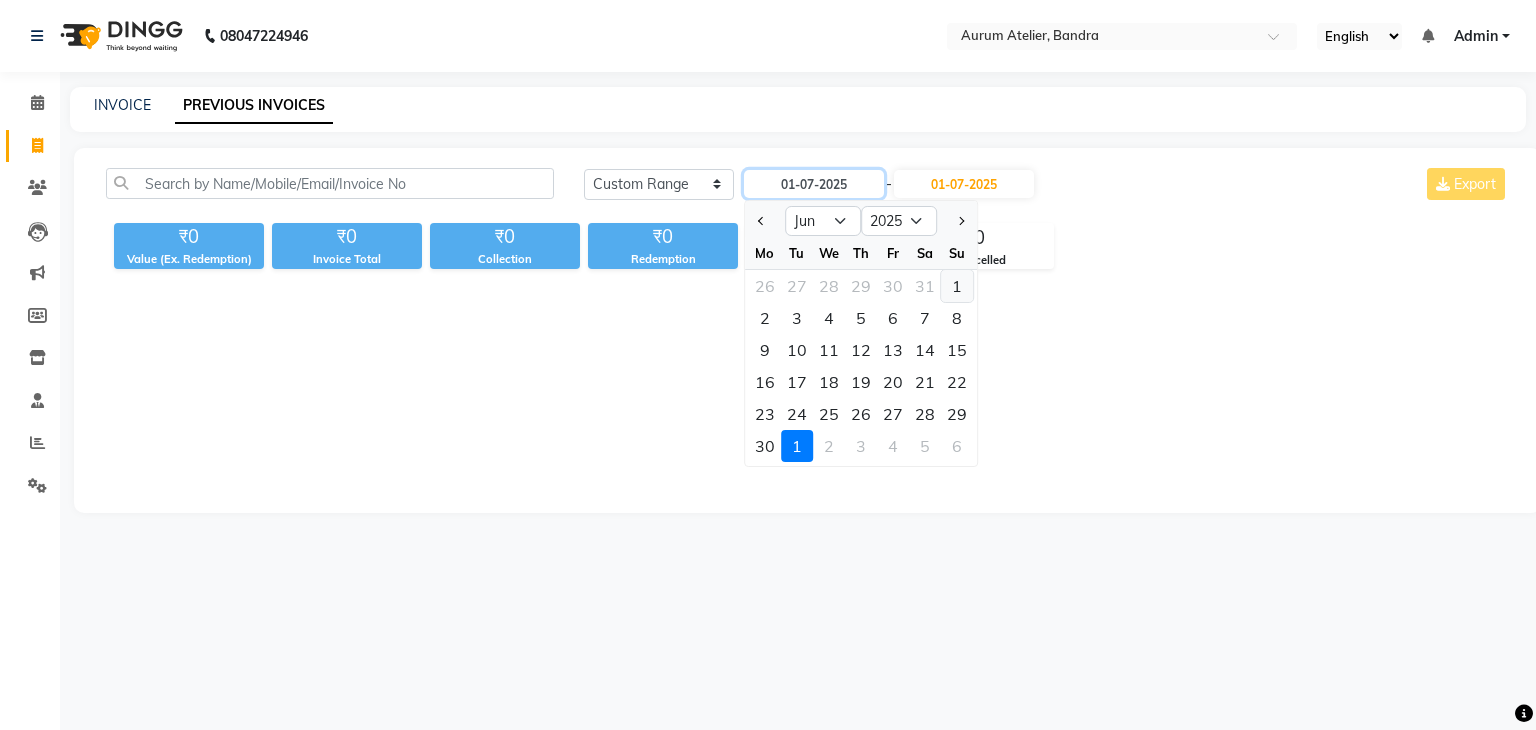 type on "[DATE]" 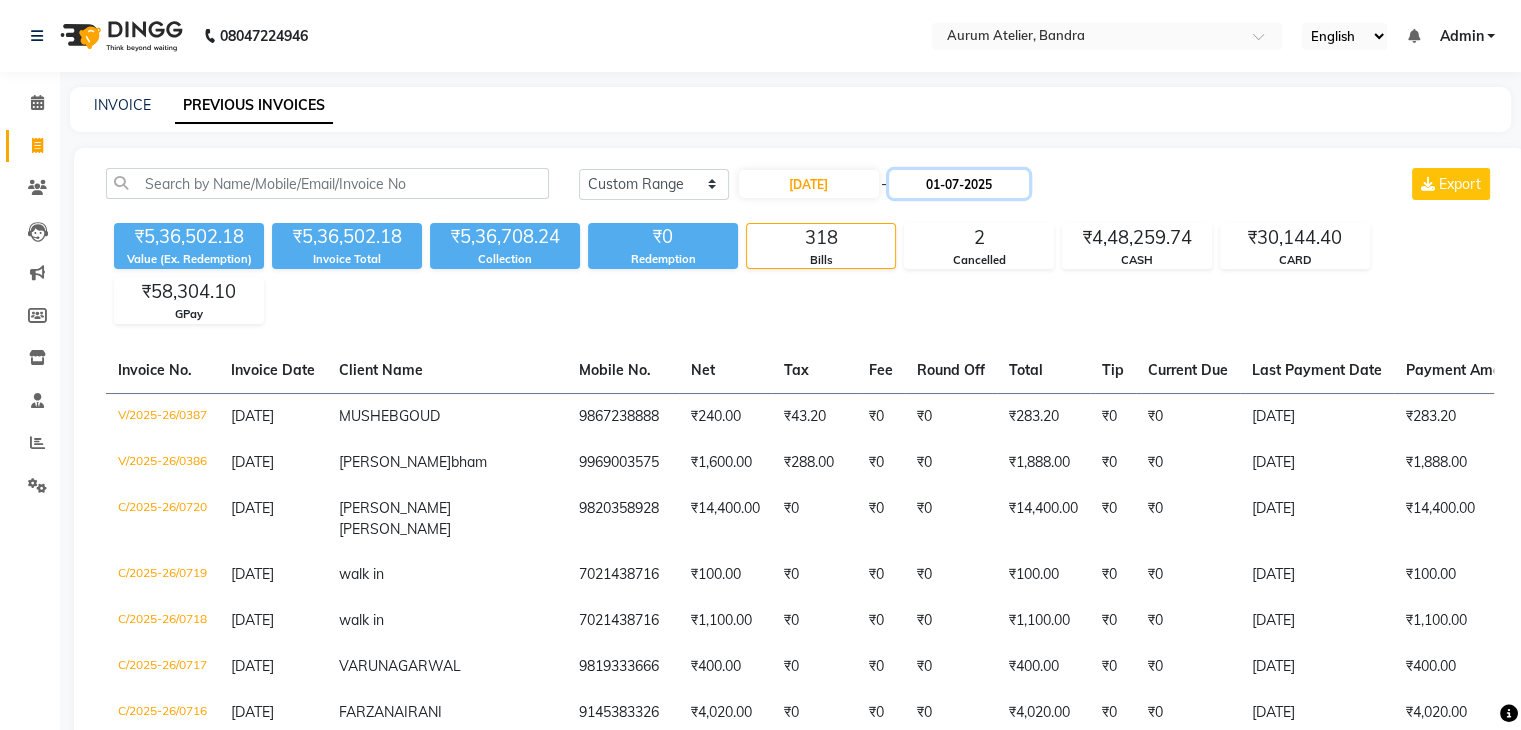 click on "01-07-2025" 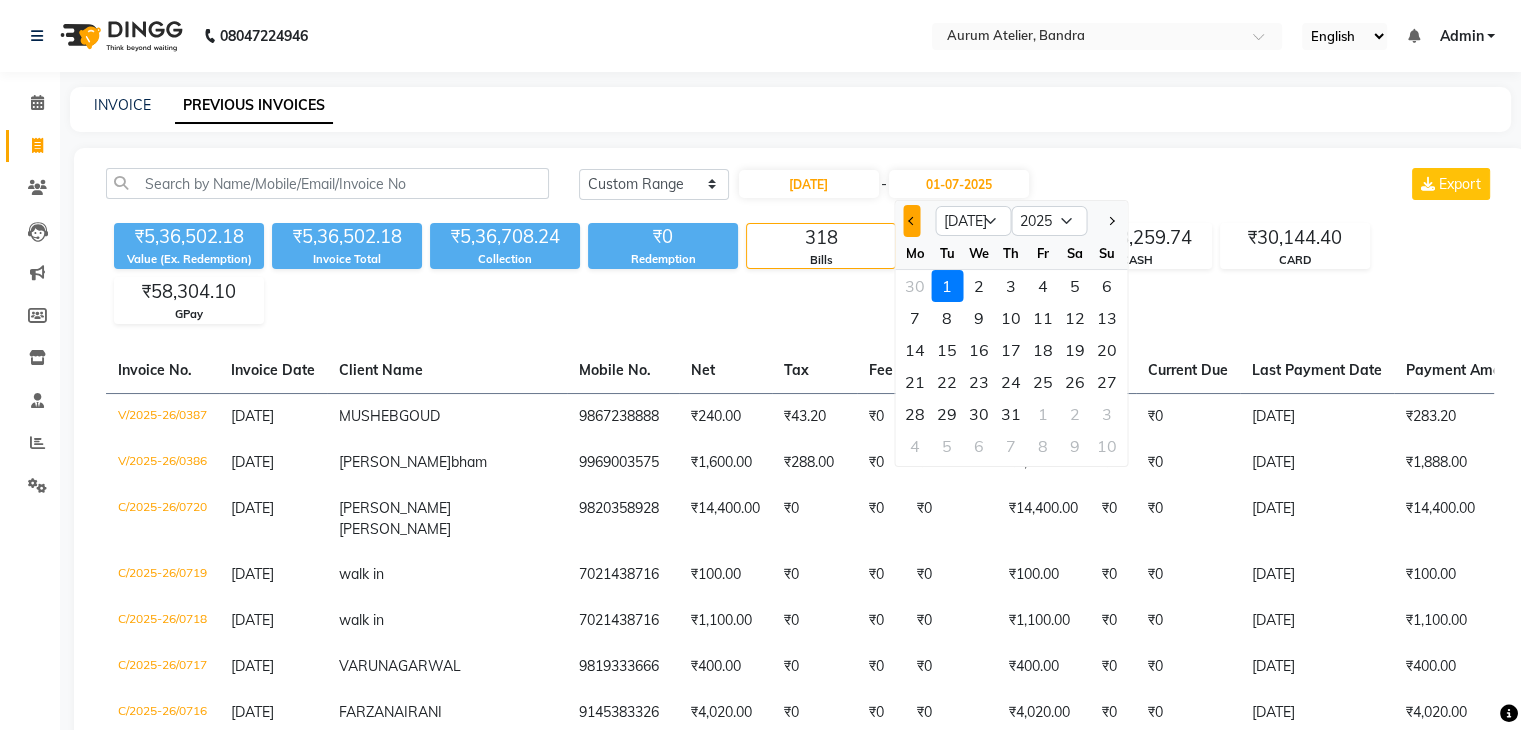 click 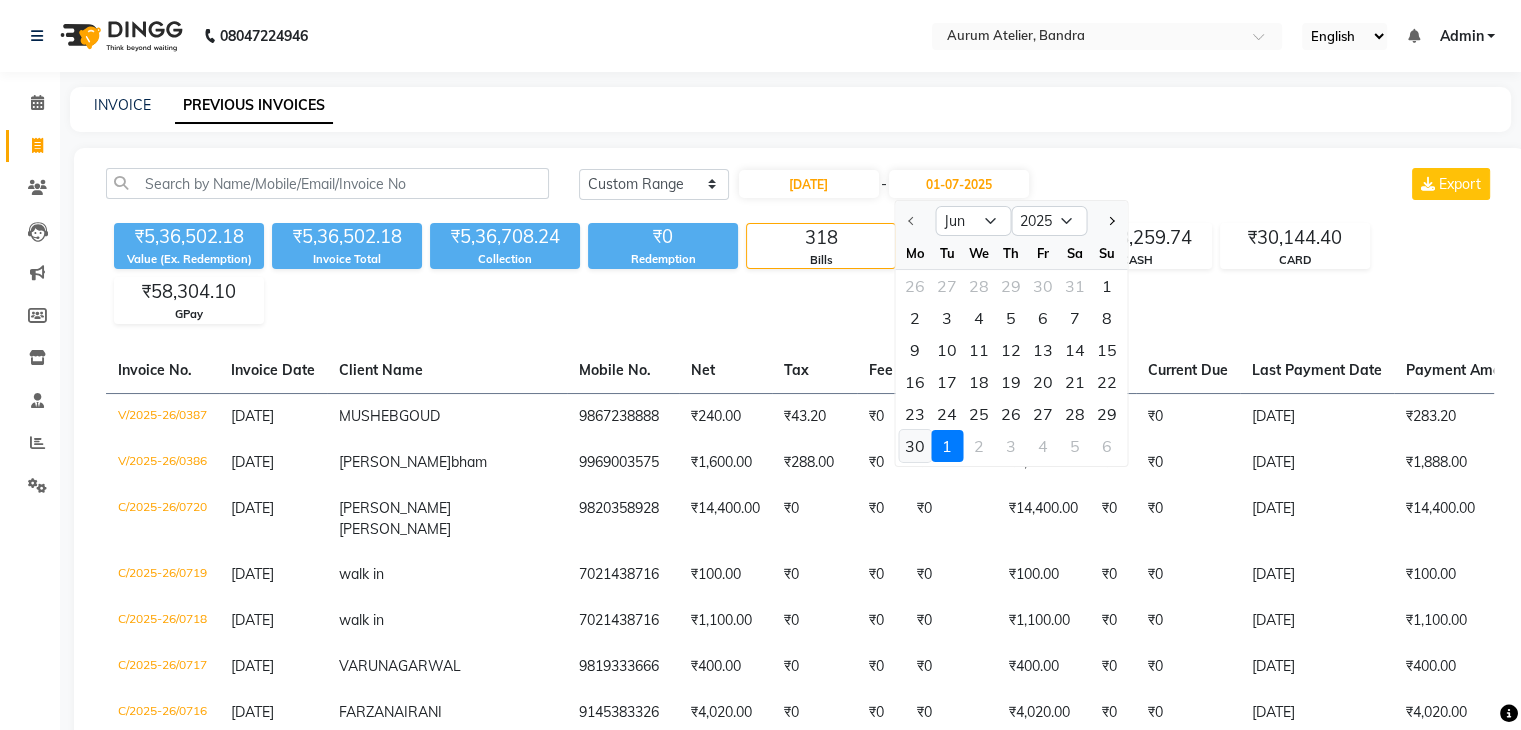 click on "30" 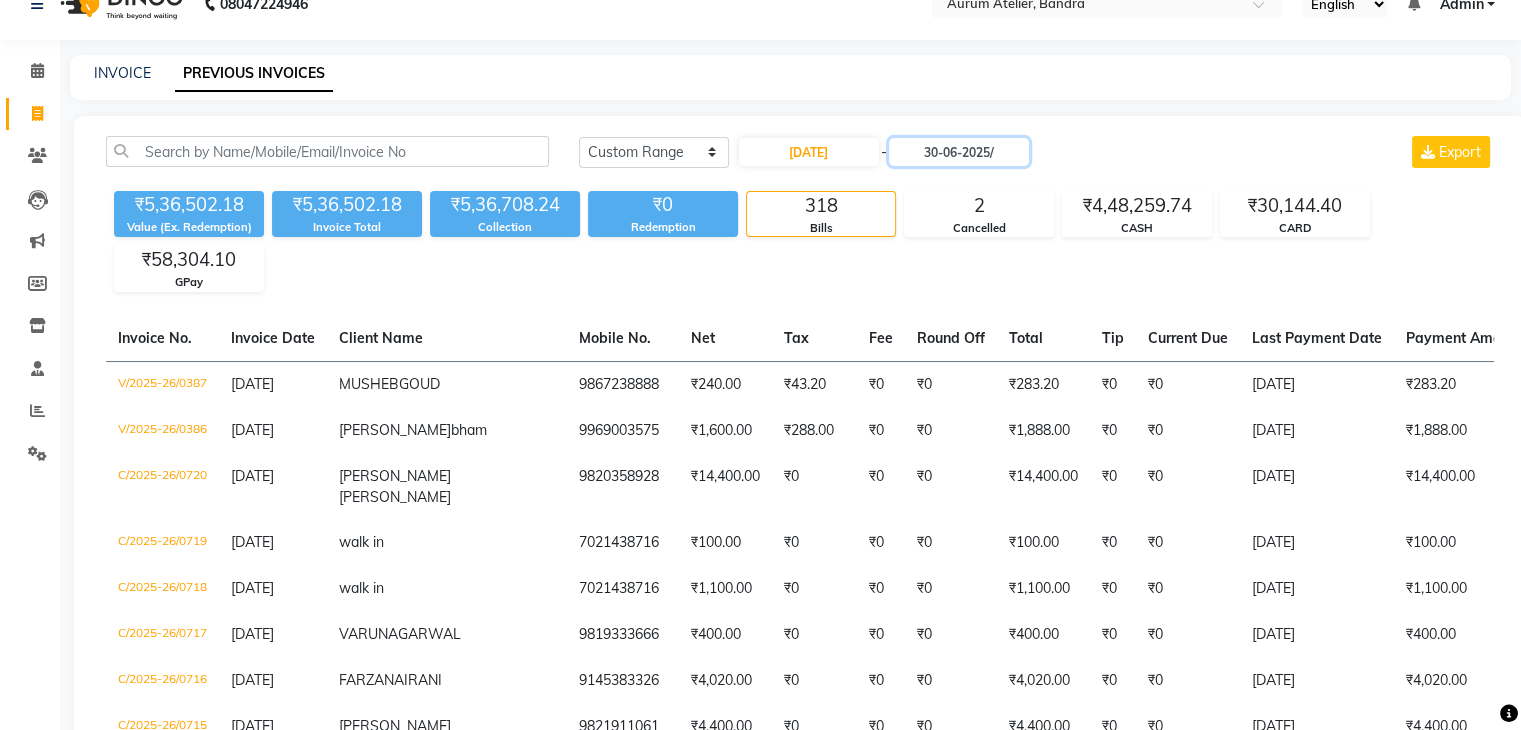 scroll, scrollTop: 0, scrollLeft: 0, axis: both 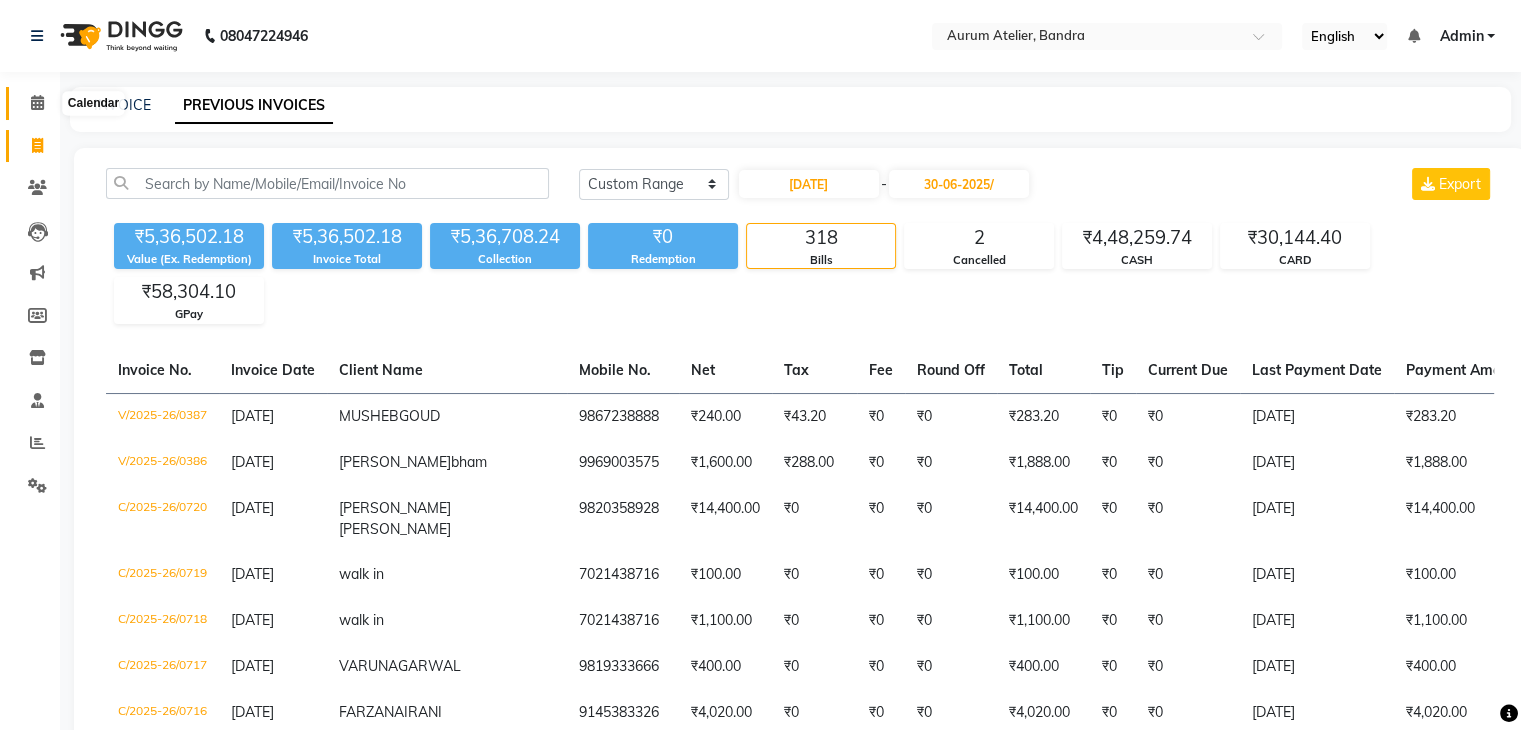 type on "[DATE]" 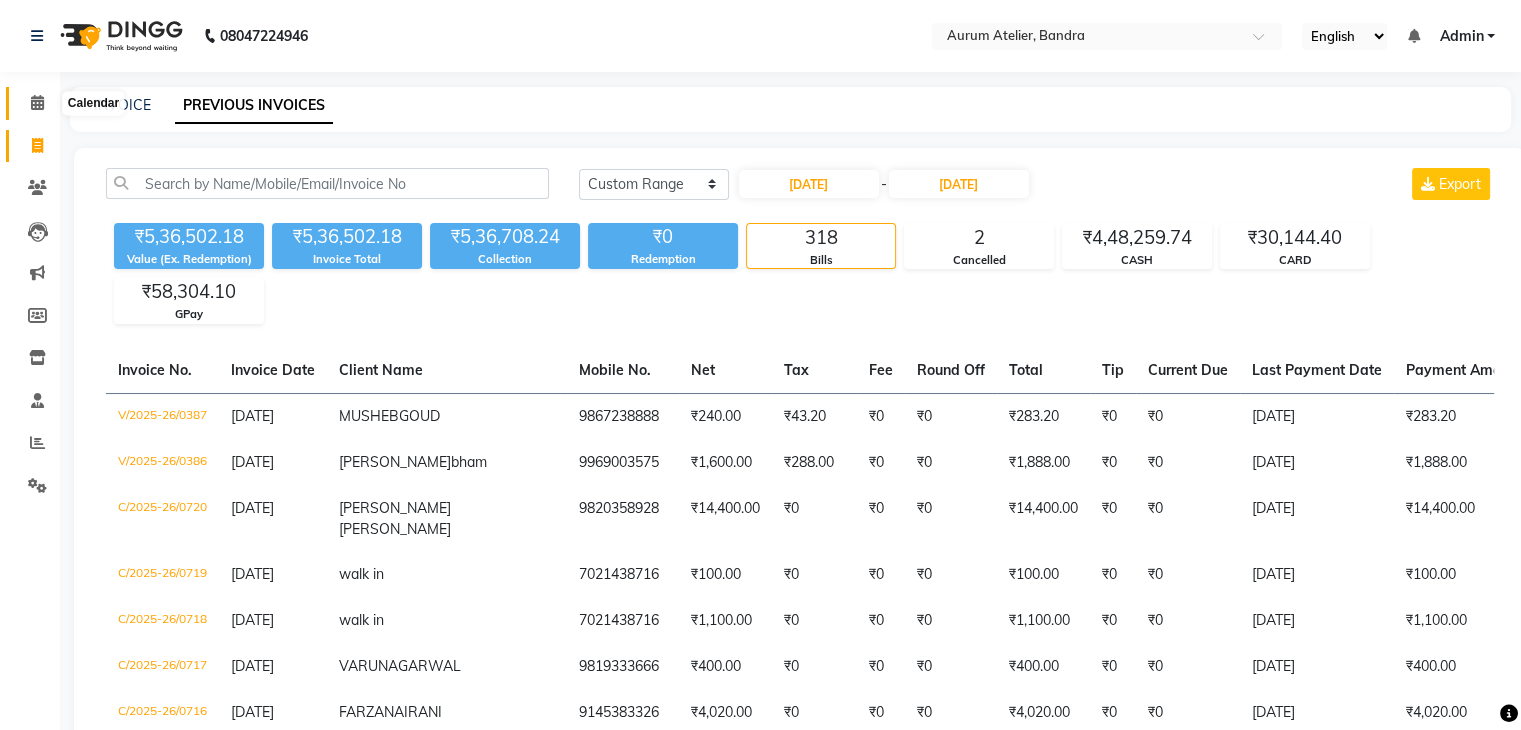 click 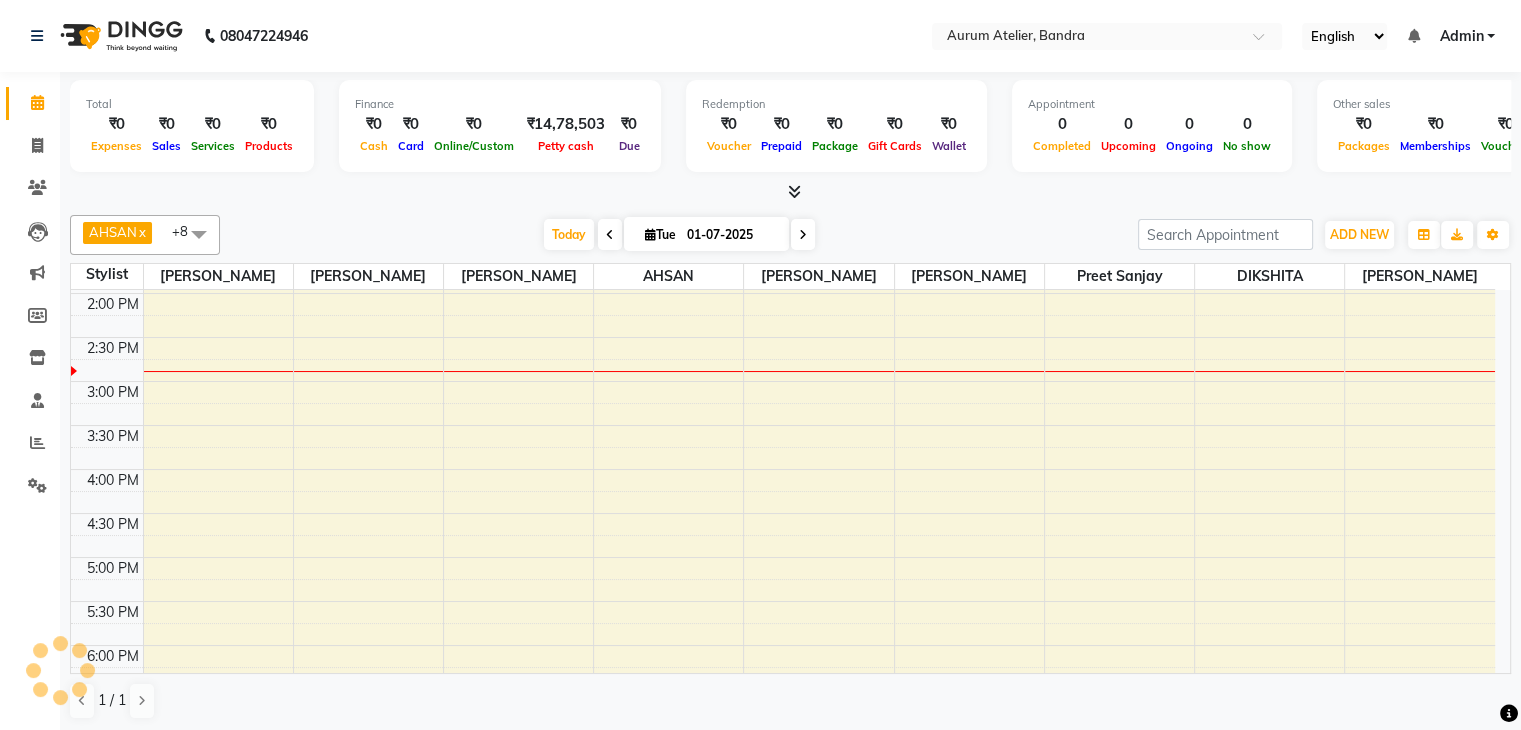 scroll, scrollTop: 0, scrollLeft: 0, axis: both 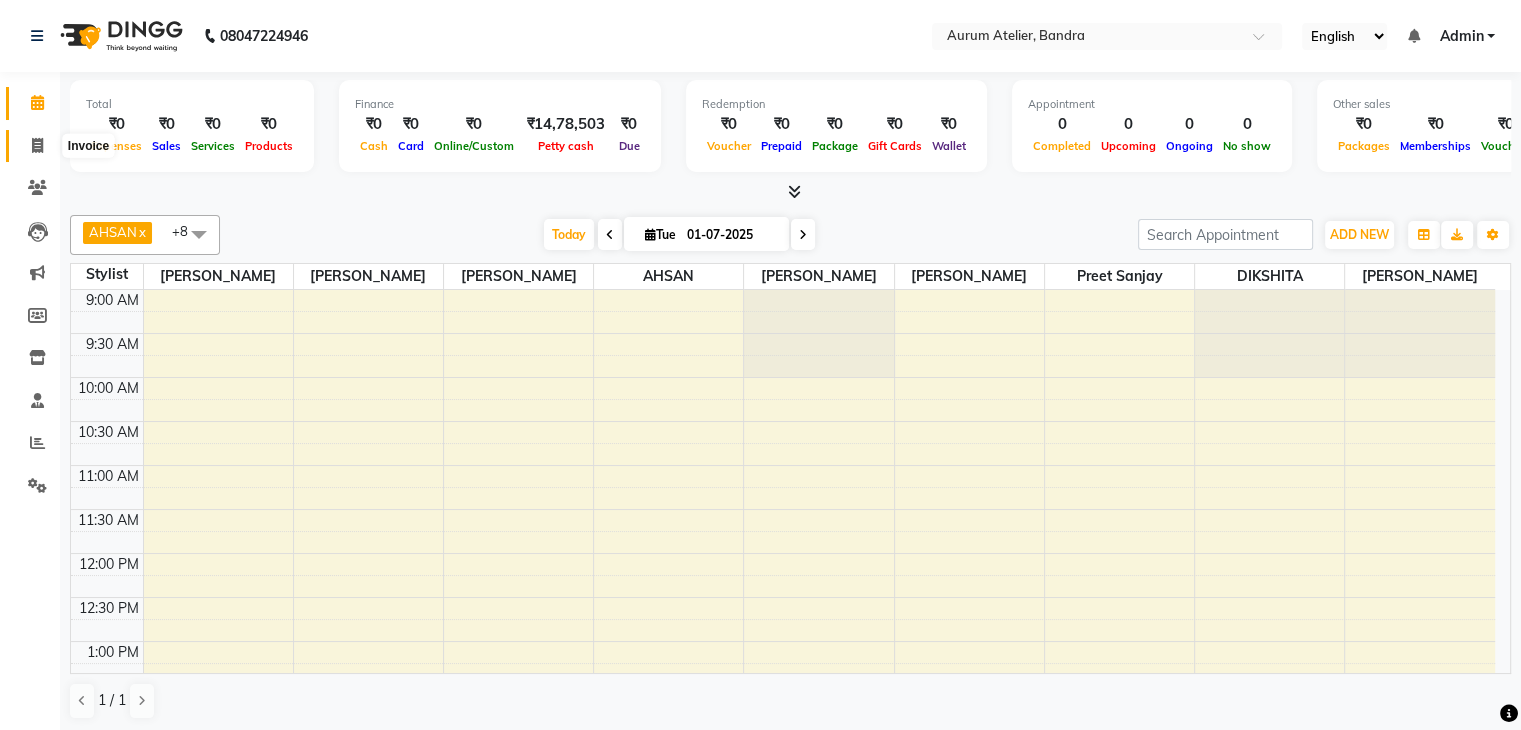 click 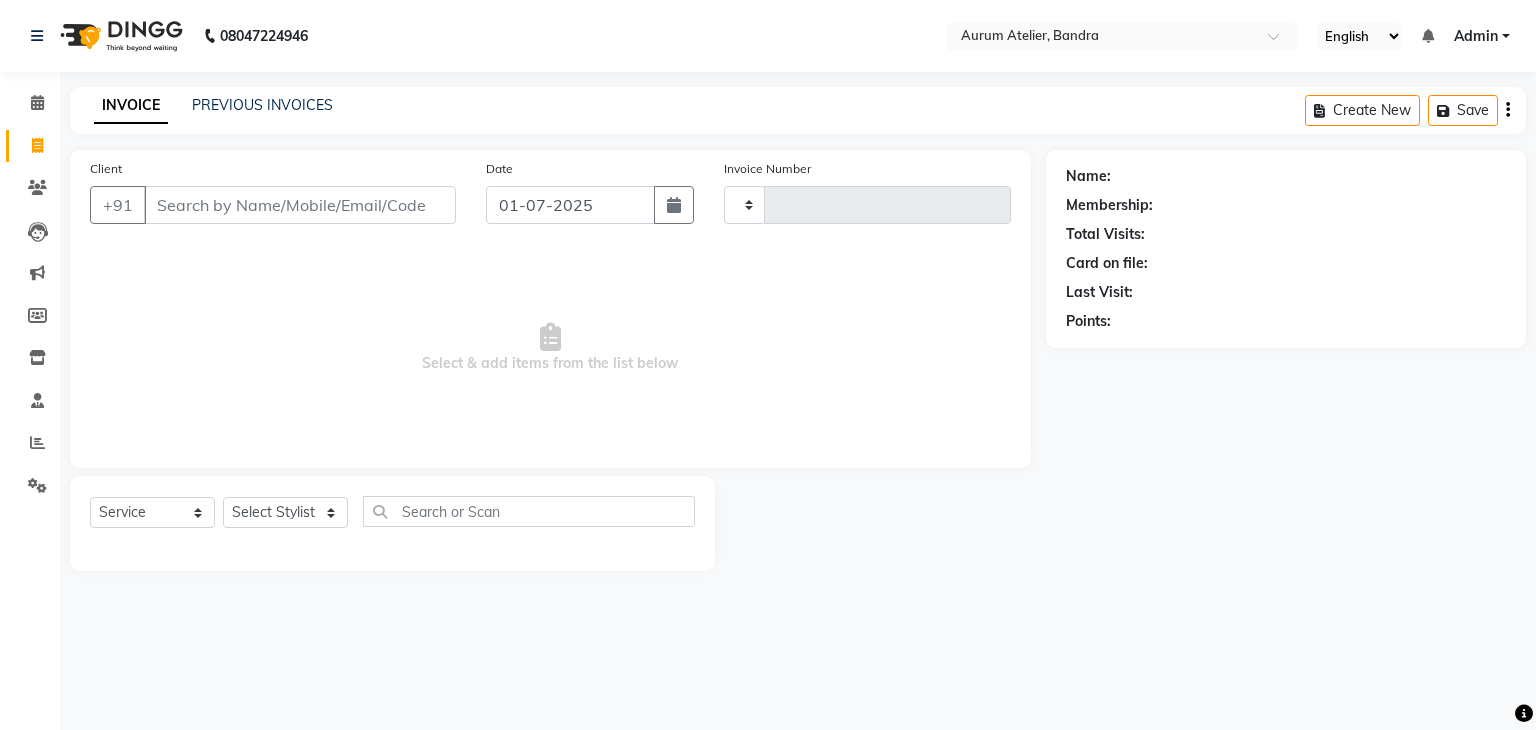 type on "0388" 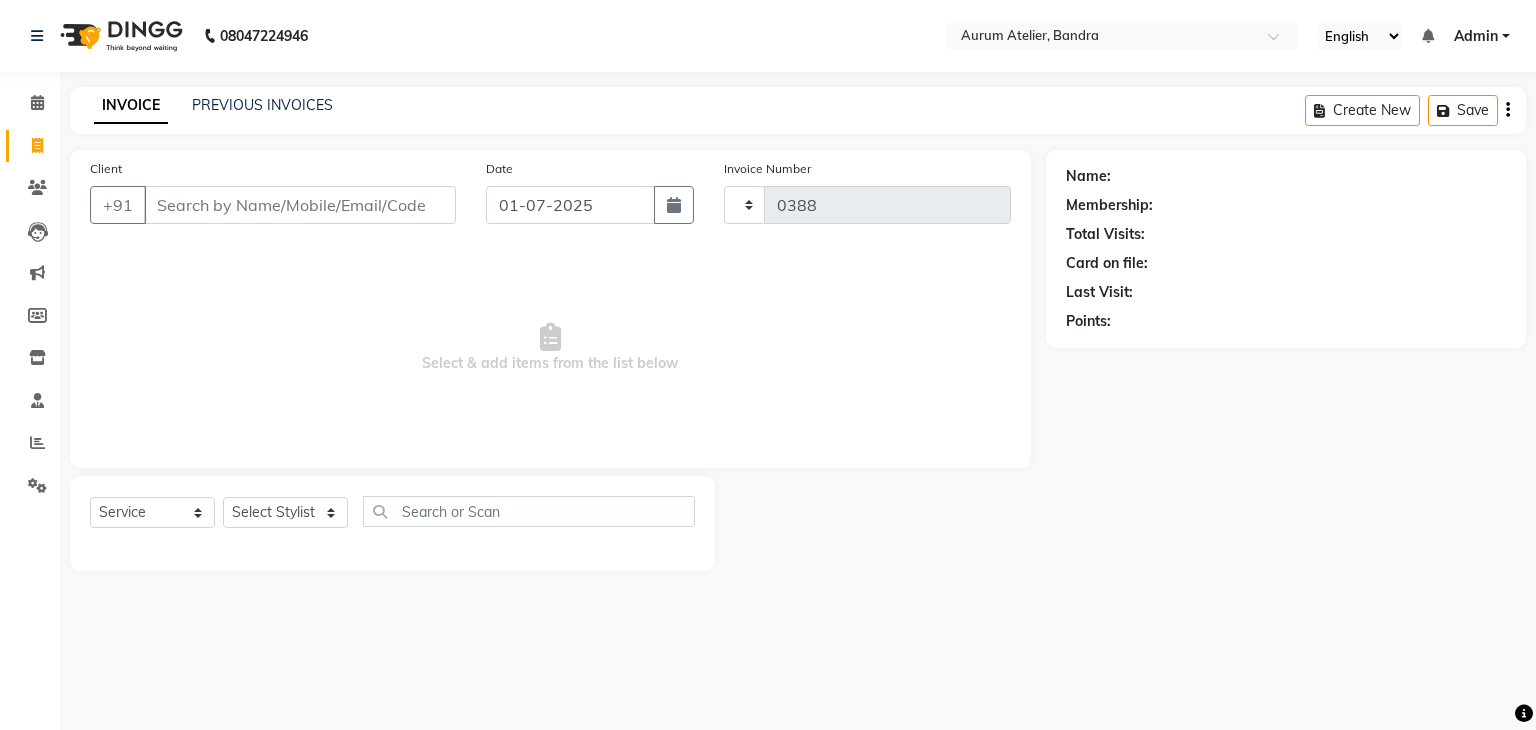 select on "7410" 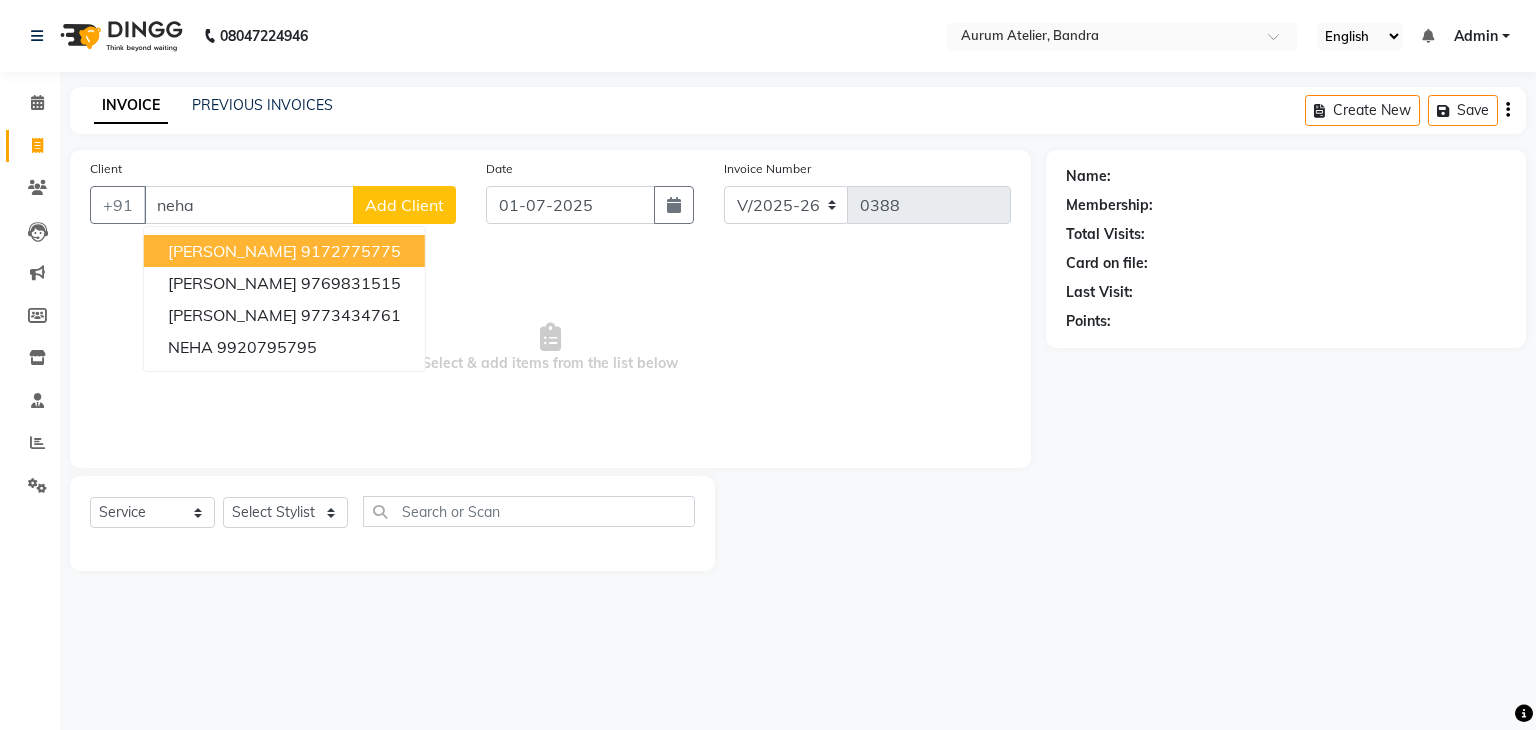 click on "[PERSON_NAME]" at bounding box center [232, 251] 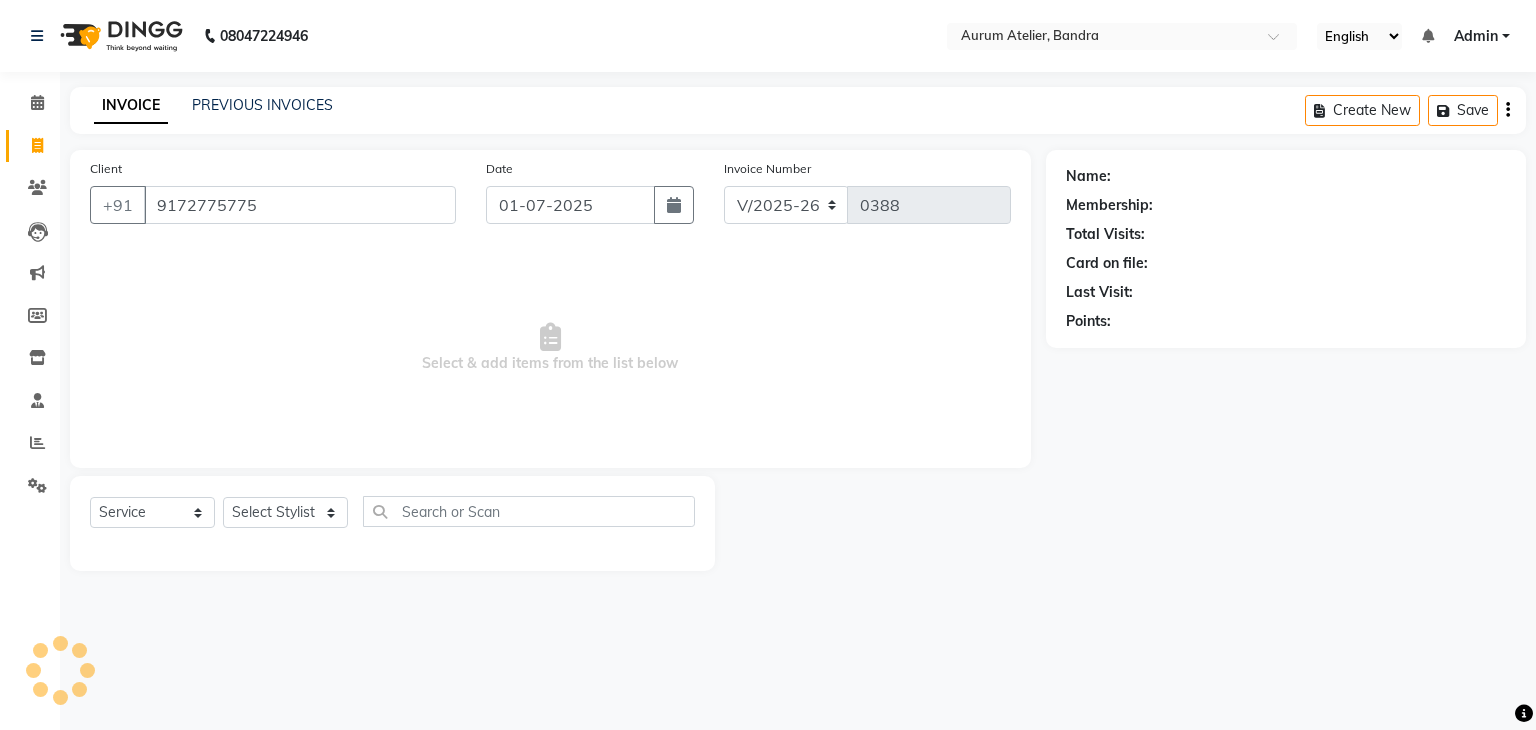 type on "9172775775" 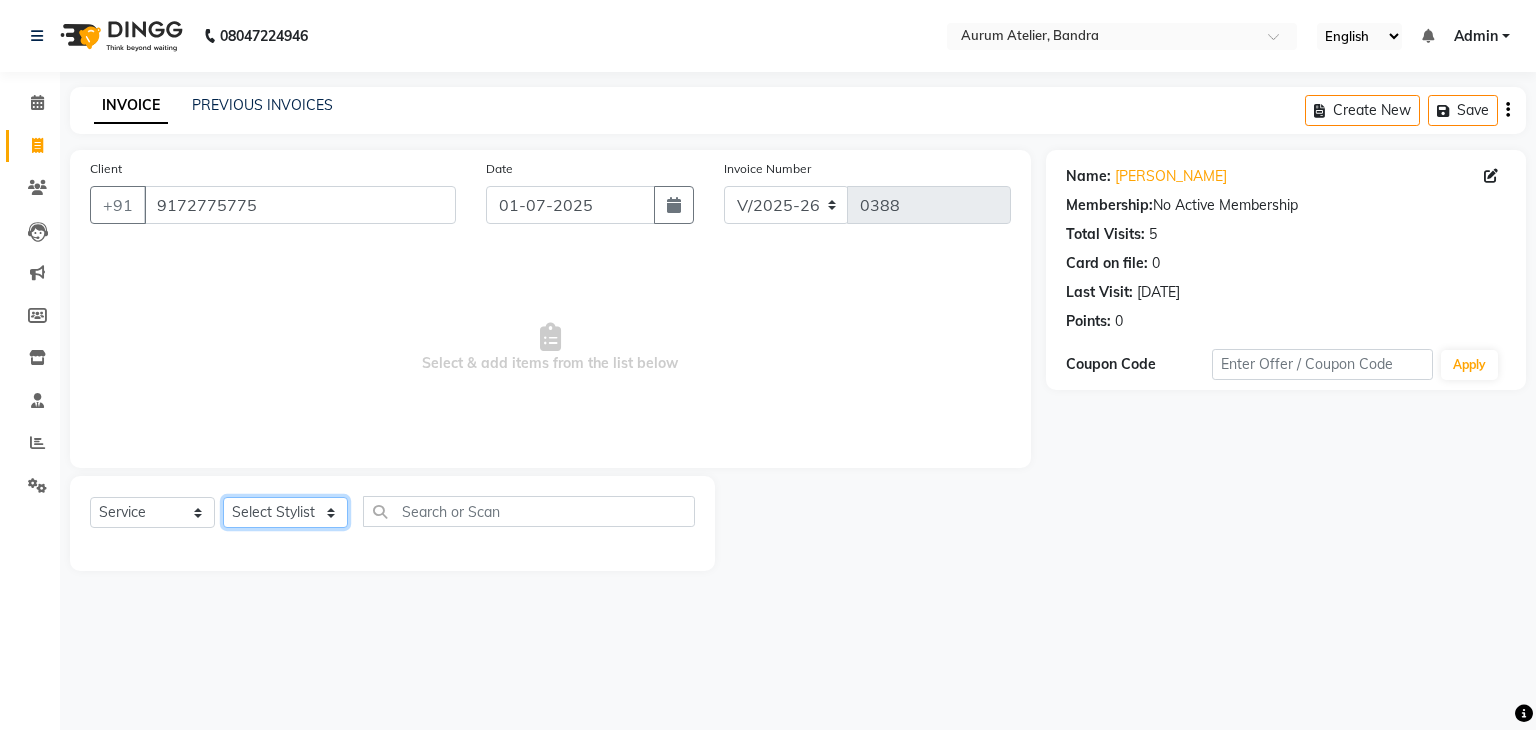 click on "Select Stylist [PERSON_NAME] chariya [PERSON_NAME] [PERSON_NAME] [PERSON_NAME] [PERSON_NAME] Preet [PERSON_NAME] [PERSON_NAME] [PERSON_NAME]" 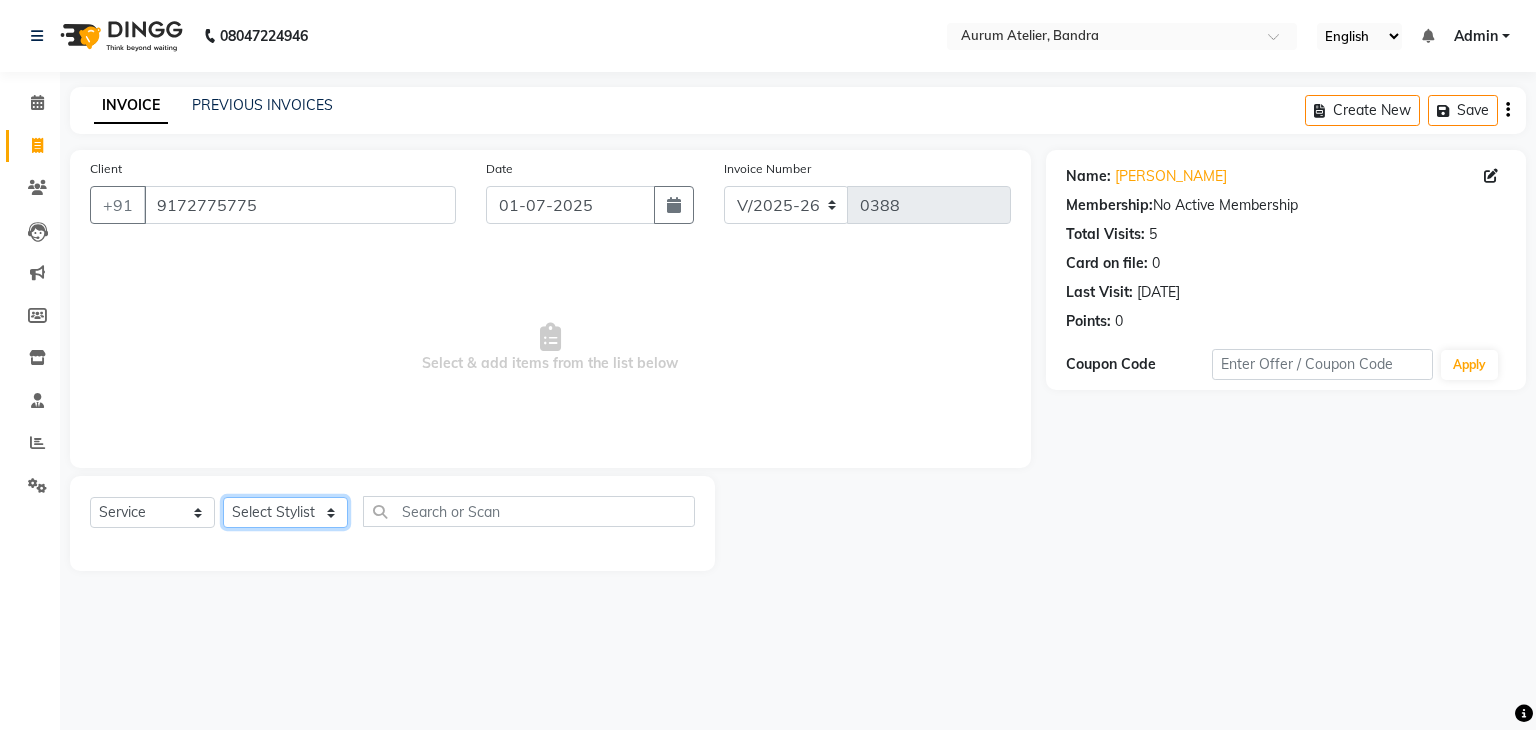 select on "82650" 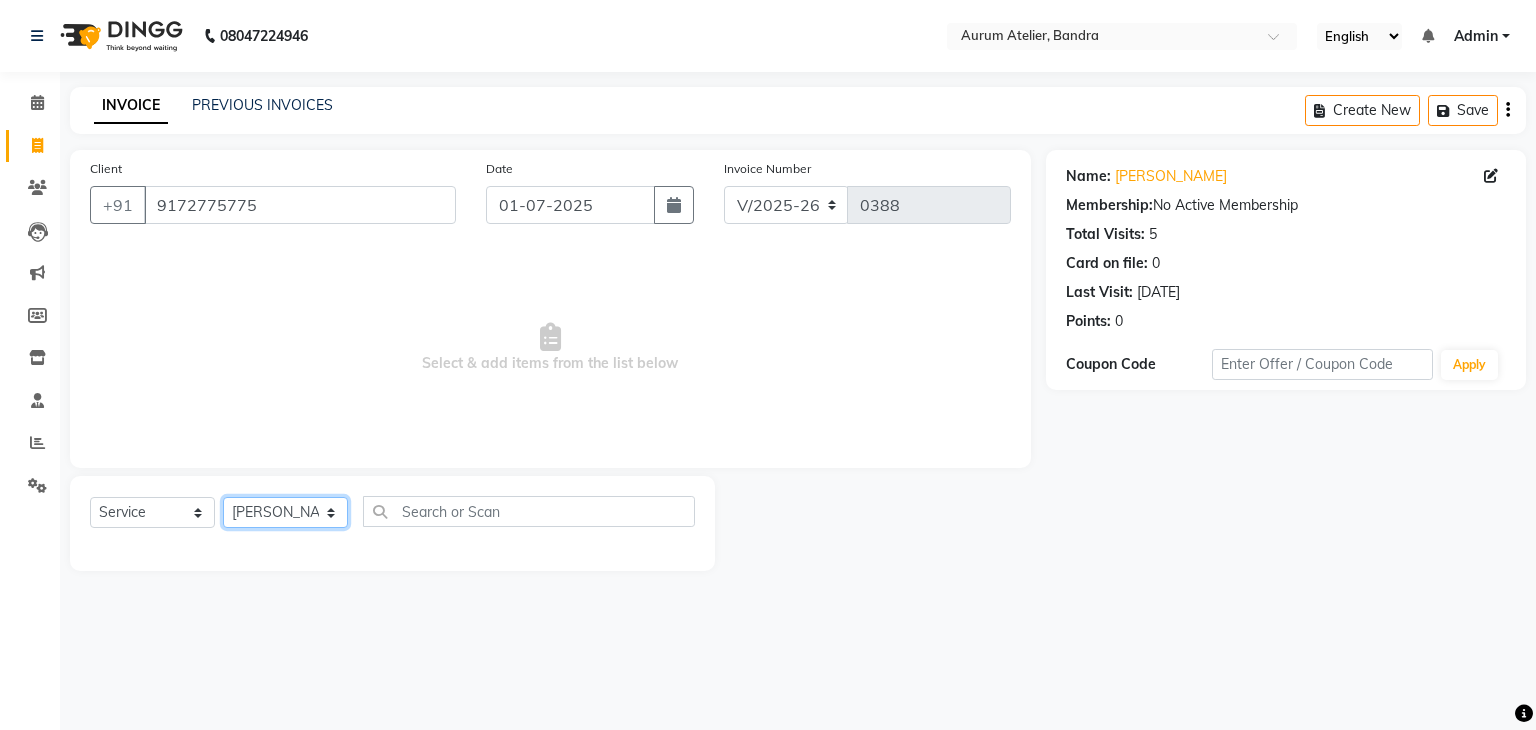 click on "Select Stylist [PERSON_NAME] chariya [PERSON_NAME] [PERSON_NAME] [PERSON_NAME] [PERSON_NAME] Preet [PERSON_NAME] [PERSON_NAME] [PERSON_NAME]" 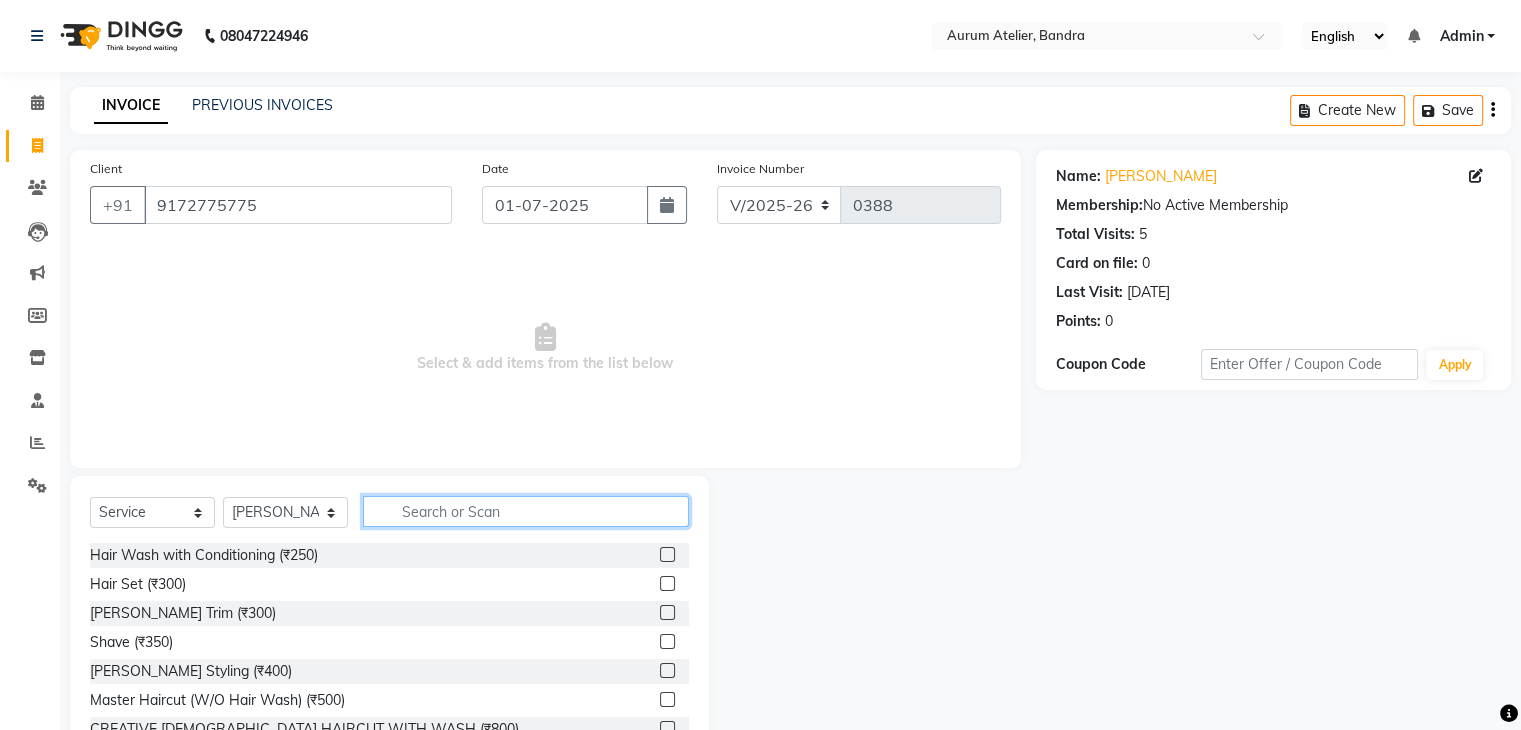 click 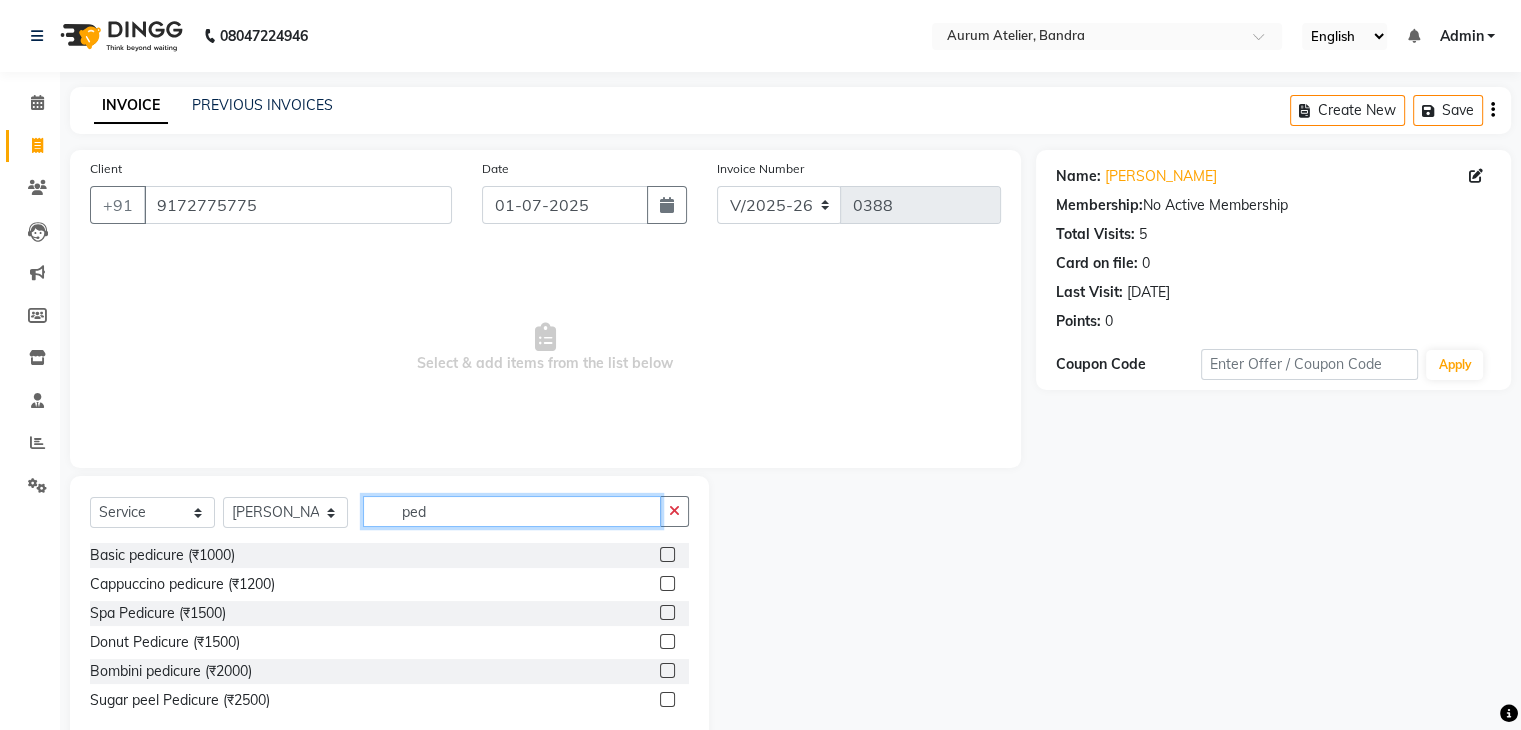 type on "ped" 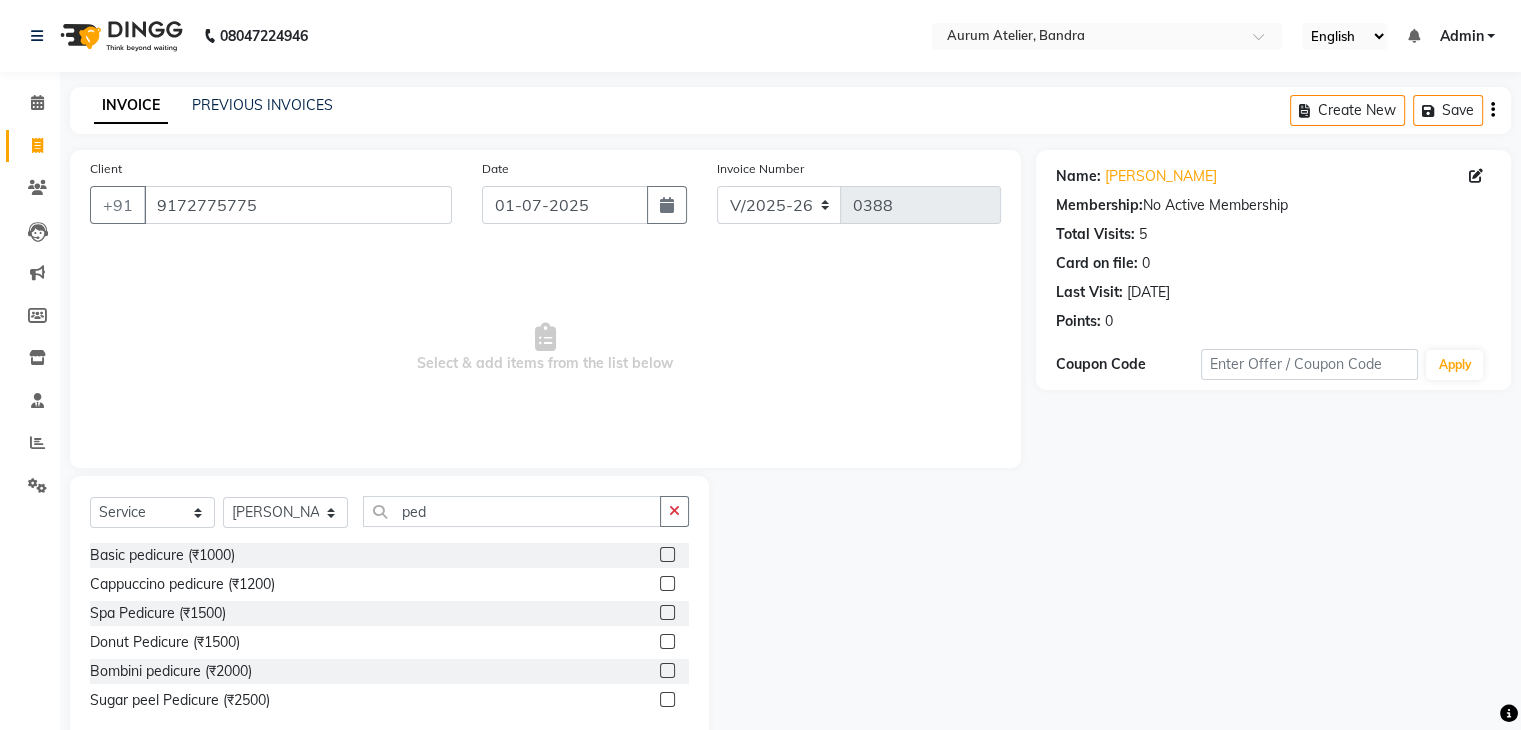 click 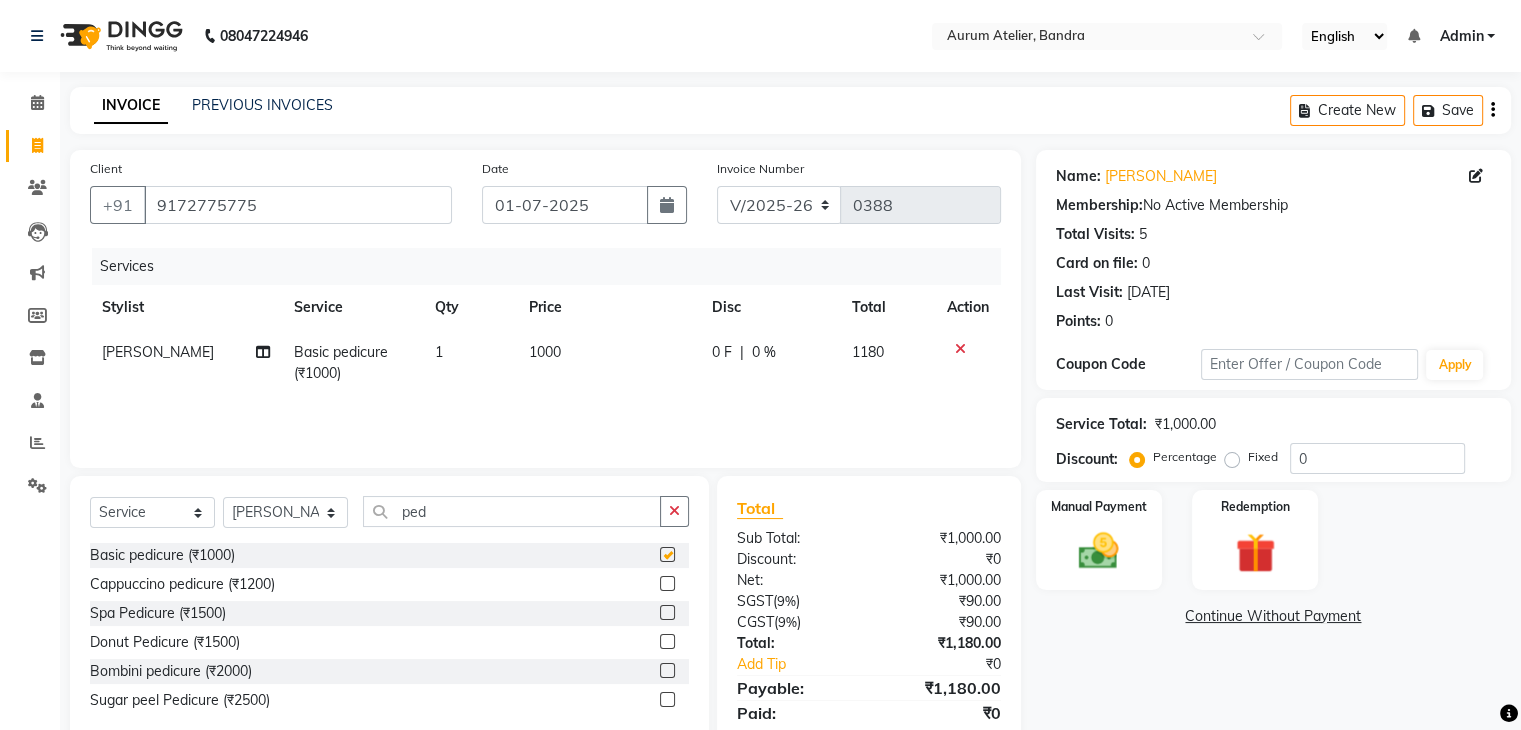 checkbox on "false" 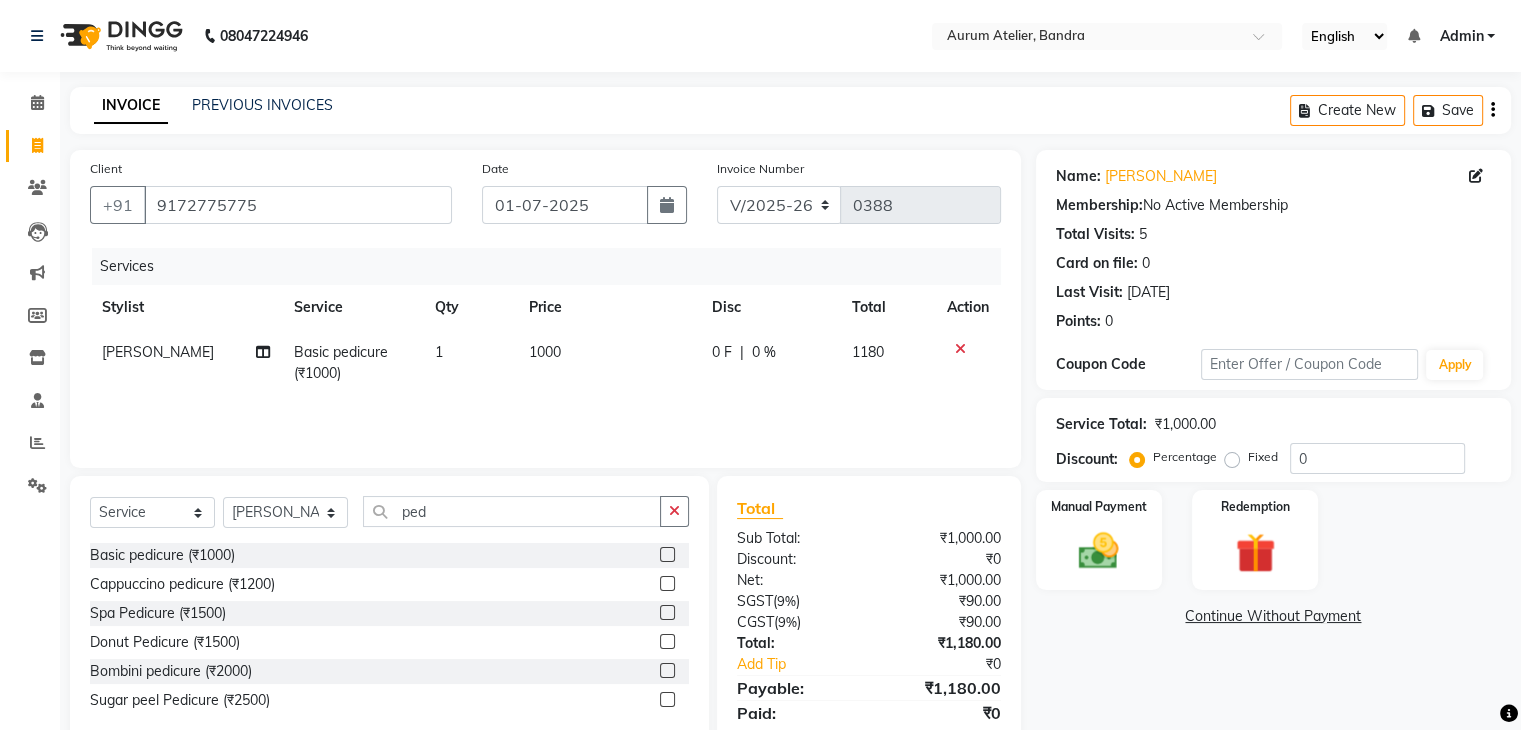 click on "0 F | 0 %" 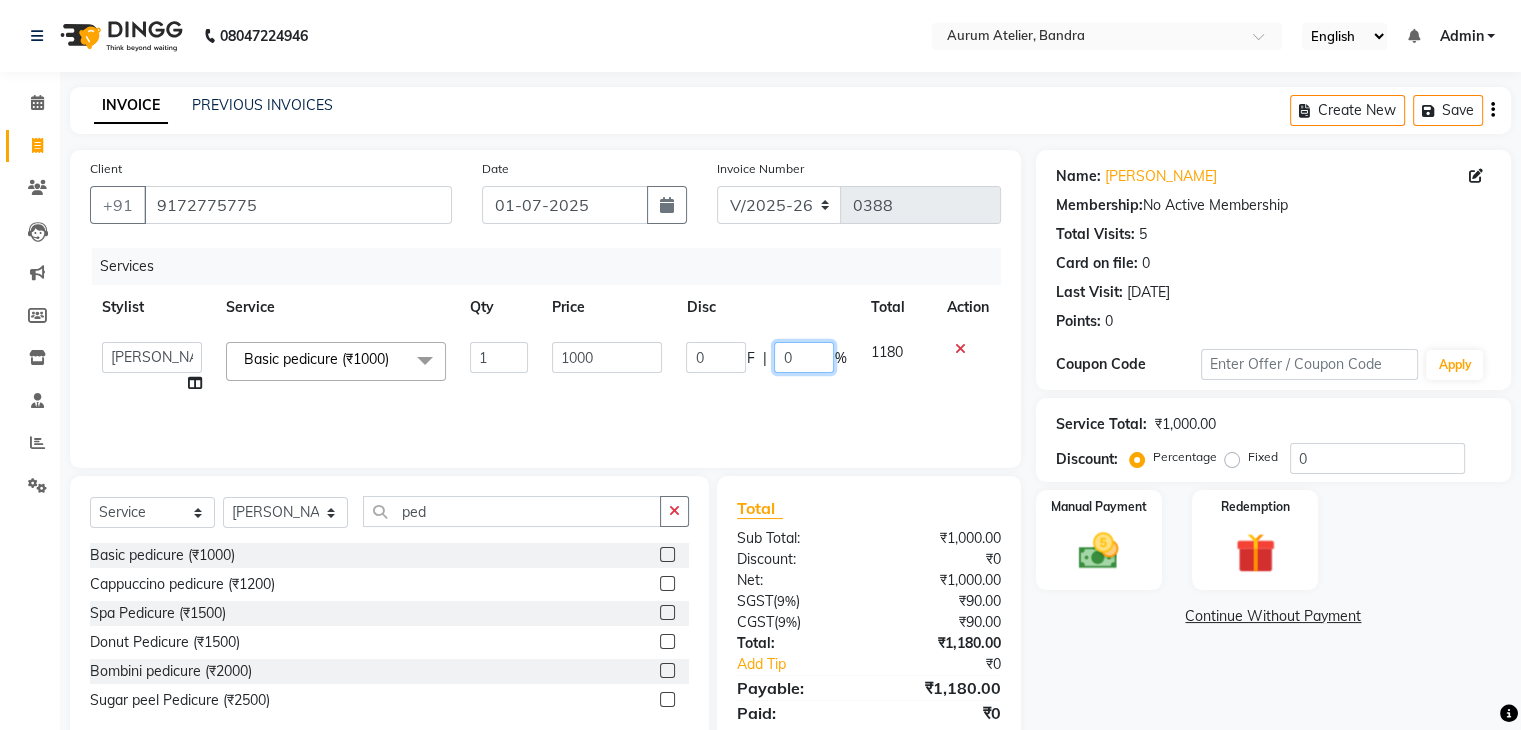 click on "0" 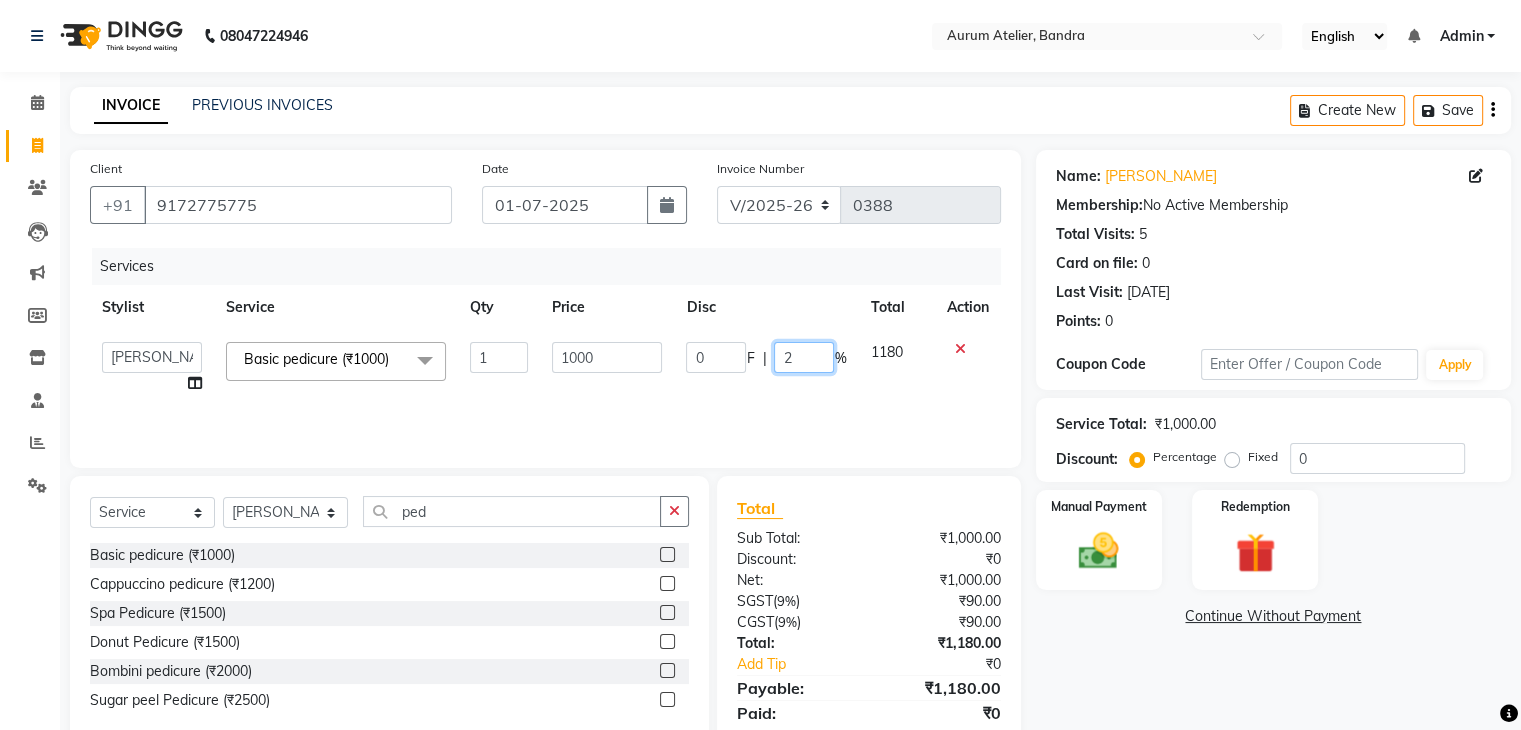 type on "20" 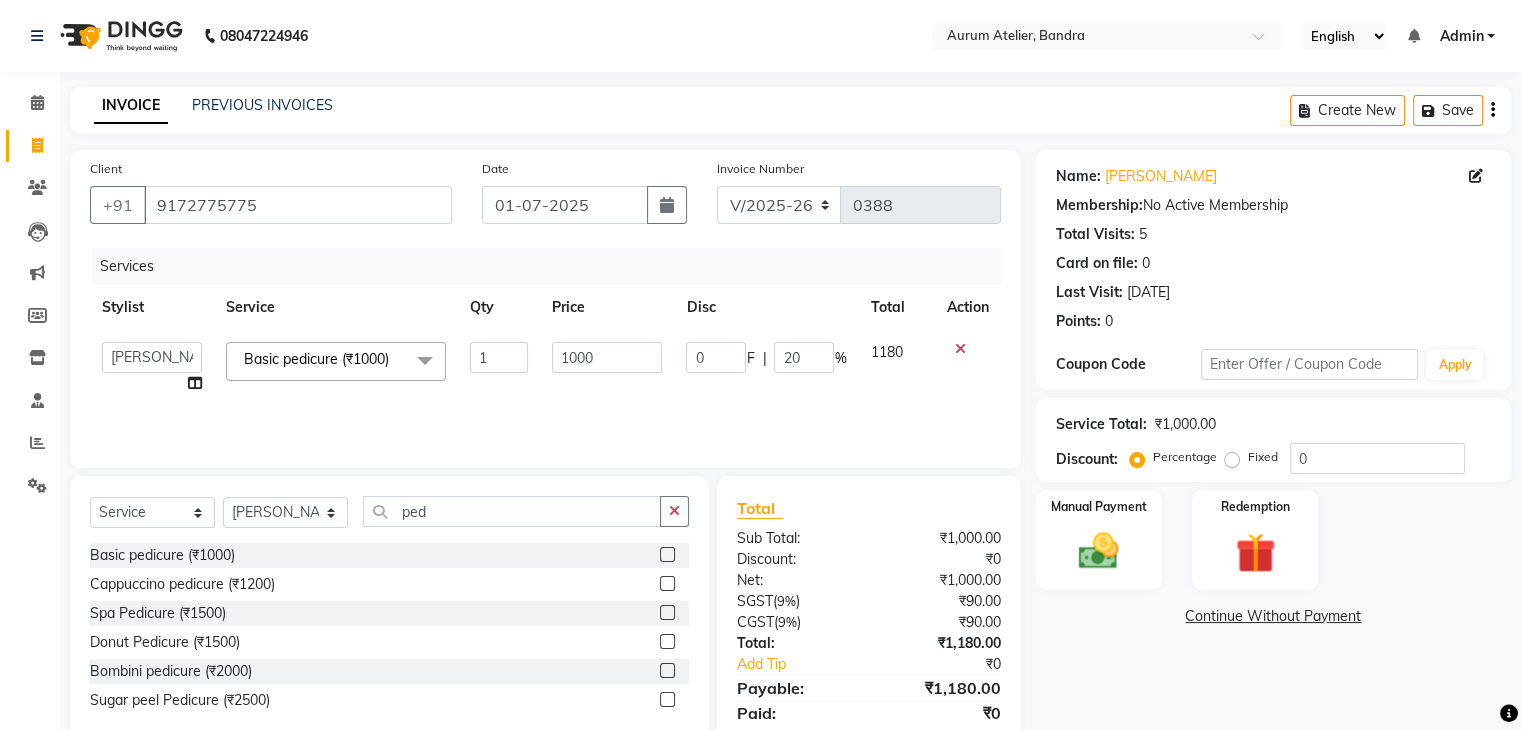 click on "Services Stylist Service Qty Price Disc Total Action  [PERSON_NAME] chariya   [PERSON_NAME] [PERSON_NAME]   [PERSON_NAME]   [PERSON_NAME]   Preet [PERSON_NAME] [PERSON_NAME]   [PERSON_NAME]  Basic pedicure (₹1000)  x Hair Wash with Conditioning (₹250) Hair Set (₹300) [PERSON_NAME] Trim (₹300) Shave (₹350) [PERSON_NAME] Styling (₹400) Master Haircut (W/O Hair Wash) (₹500) CREATIVE [DEMOGRAPHIC_DATA] HAIRCUT WITH WASH (₹800) Baby Mundan (₹1200) Hair Wash With Conditioning (L'Oreal) - Up to Shoulder (₹350) Hair Wash With Conditioning (L'Oreal) - Below Shoulder (₹500) Hair Wash With Conditioning (L'Oreal) - Up to Waist (₹600) Hair Wash With Conditiong (Moroccanoil / Naturica / Keratin)- Up to Shoulder (₹500) Hair Wash With Conditiong (Moroccanoil / Naturica / Keratin)- Below Shoulder (₹700) Hair Wash With Conditiong (Moroccanoil / Naturica / Keratin)- Up to Waist (₹800) CREATIVE [DEMOGRAPHIC_DATA] HAIRCUT W/O WASH (₹600) CREATIVE [DEMOGRAPHIC_DATA] HAIRCUT WITH WASH (₹2000) CREATIVE [DEMOGRAPHIC_DATA] HAIRCUT W/O WASH (₹1500) 1 1000" 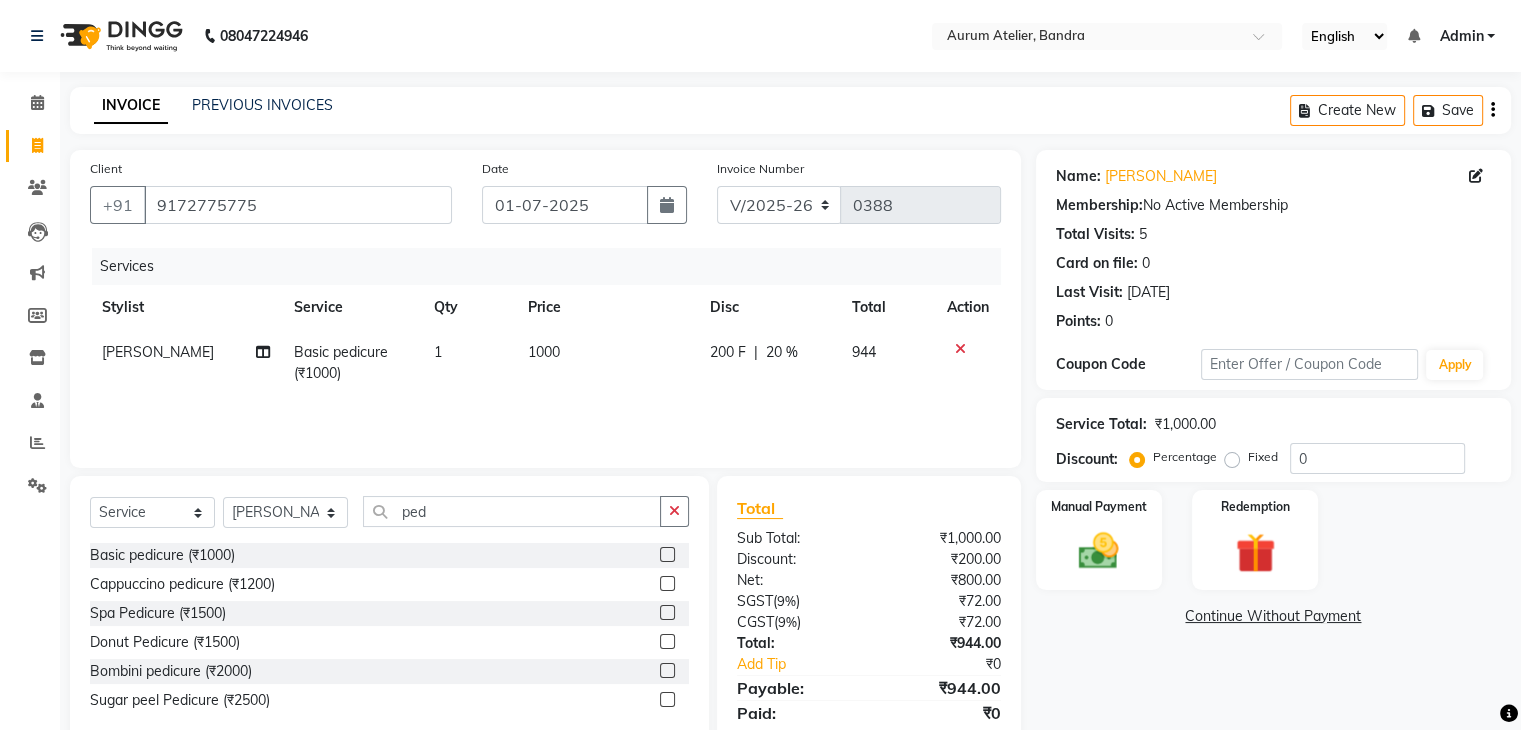 click on "20 %" 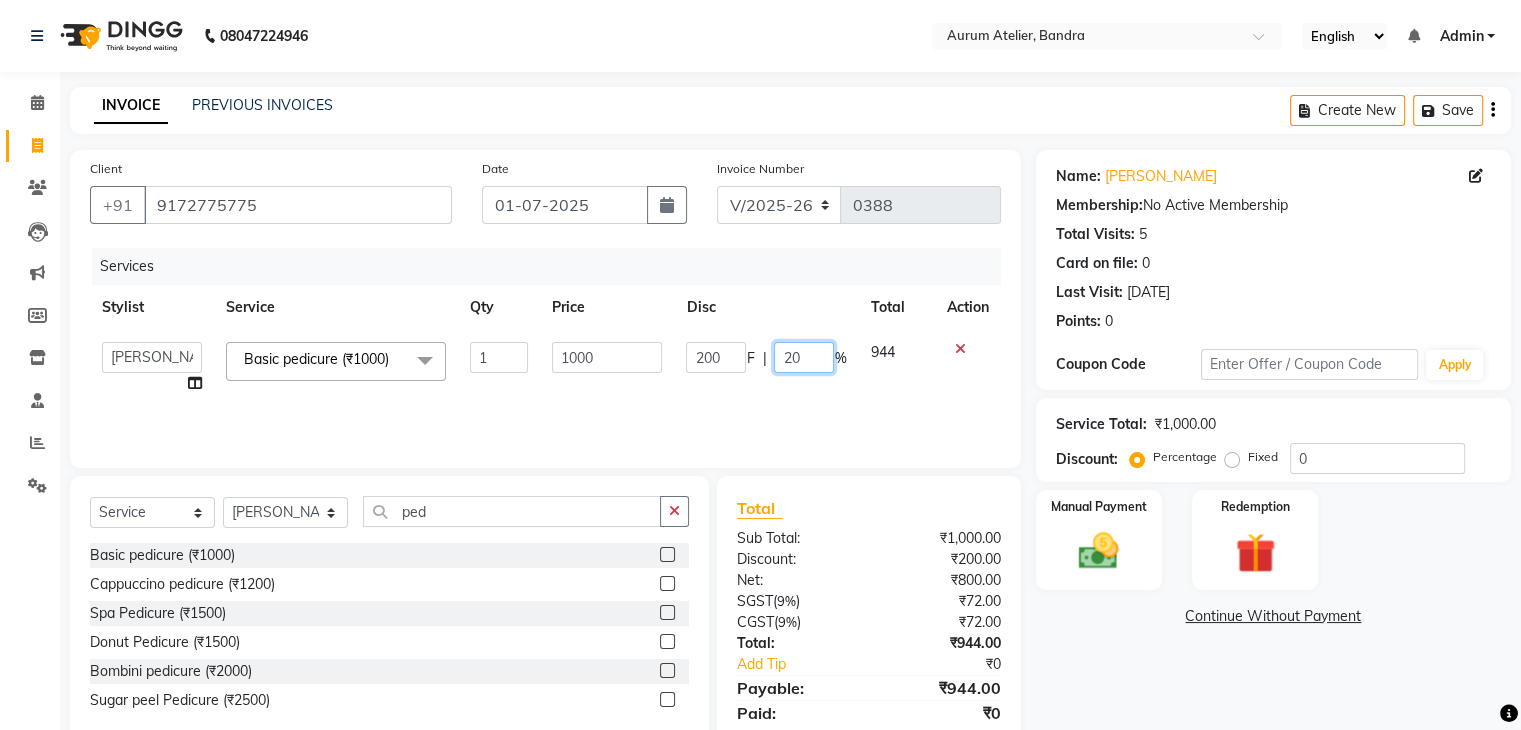 click on "20" 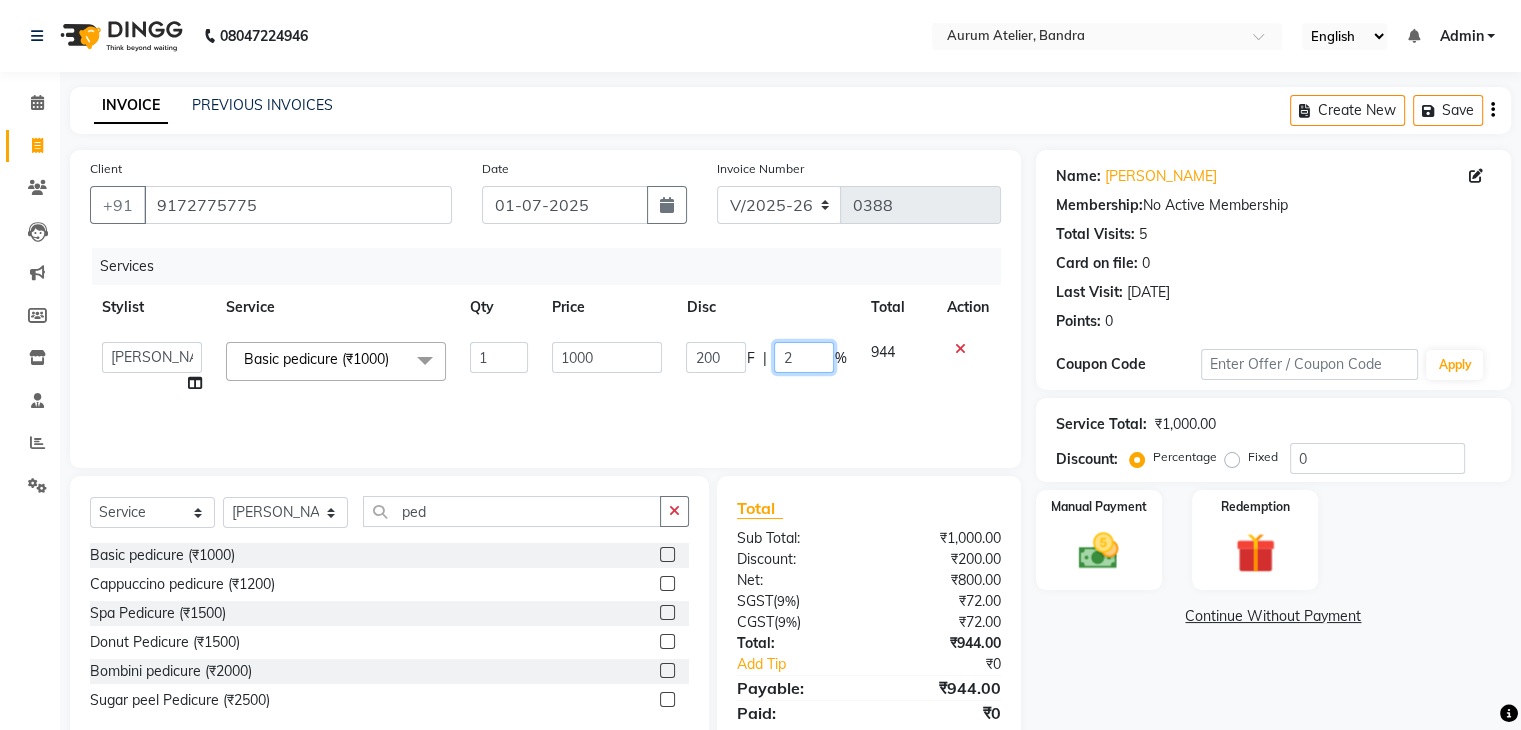 type 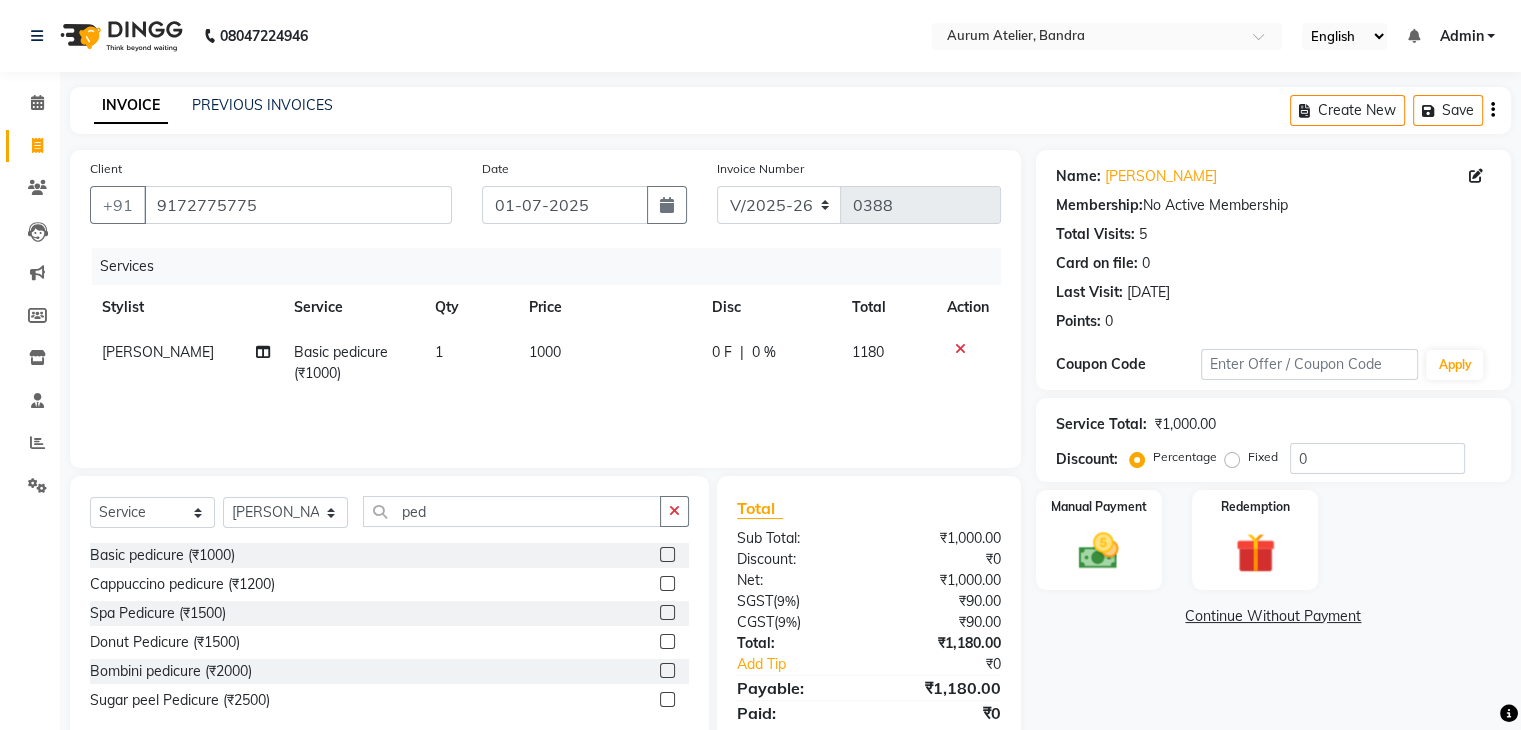 click on "1000" 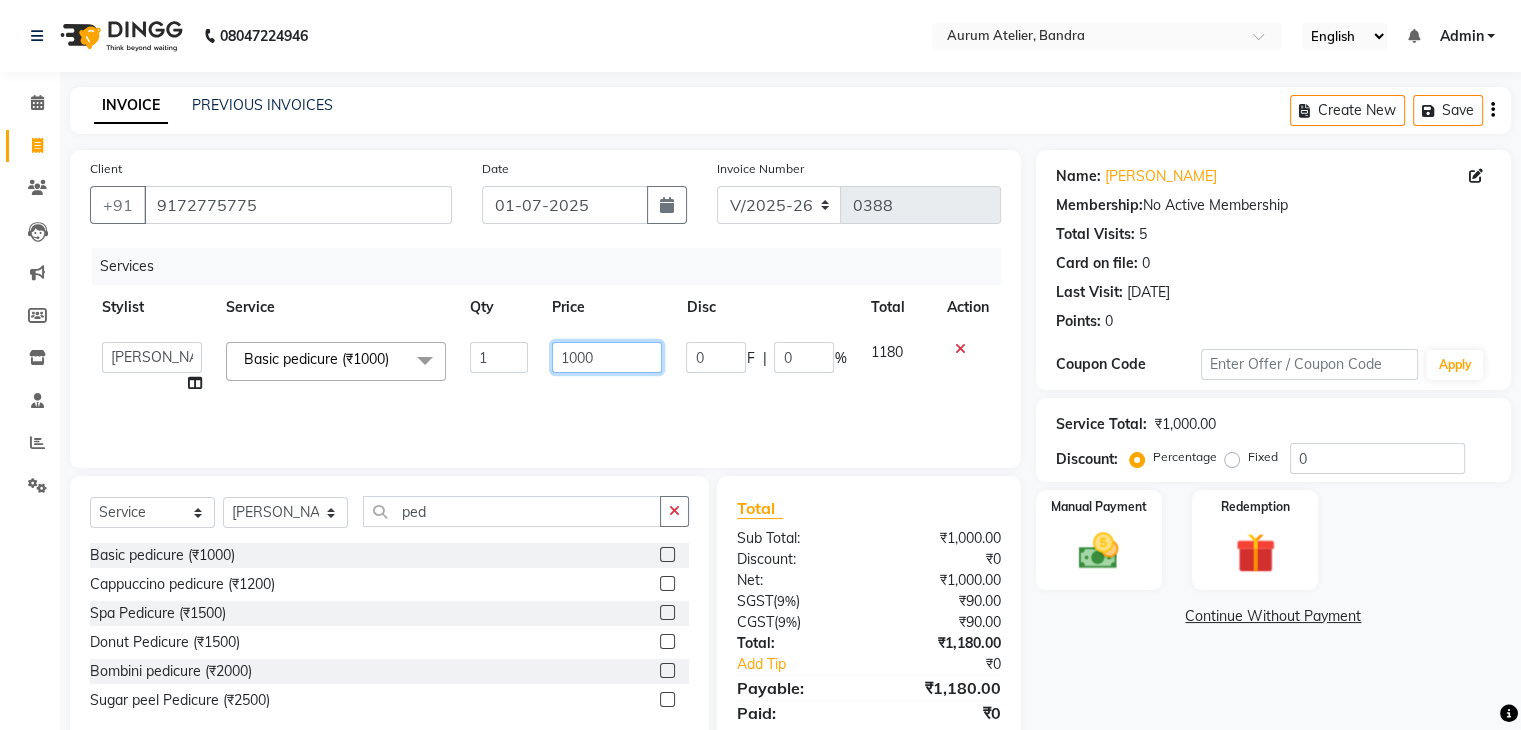 click on "1000" 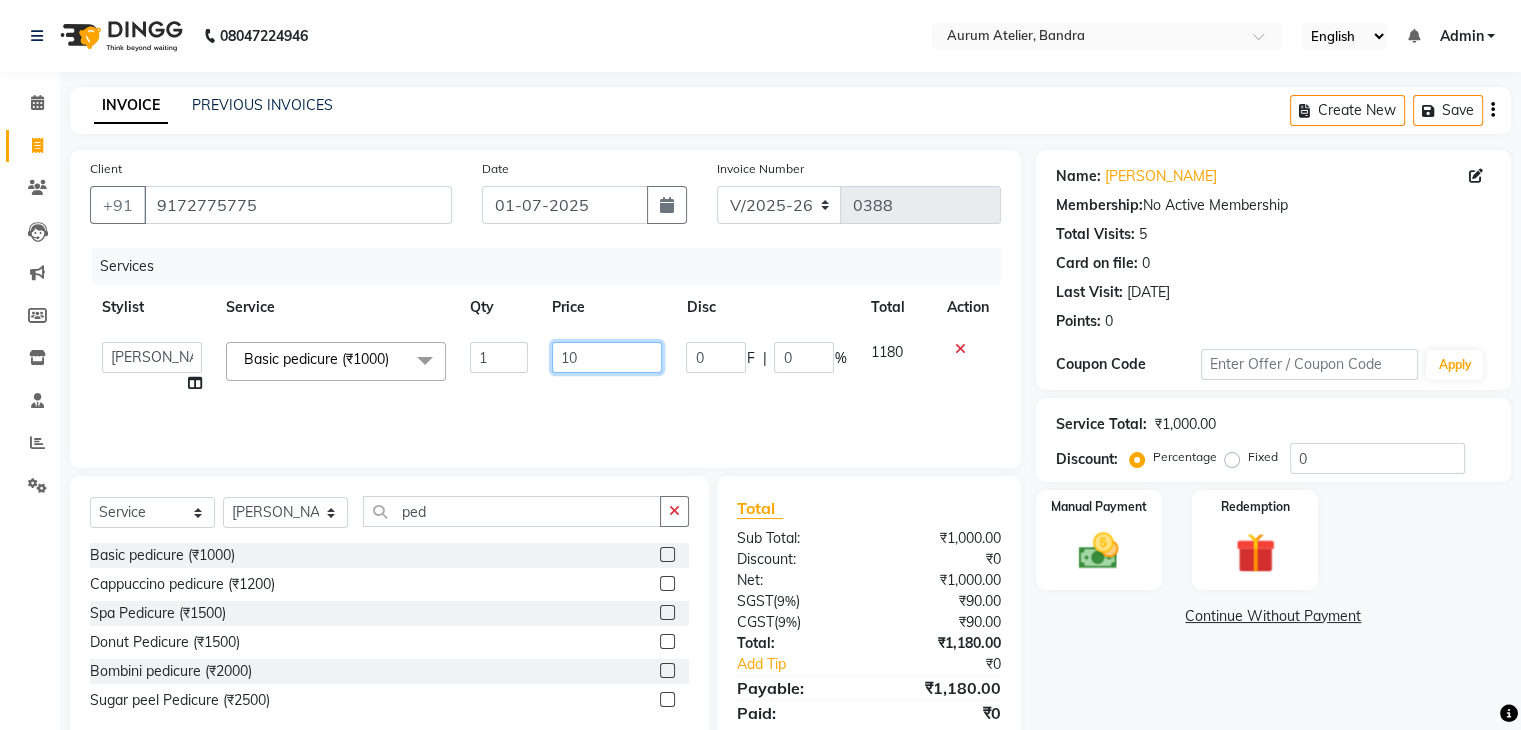 type on "1" 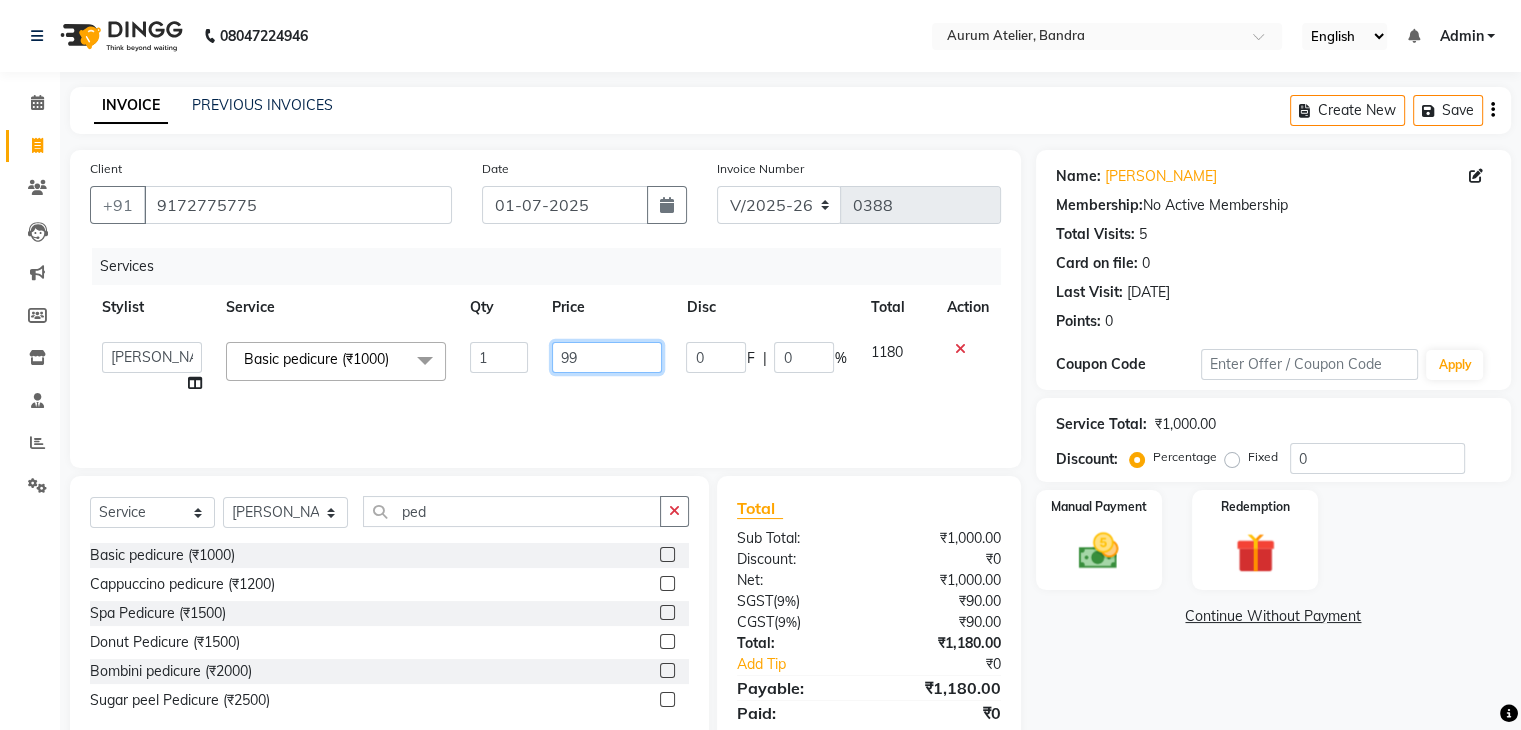 type on "990" 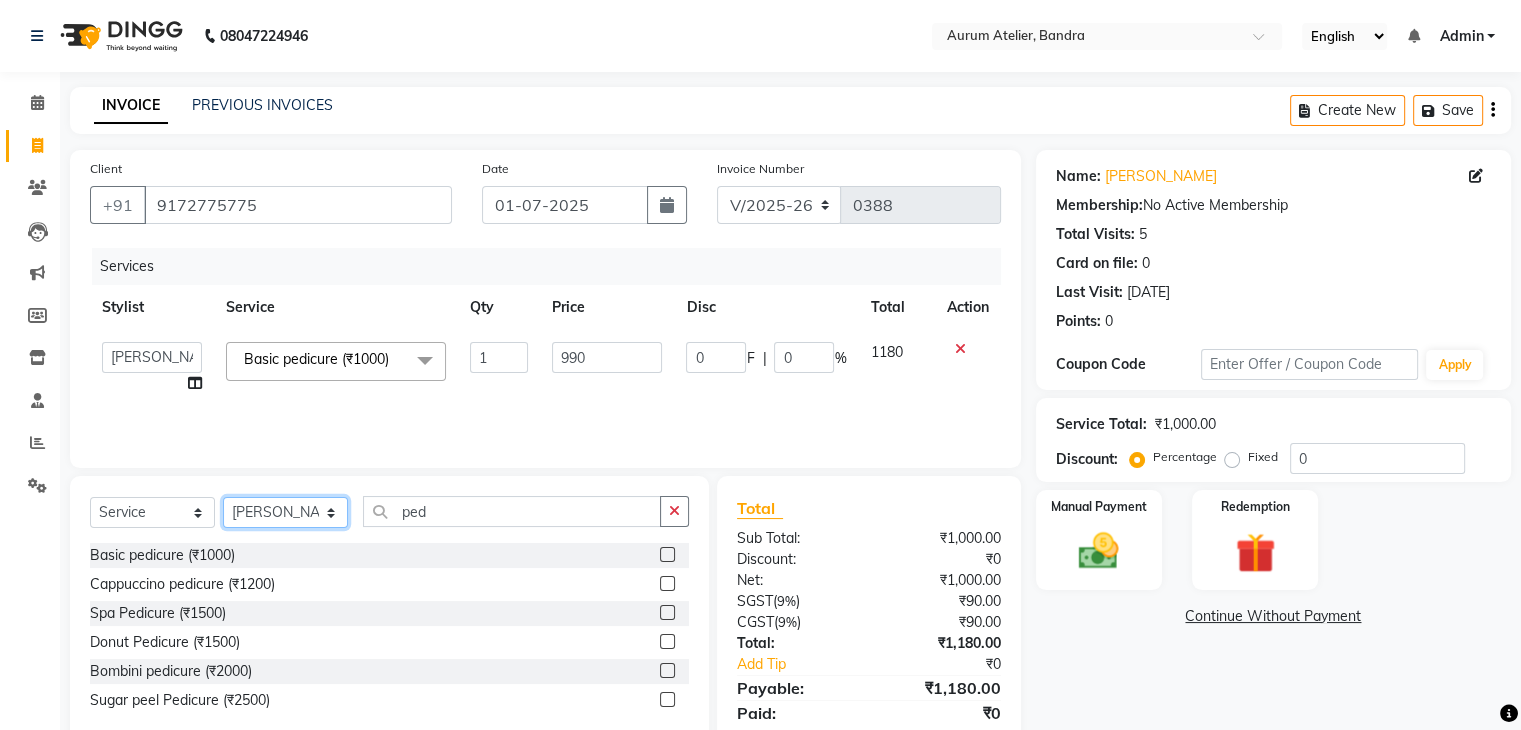 click on "Select Stylist [PERSON_NAME] chariya [PERSON_NAME] [PERSON_NAME] [PERSON_NAME] [PERSON_NAME] Preet [PERSON_NAME] [PERSON_NAME] [PERSON_NAME]" 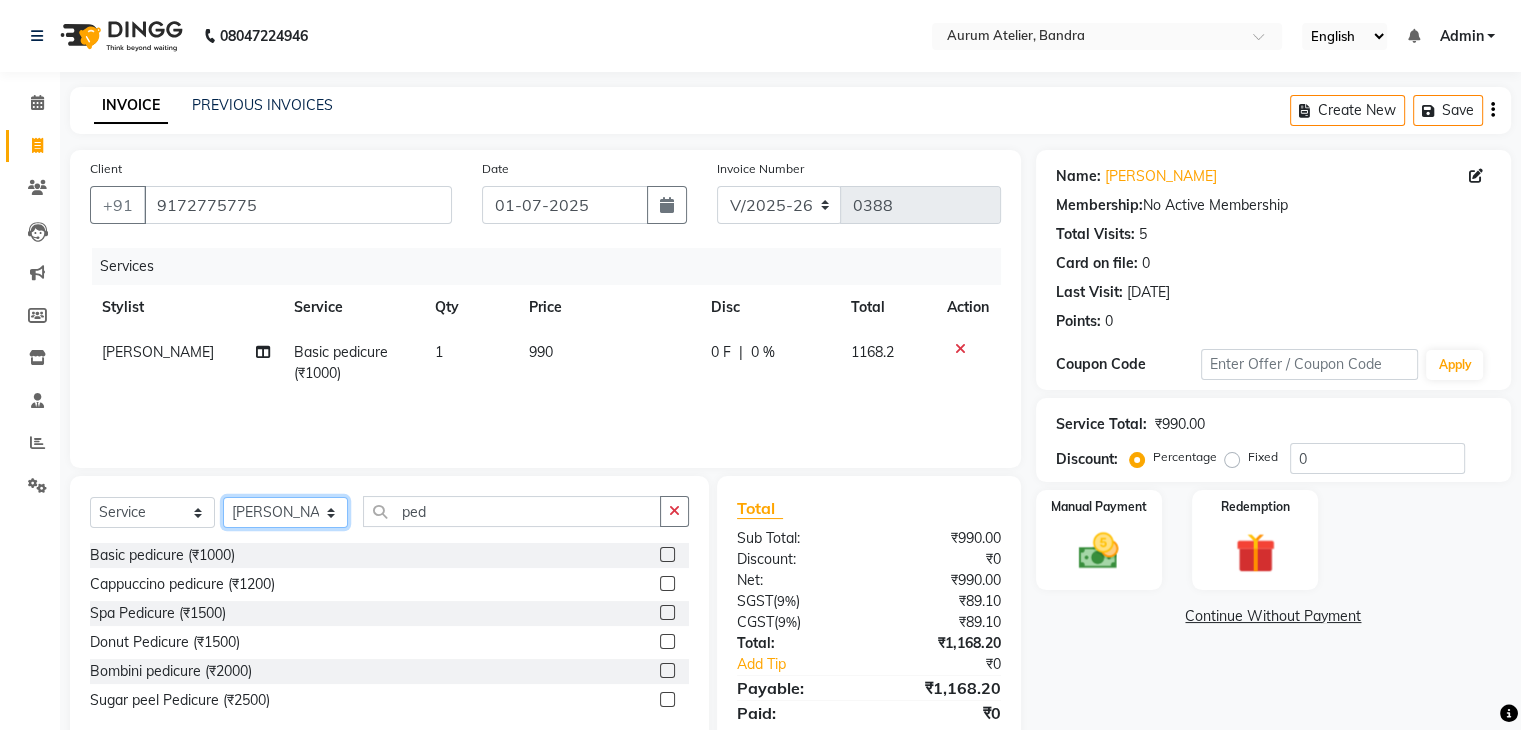 select on "66084" 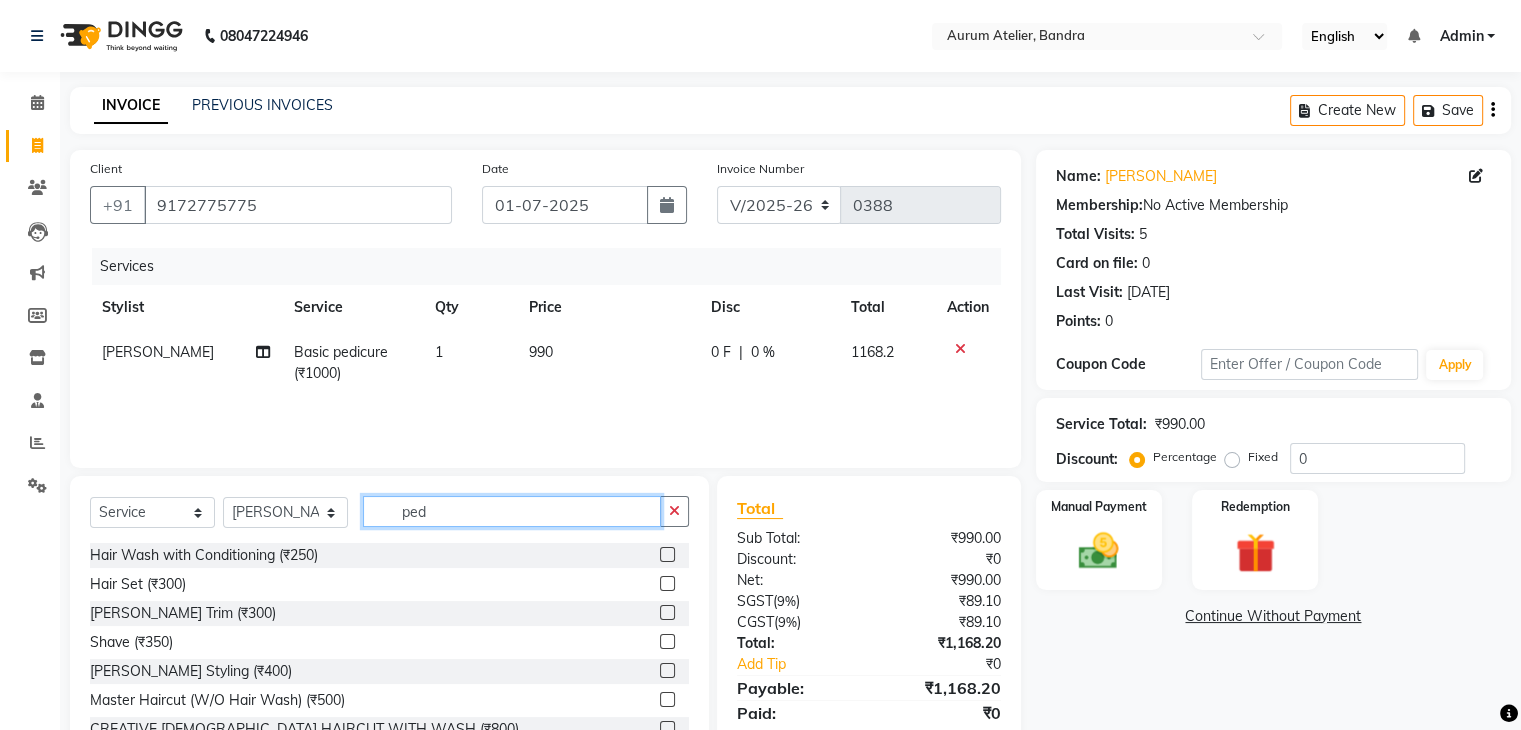 click on "ped" 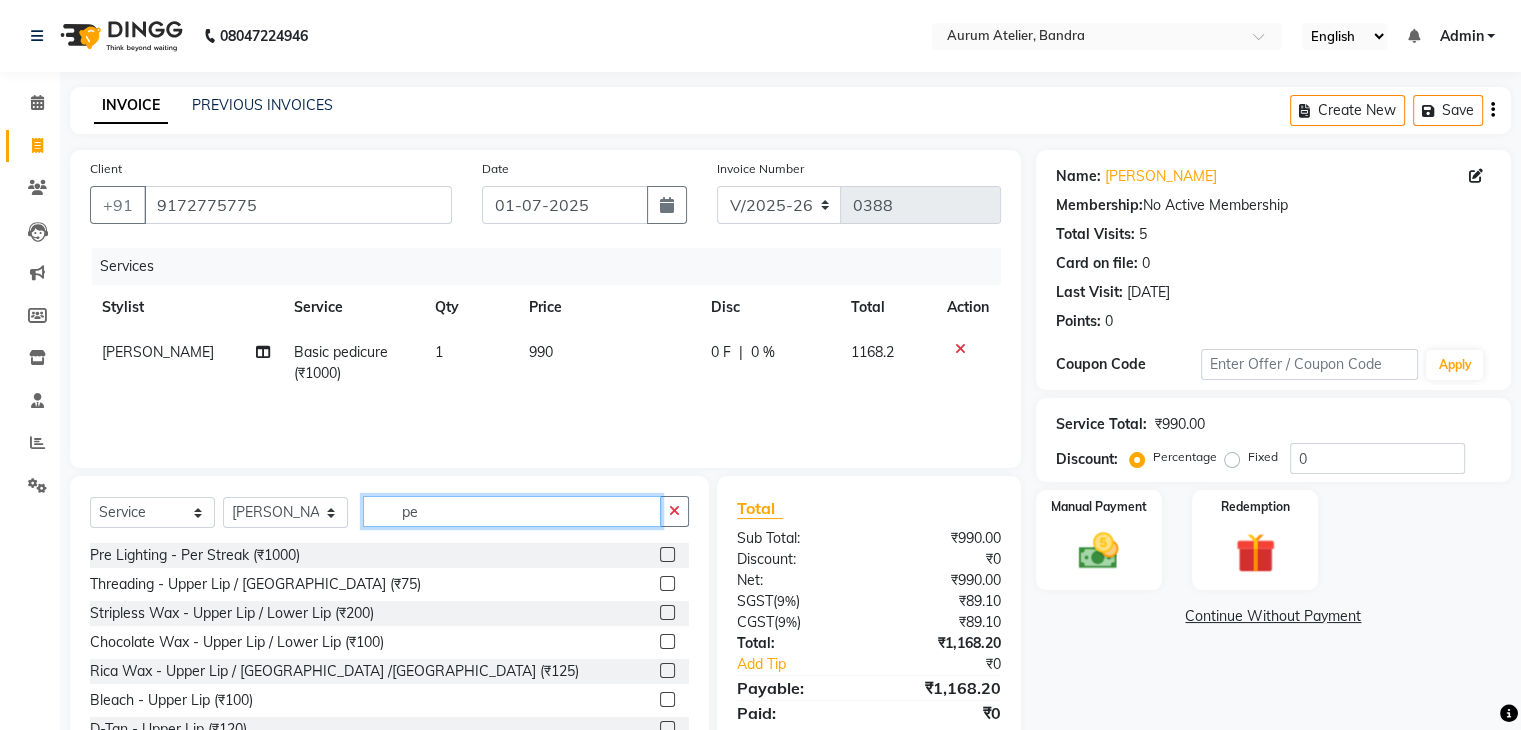 type on "p" 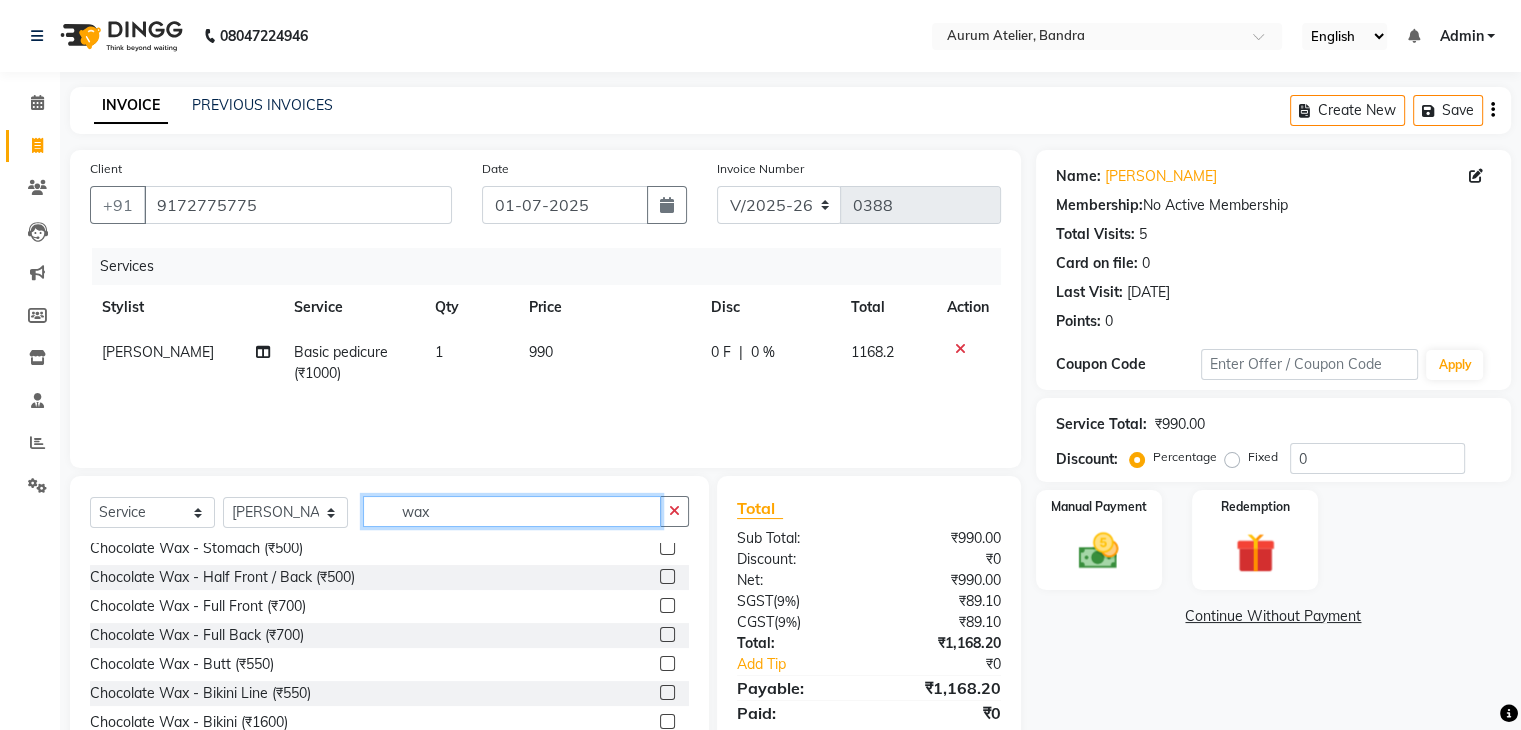 scroll, scrollTop: 400, scrollLeft: 0, axis: vertical 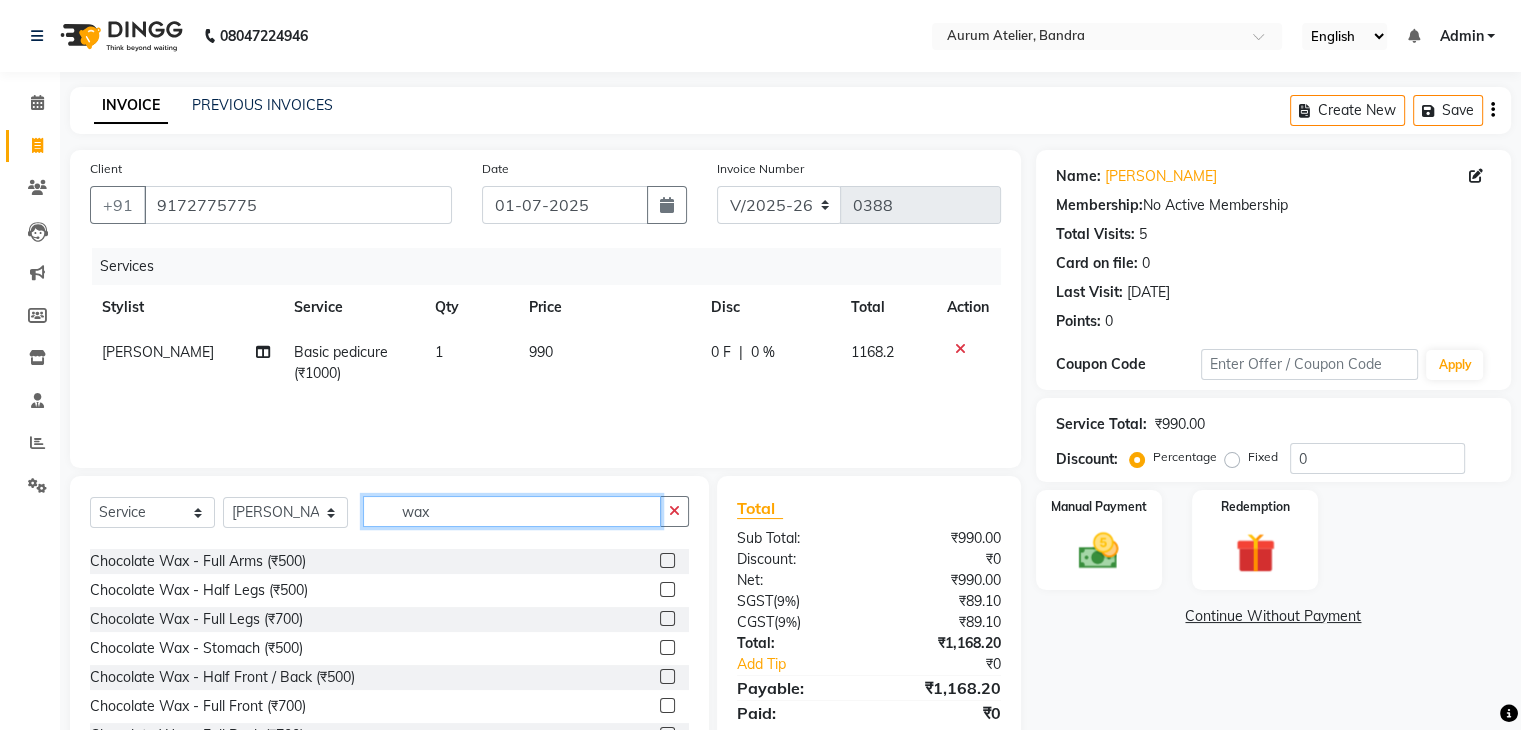 type on "wax" 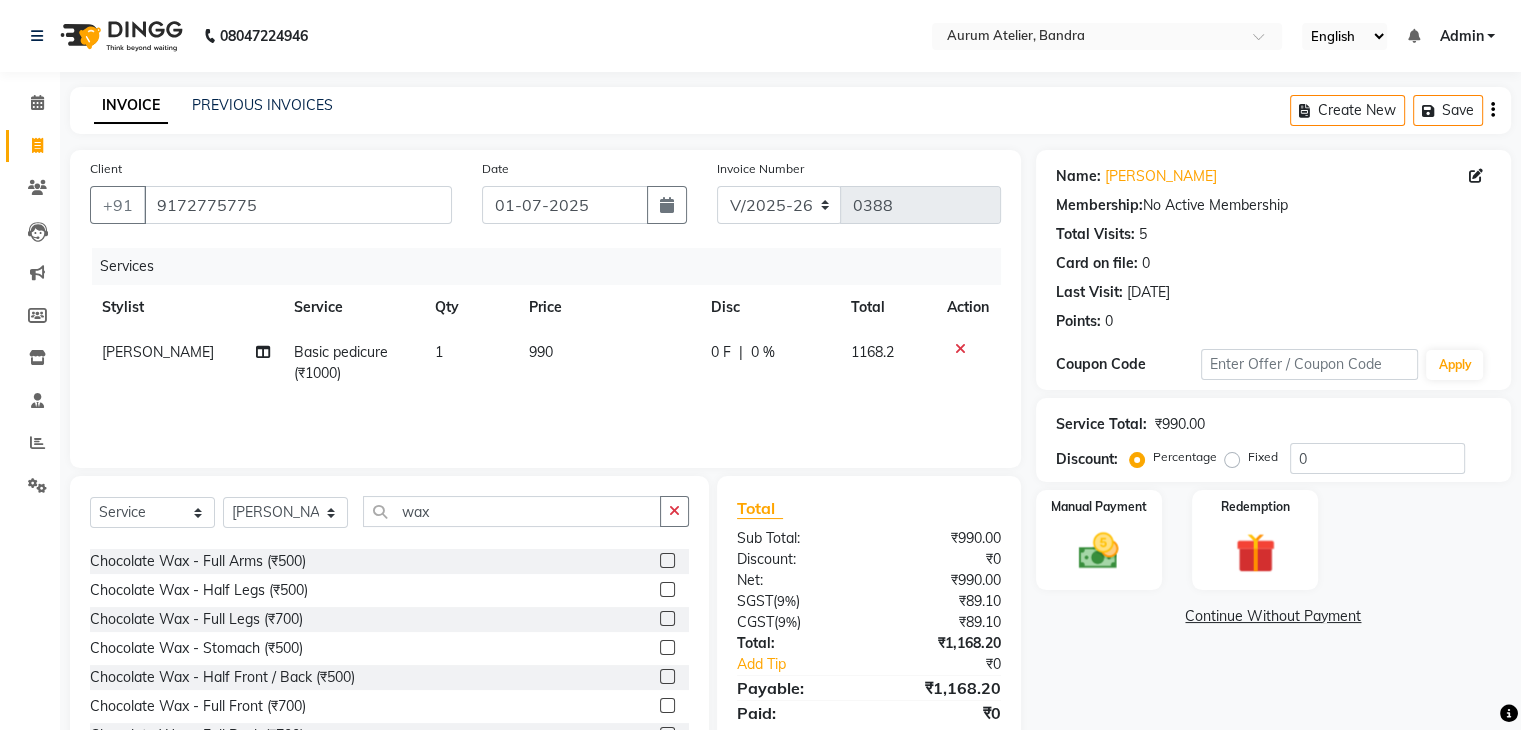 click 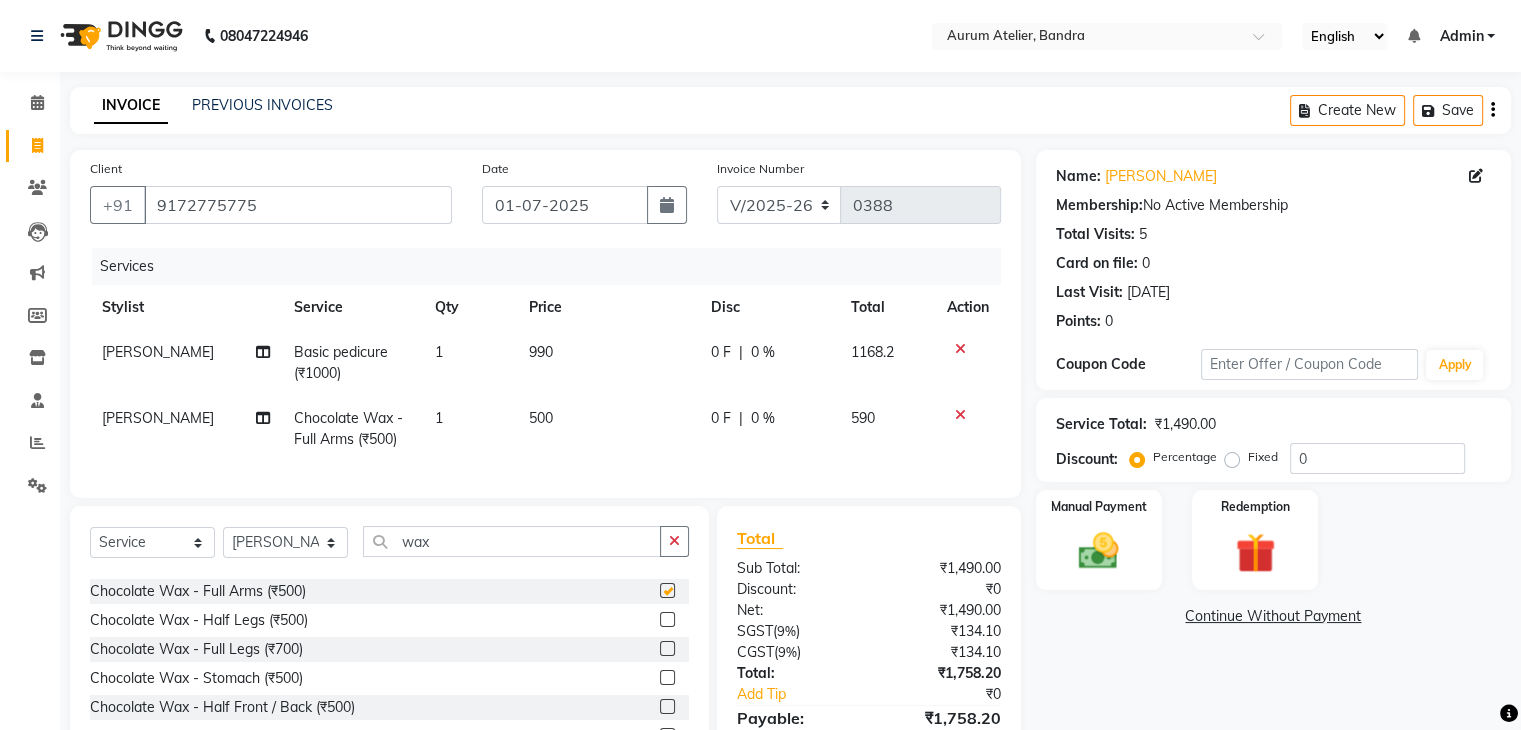 checkbox on "false" 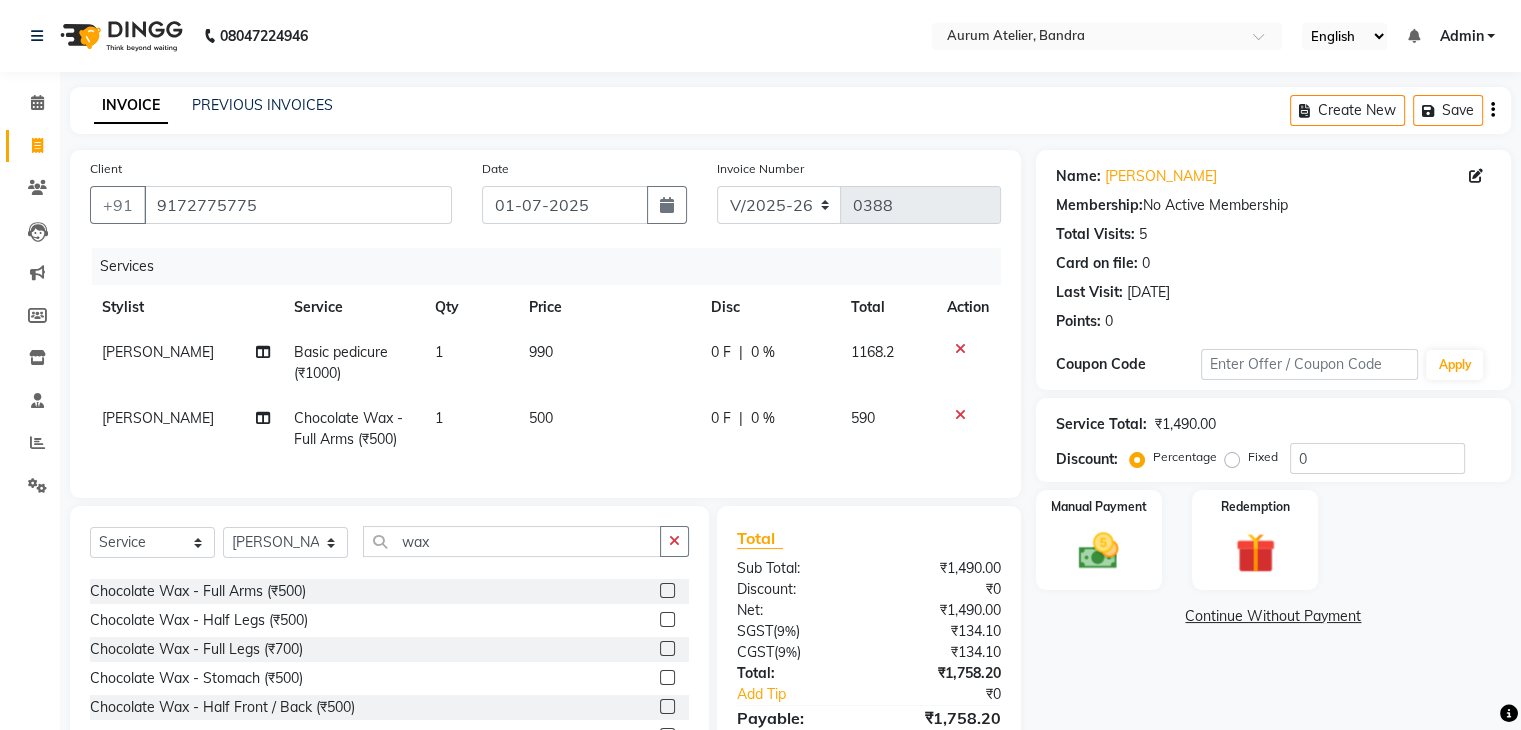 click on "500" 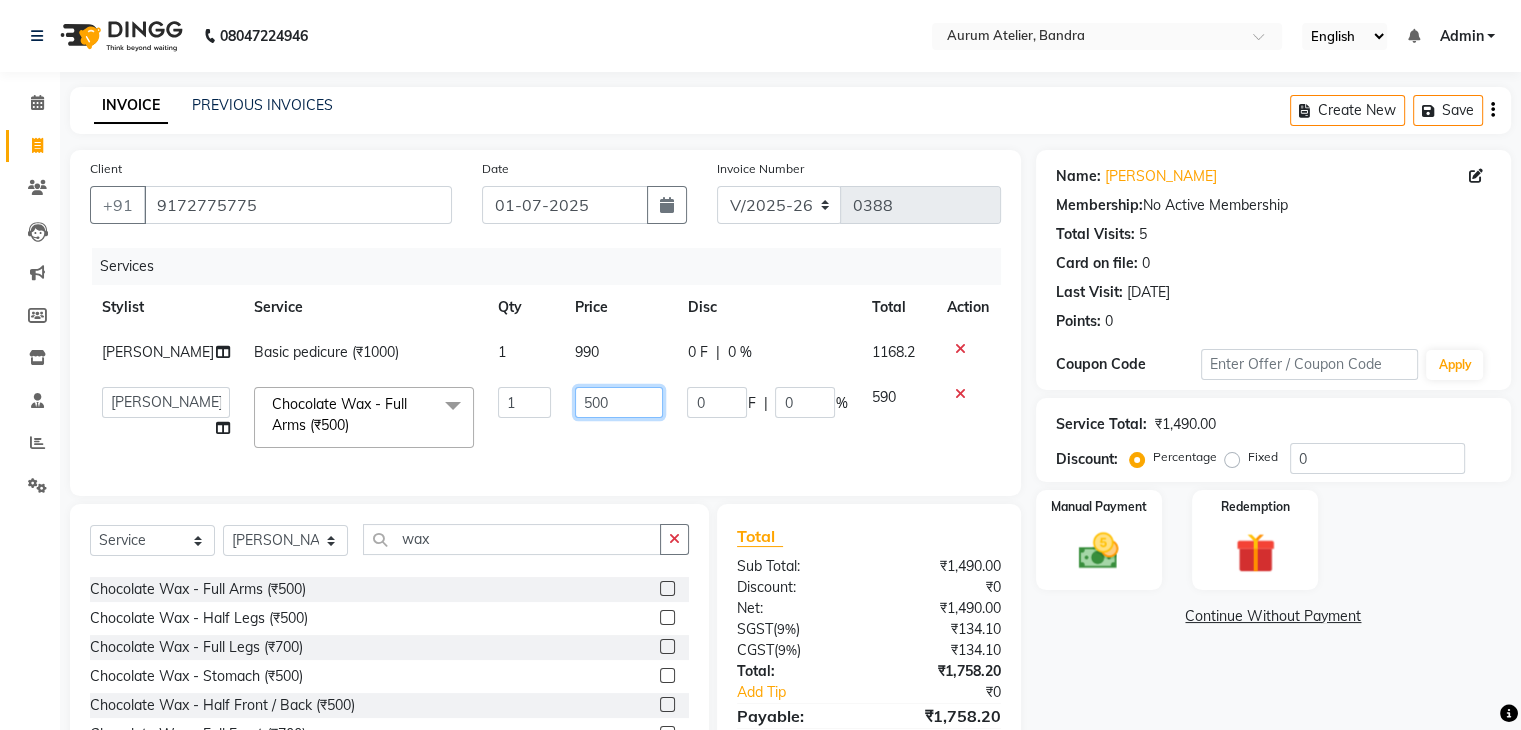 click on "500" 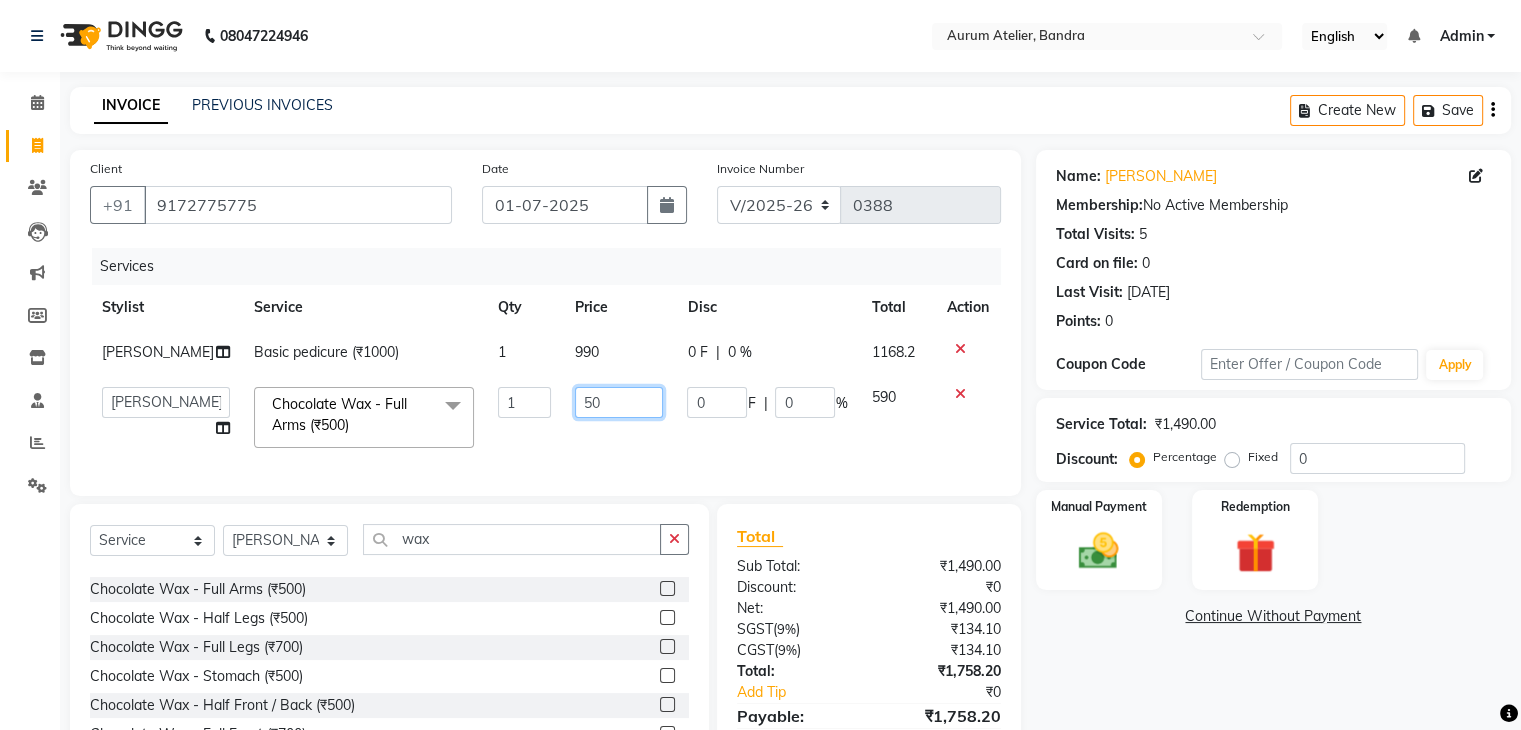 type on "5" 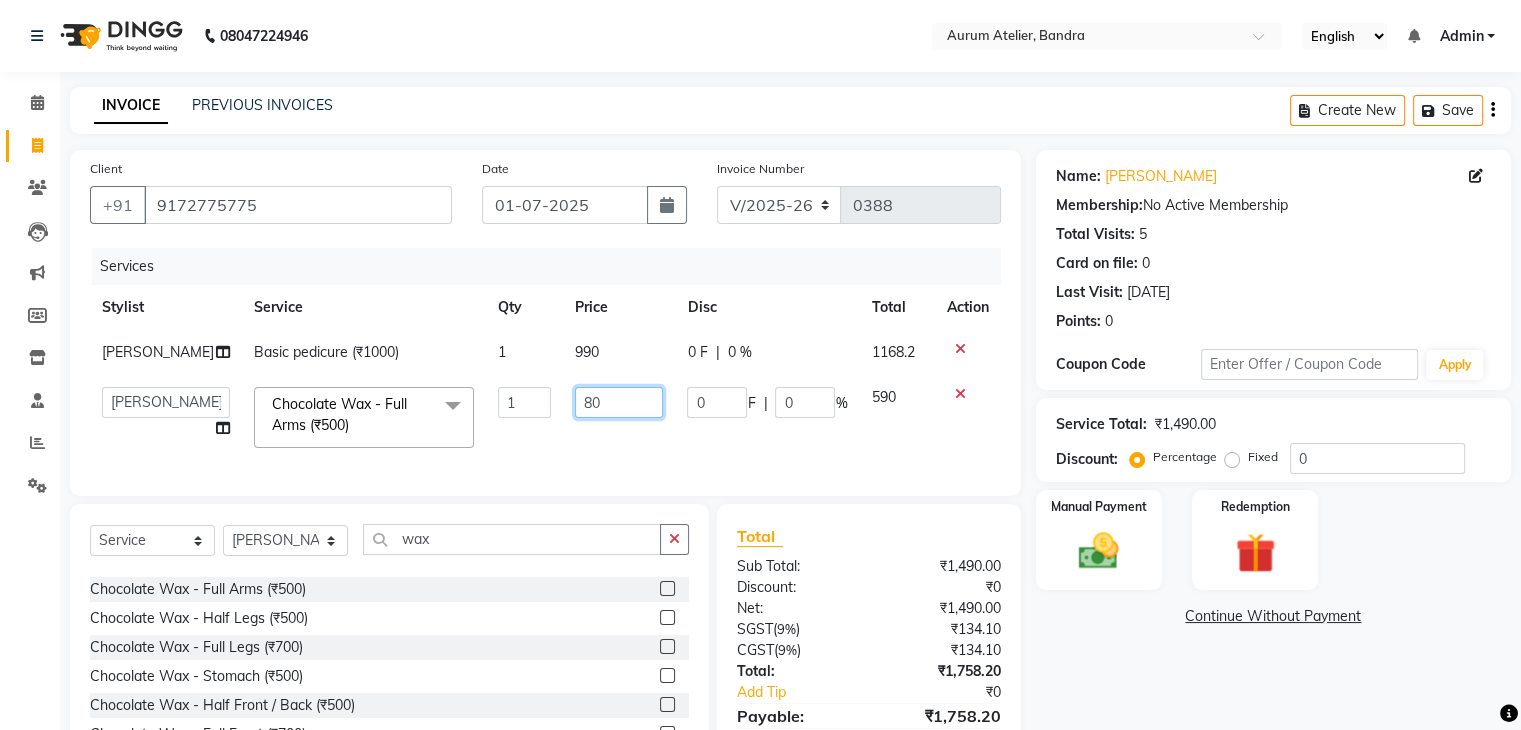 type on "800" 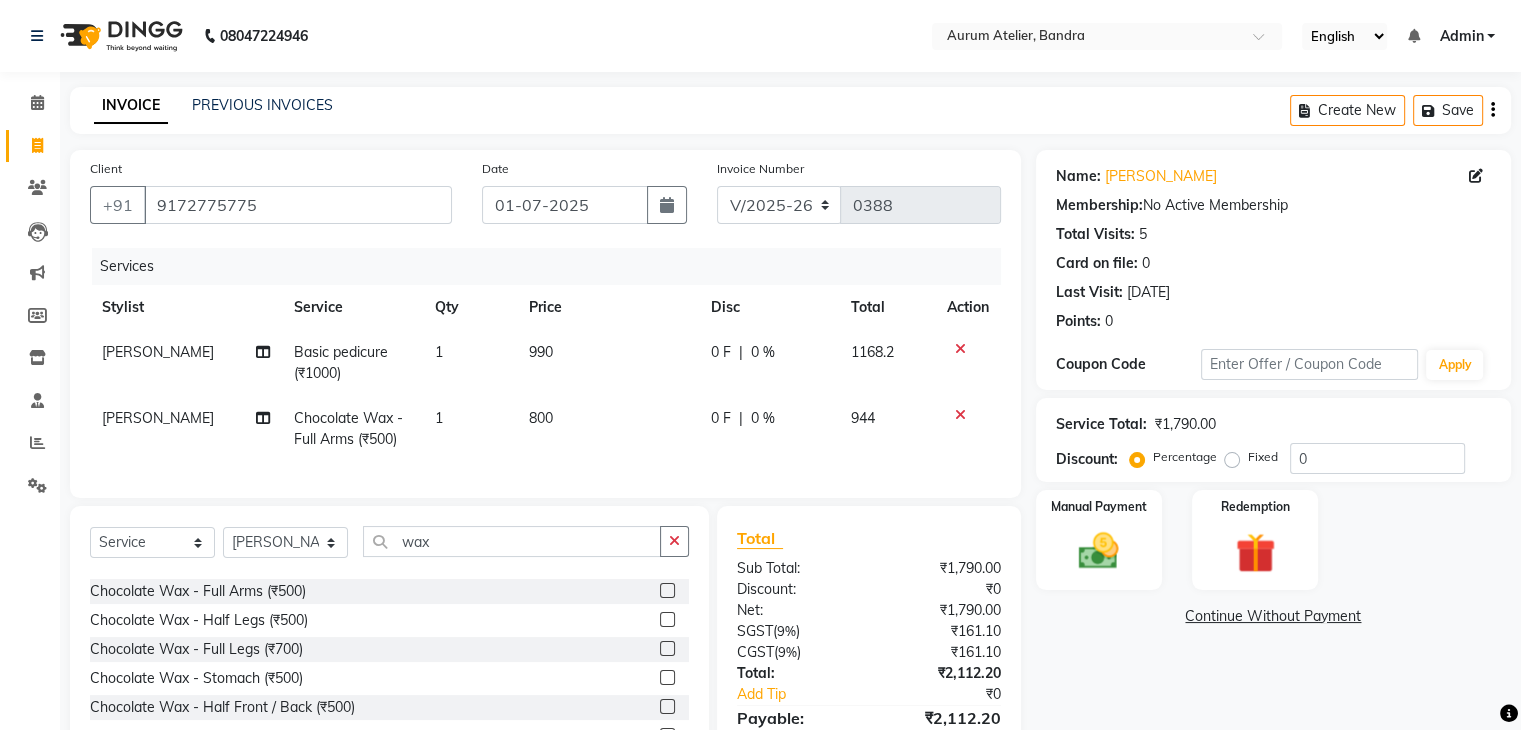 click on "800" 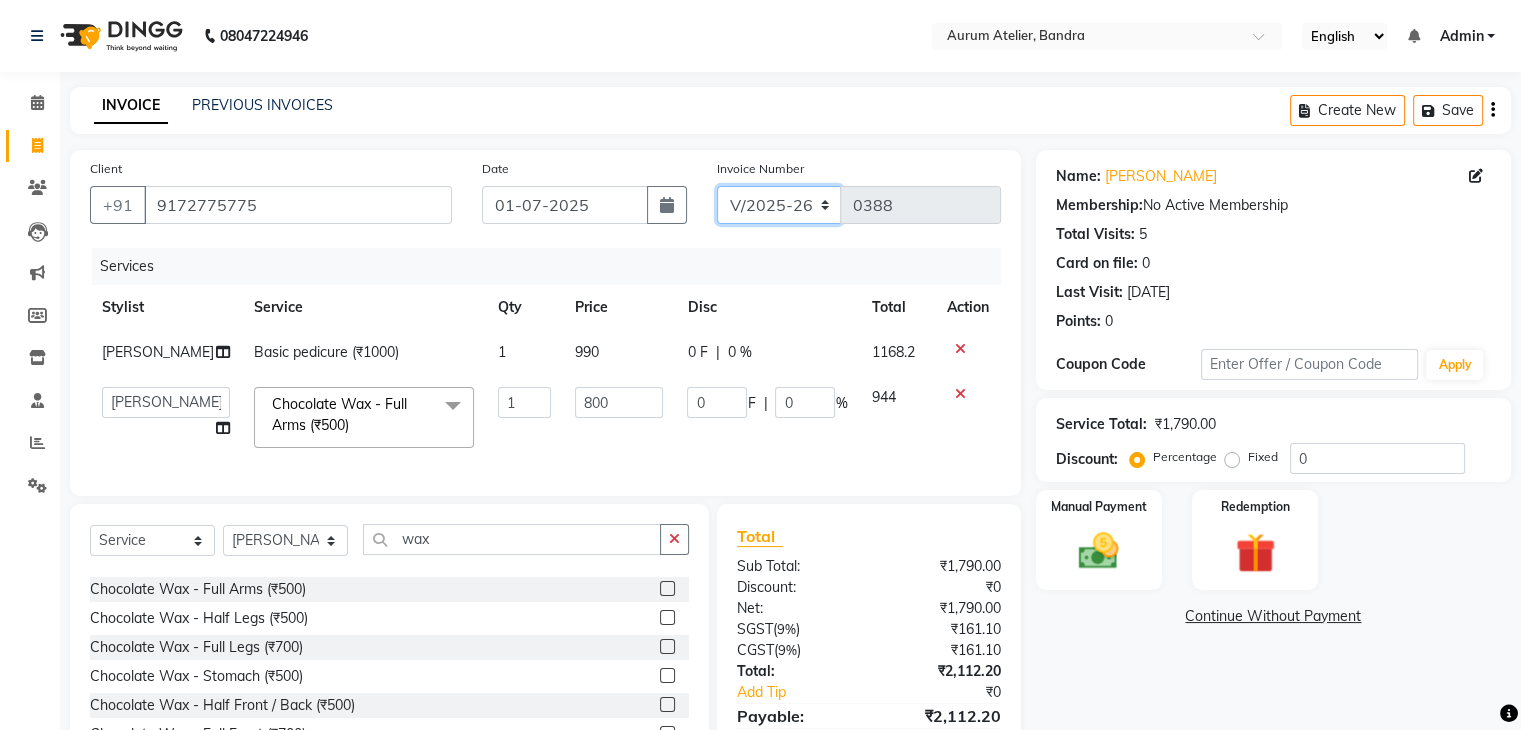 click on "C/2025-26 V/2025 V/2025-26" 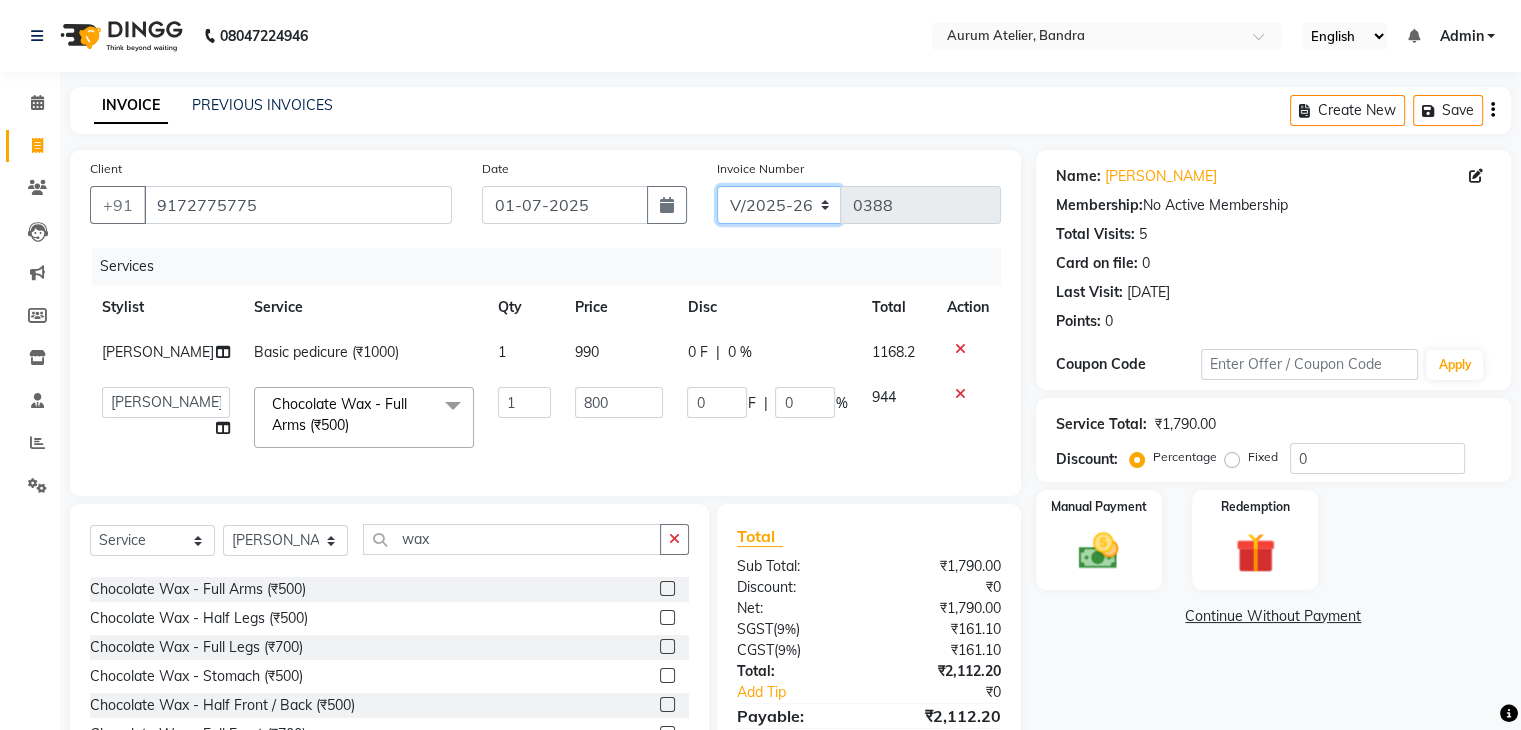 select on "7590" 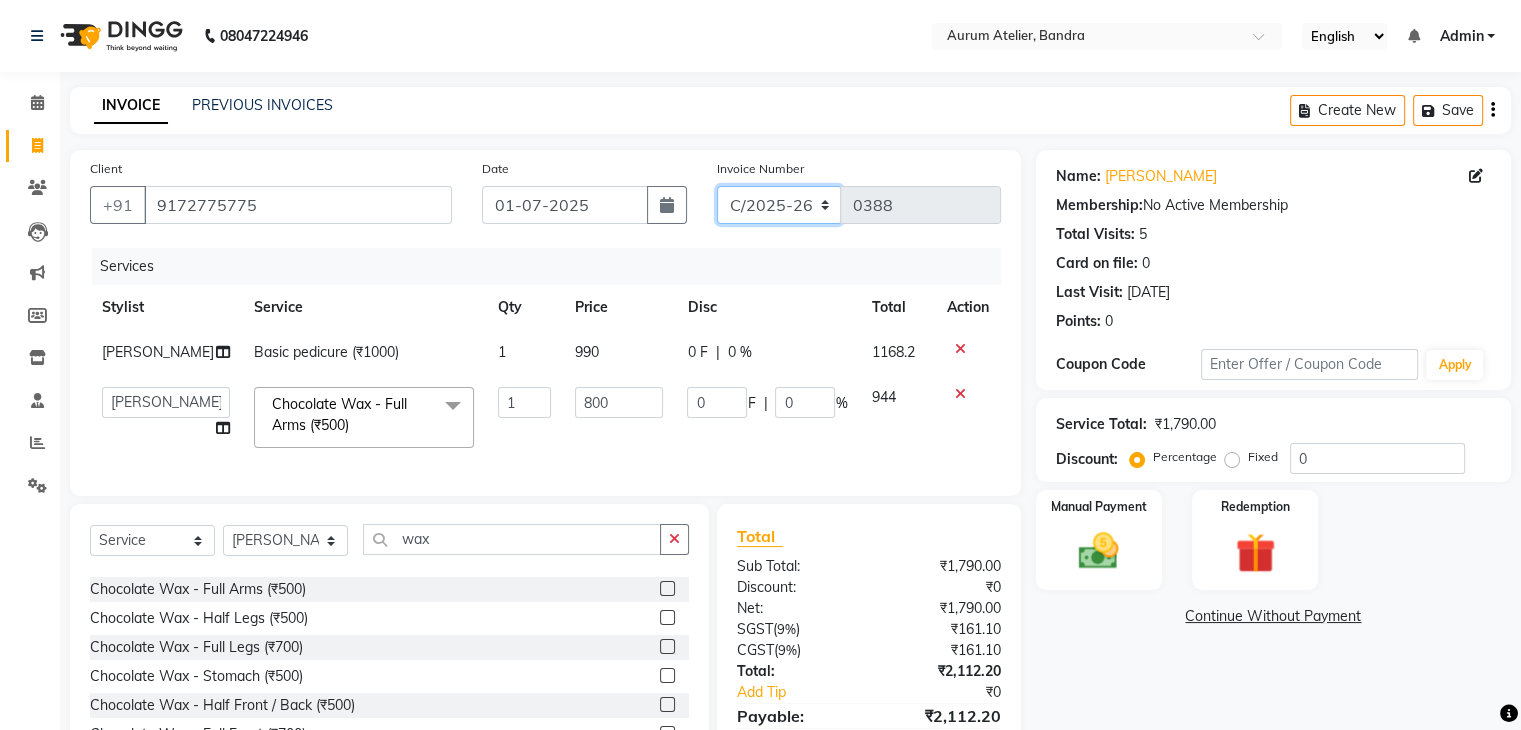 click on "C/2025-26 V/2025 V/2025-26" 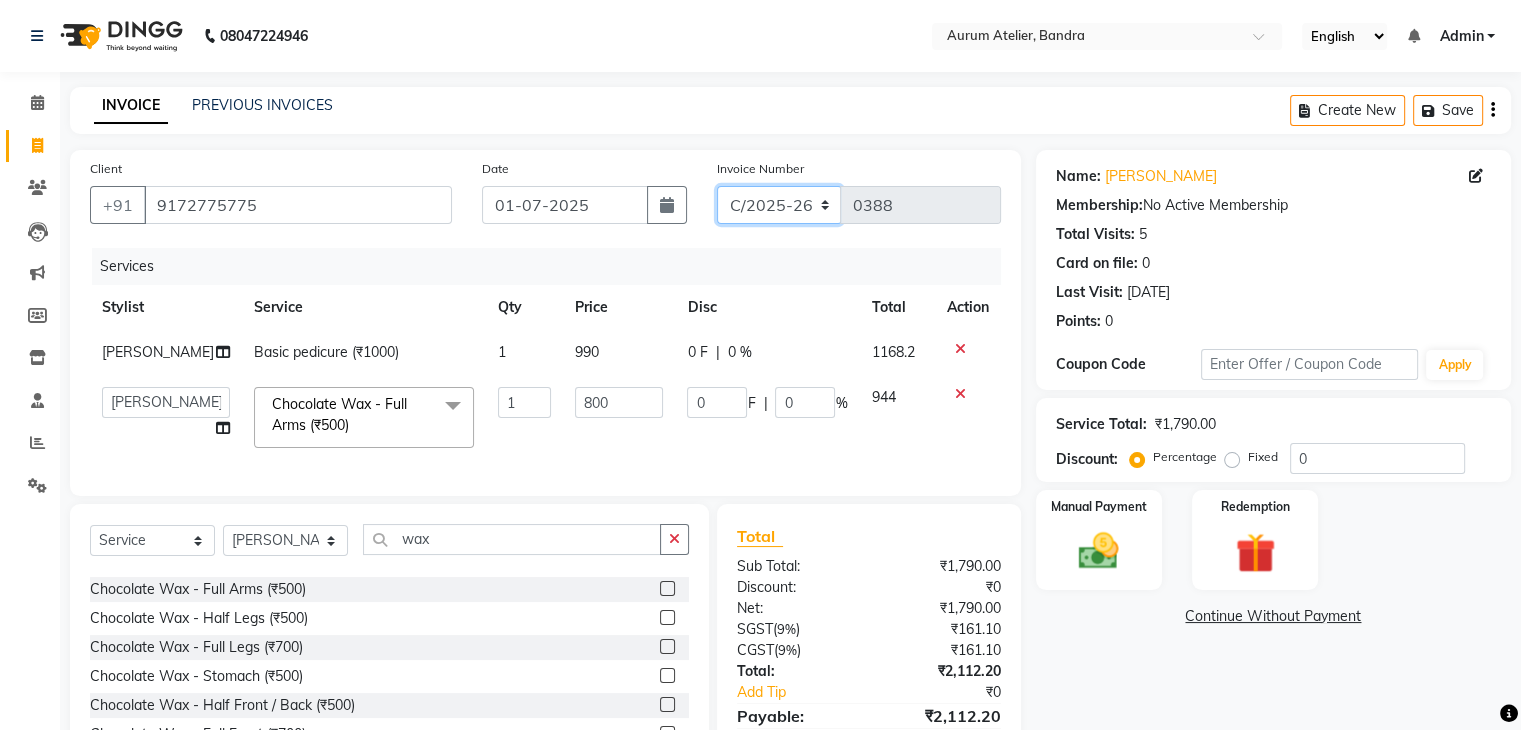 type on "0721" 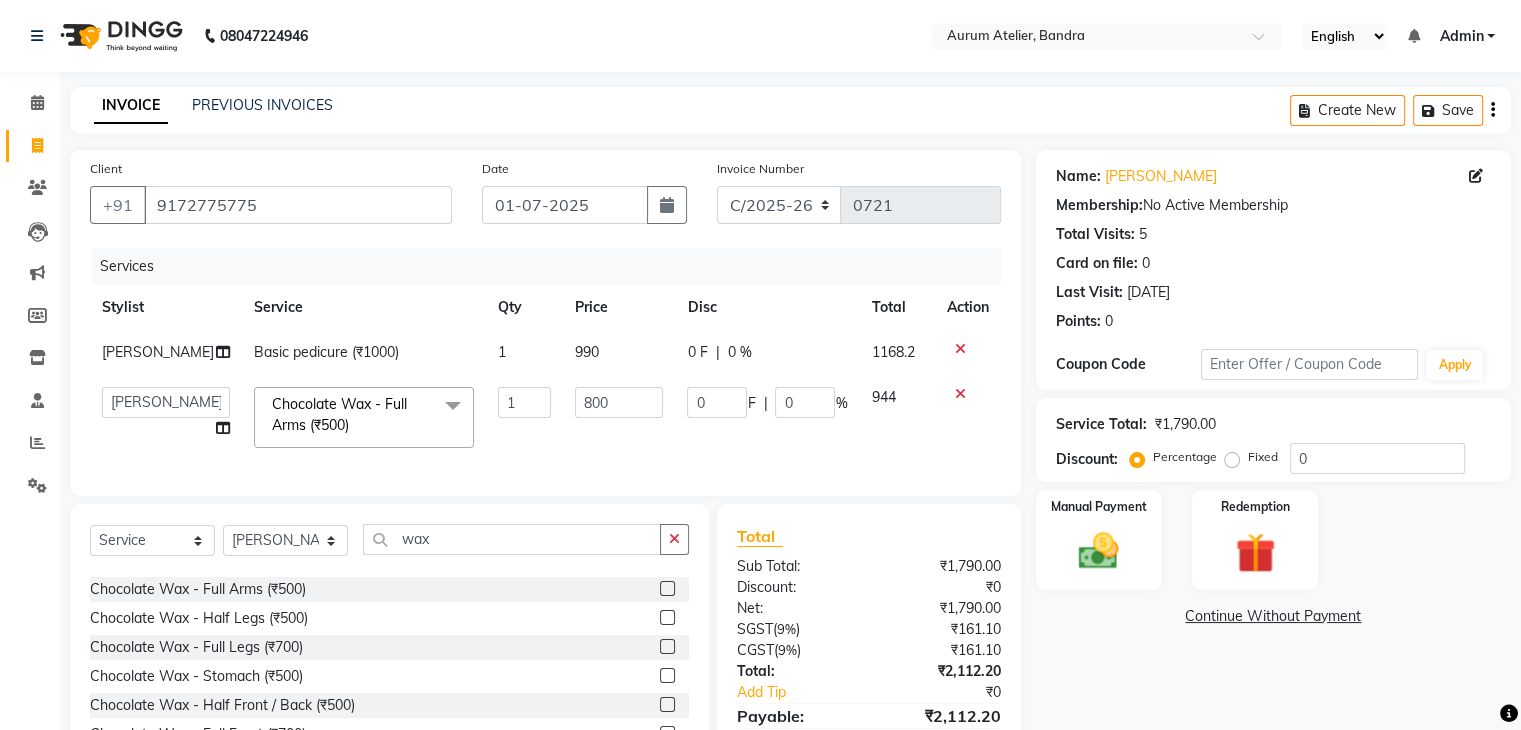 click 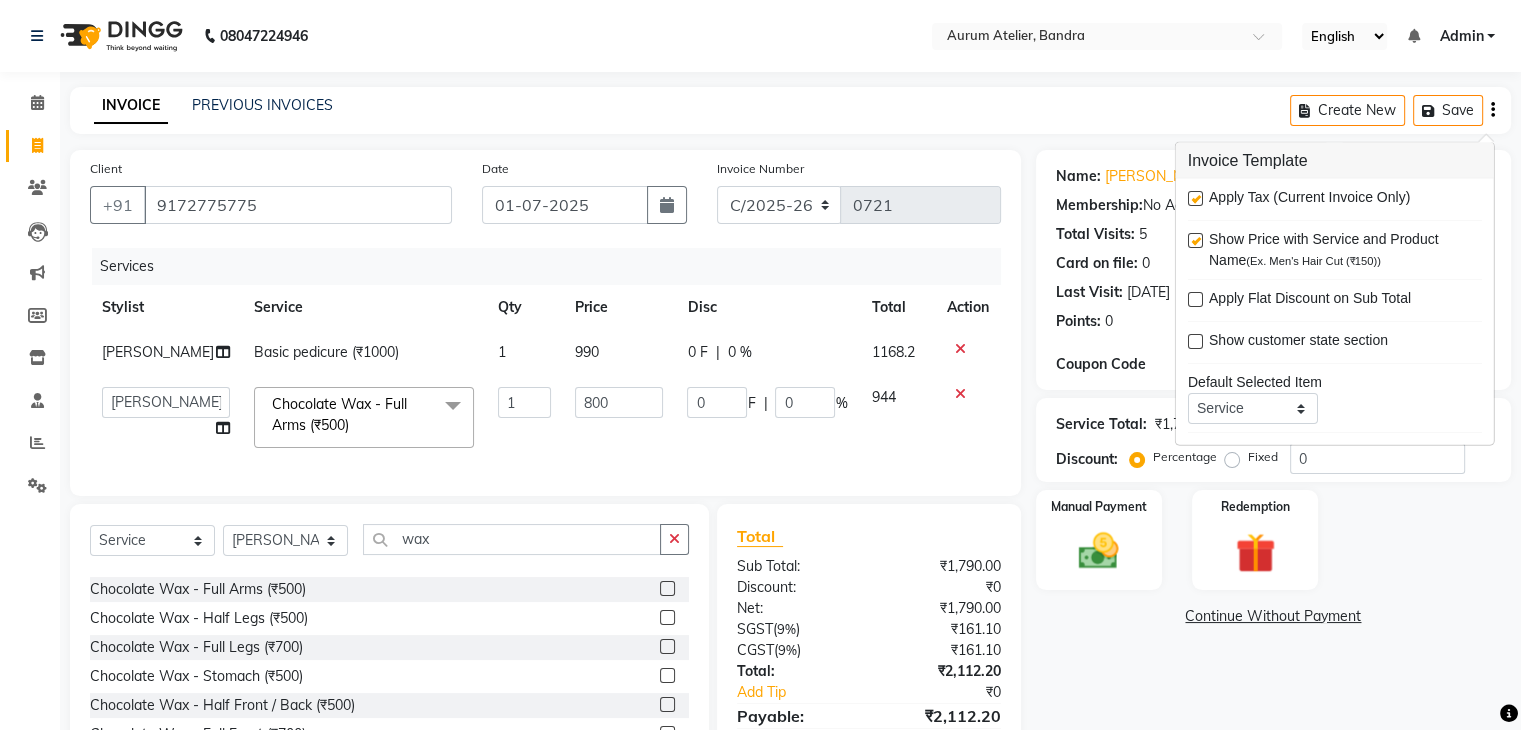click at bounding box center (1195, 198) 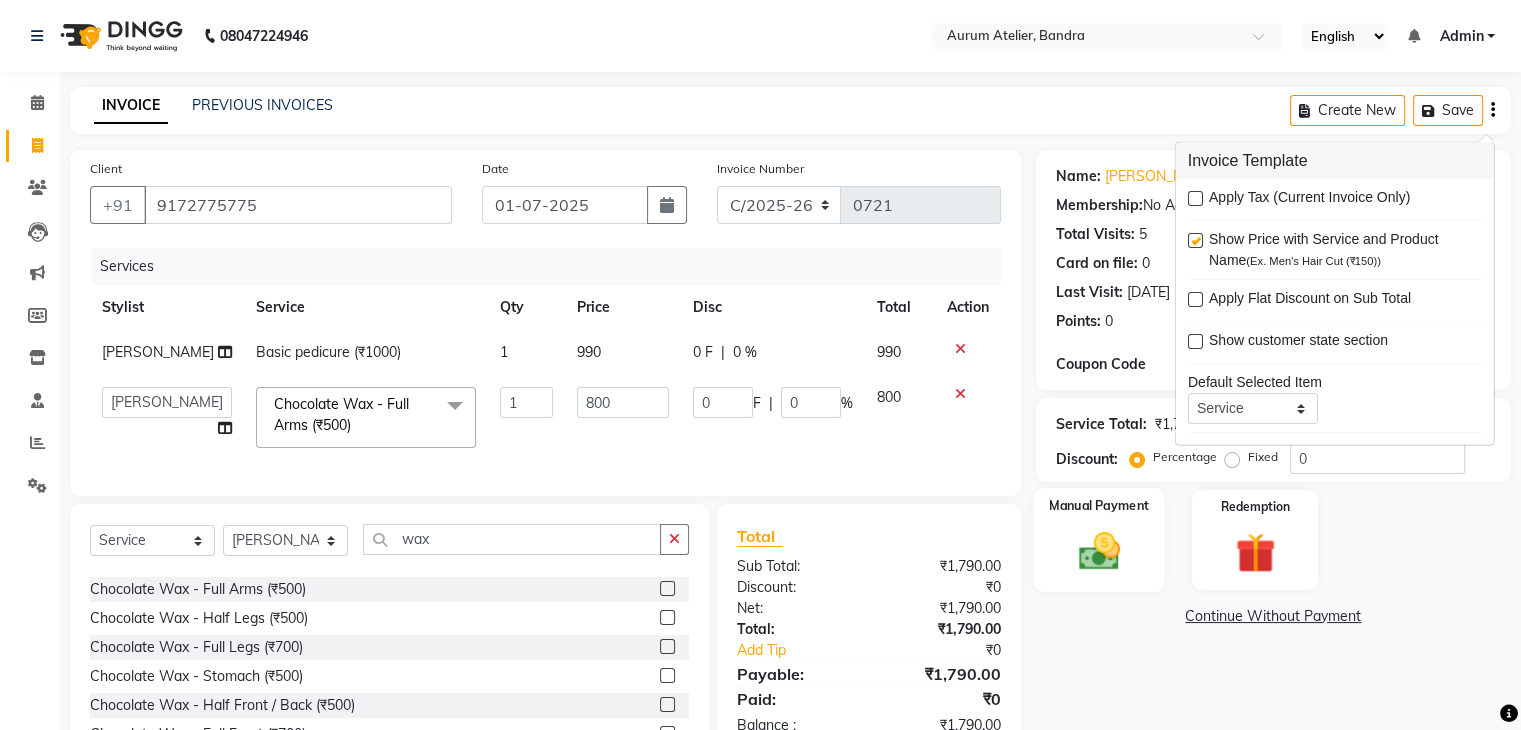 click 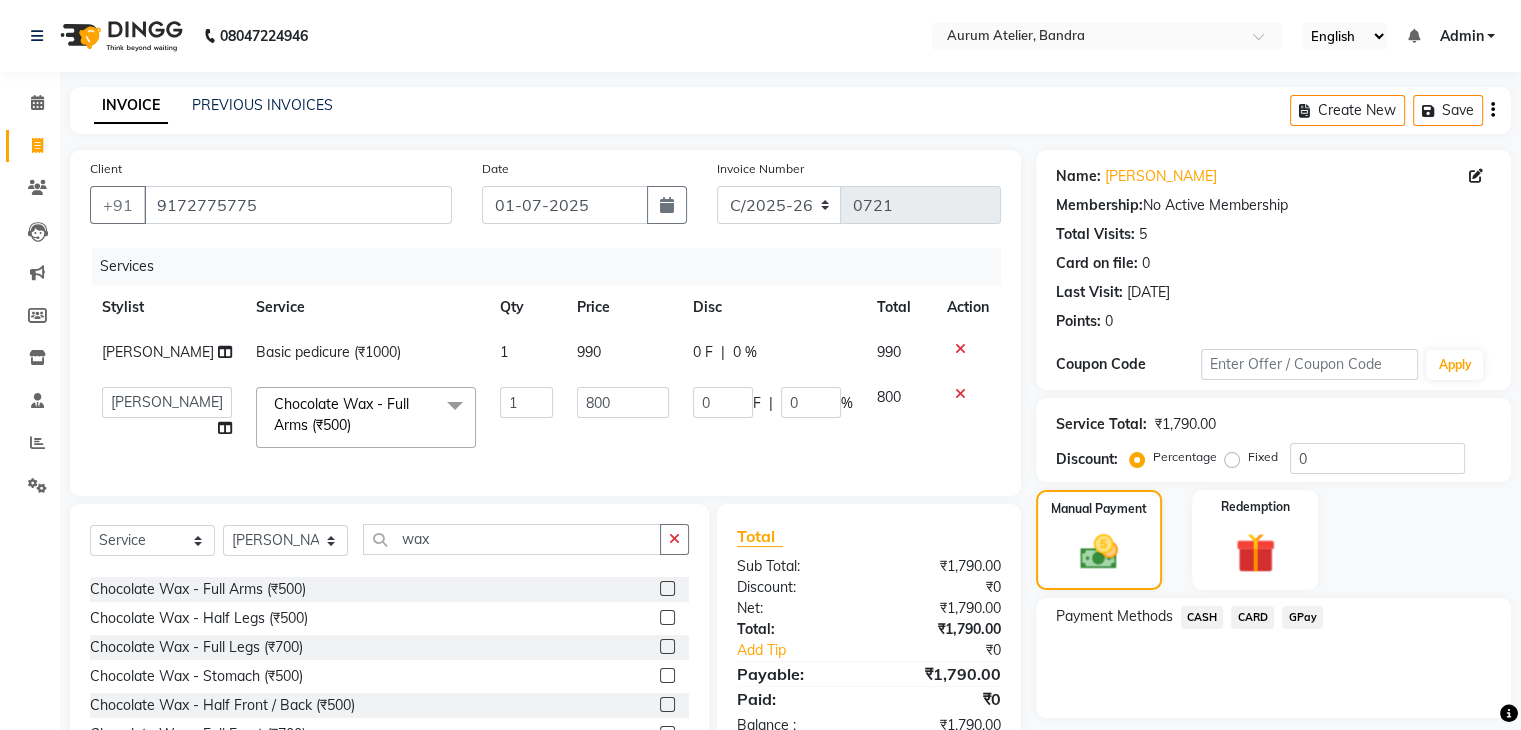 click on "CASH" 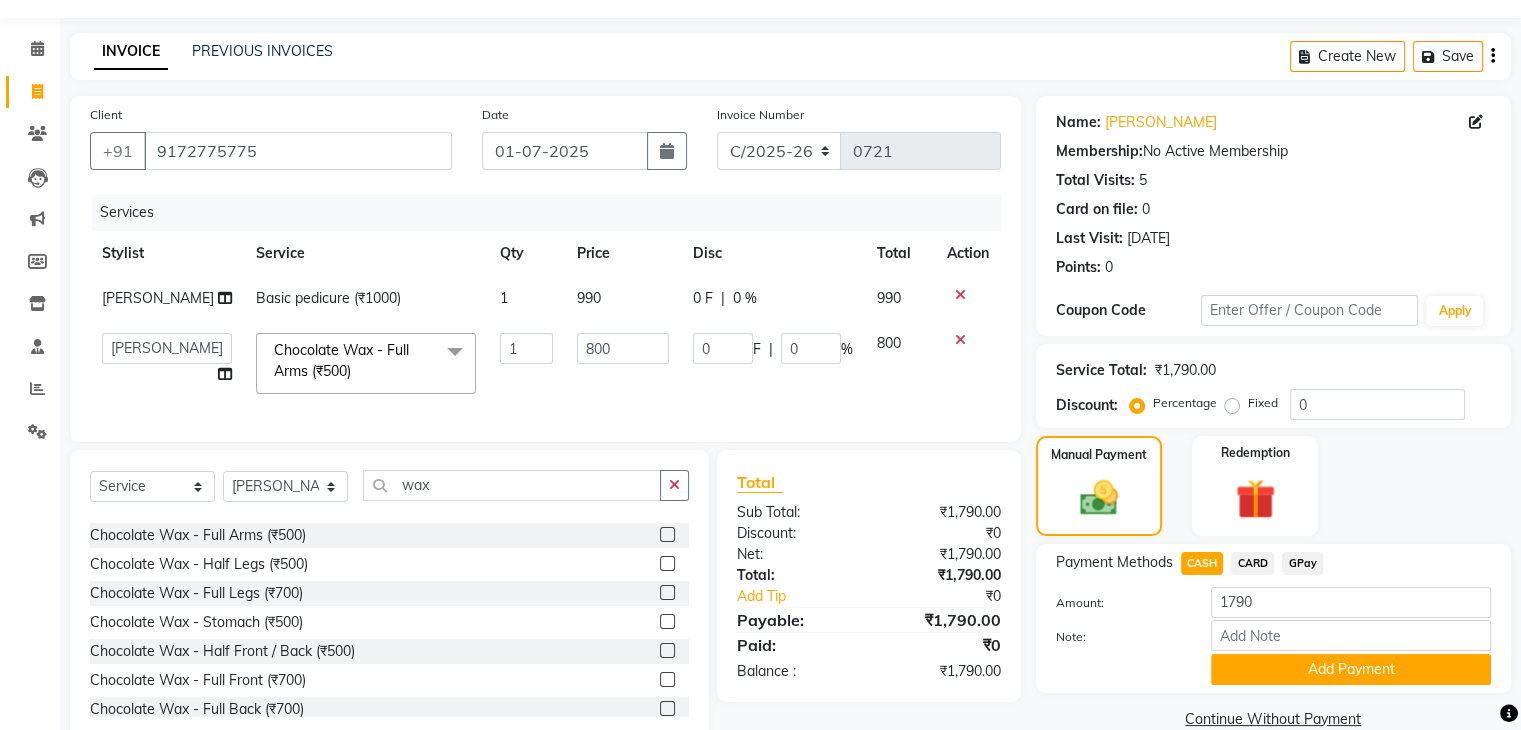 scroll, scrollTop: 115, scrollLeft: 0, axis: vertical 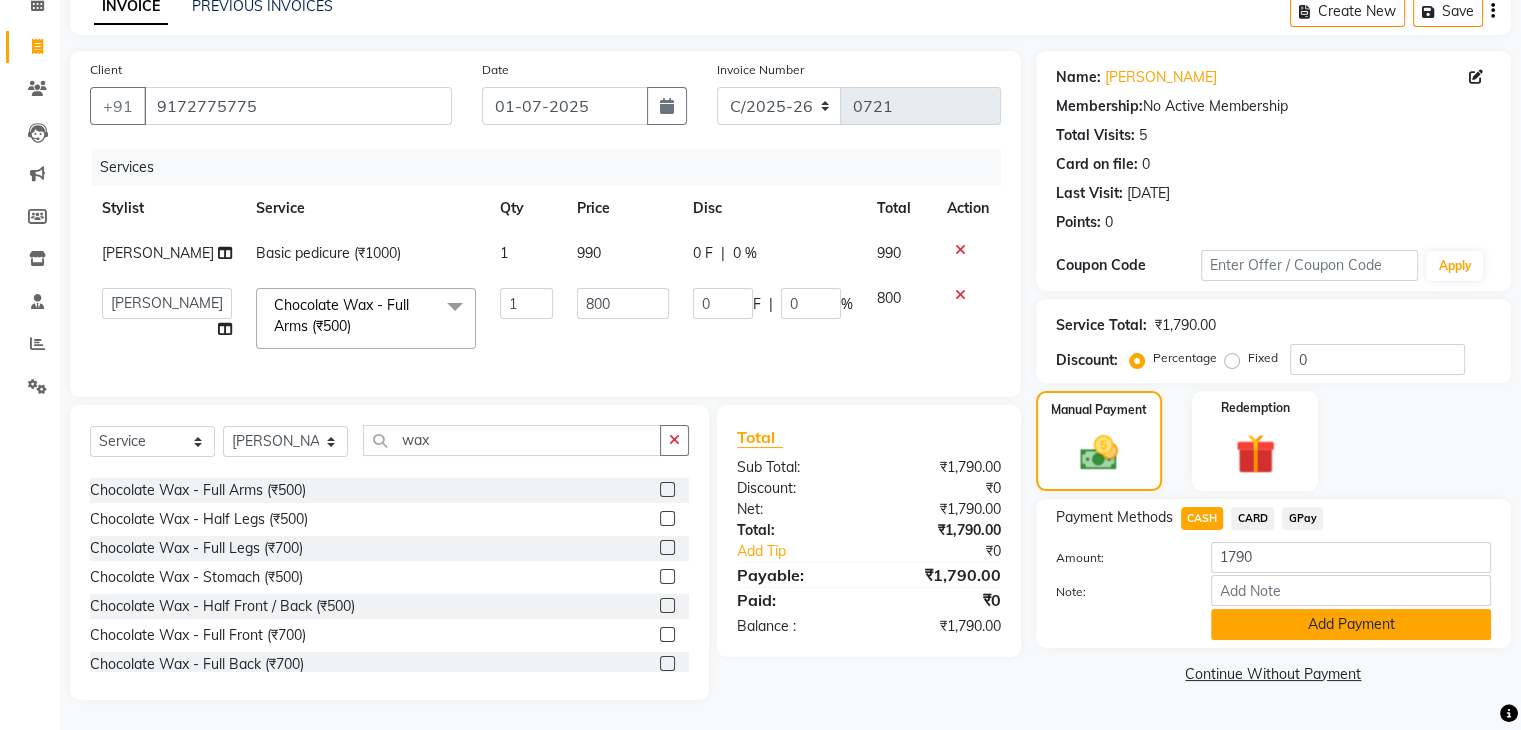 click on "Add Payment" 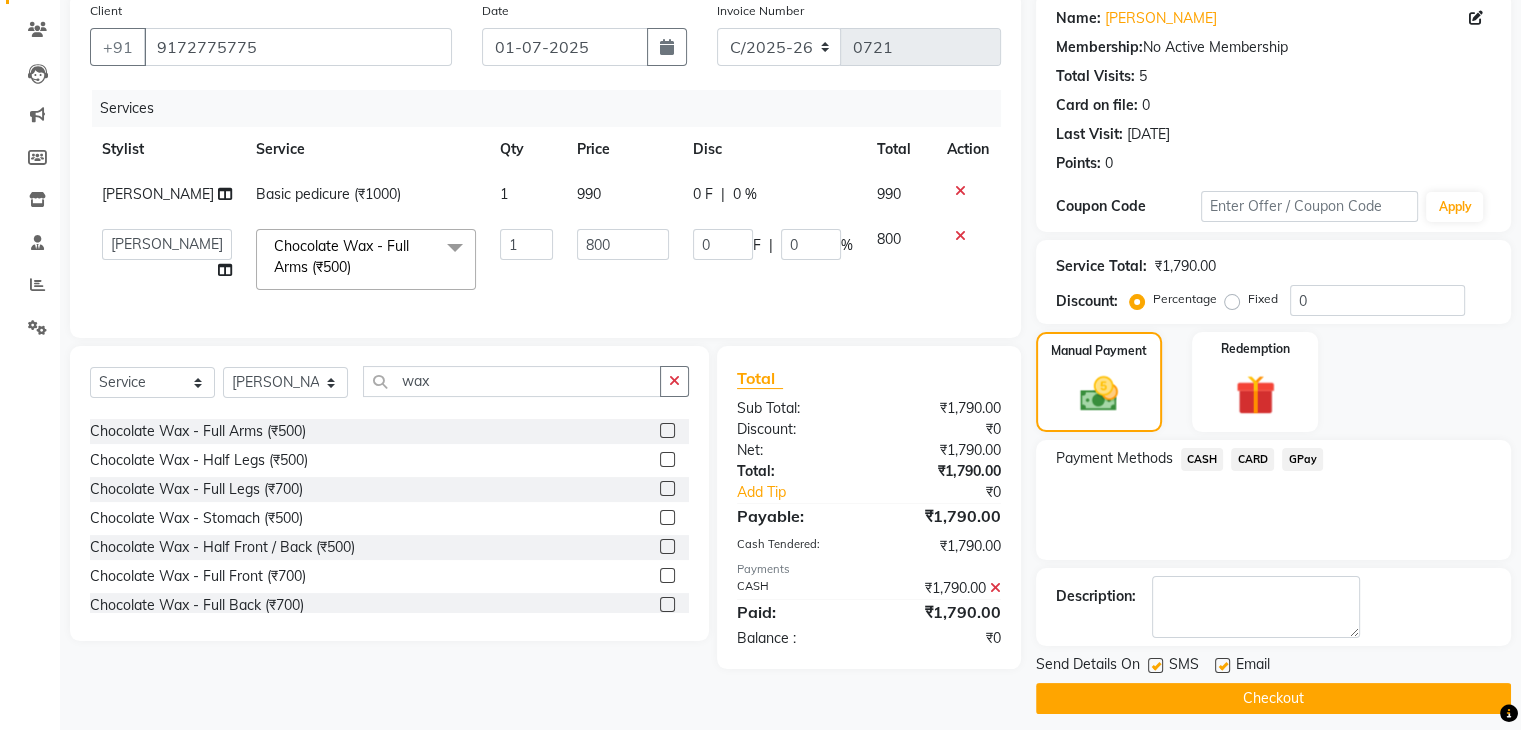 scroll, scrollTop: 171, scrollLeft: 0, axis: vertical 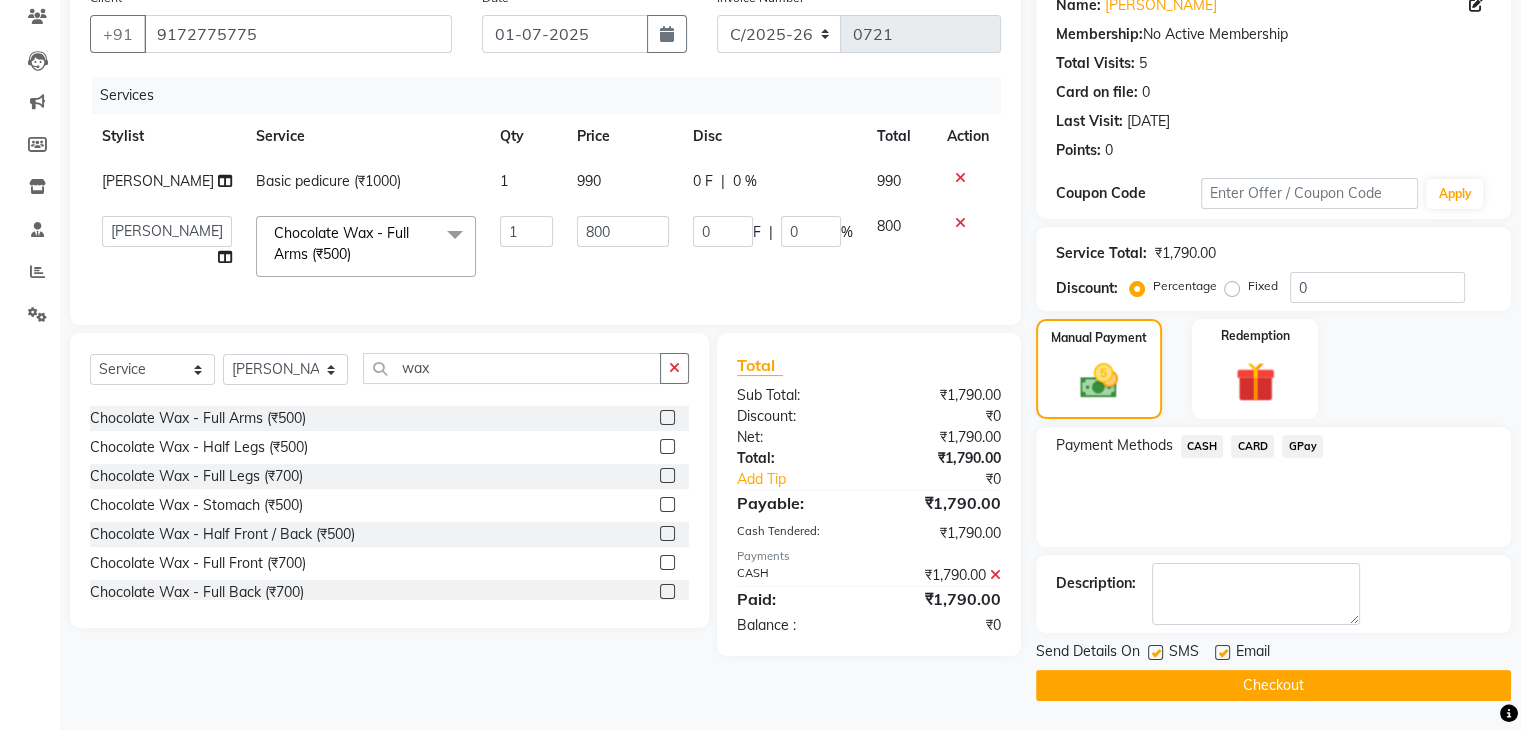 click on "Checkout" 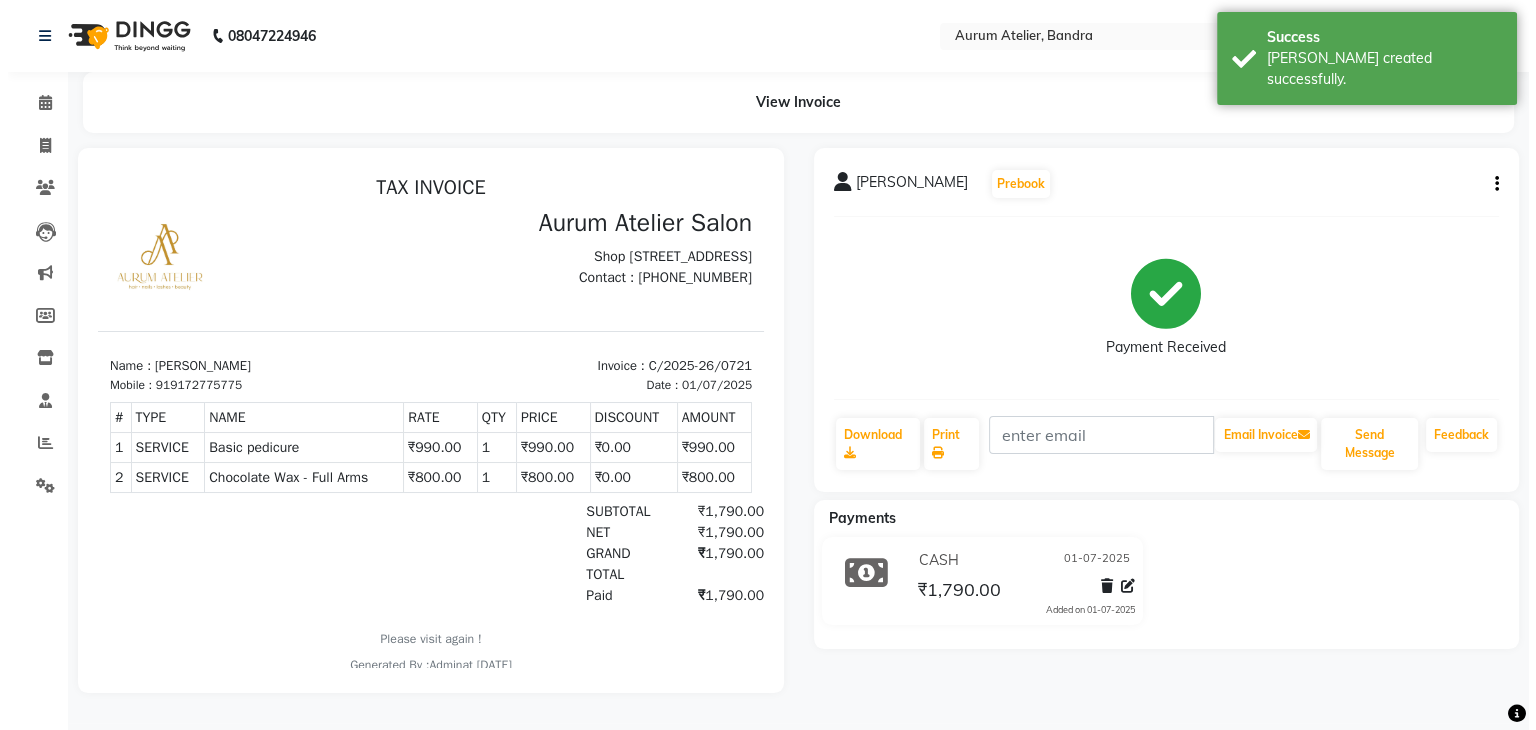 scroll, scrollTop: 0, scrollLeft: 0, axis: both 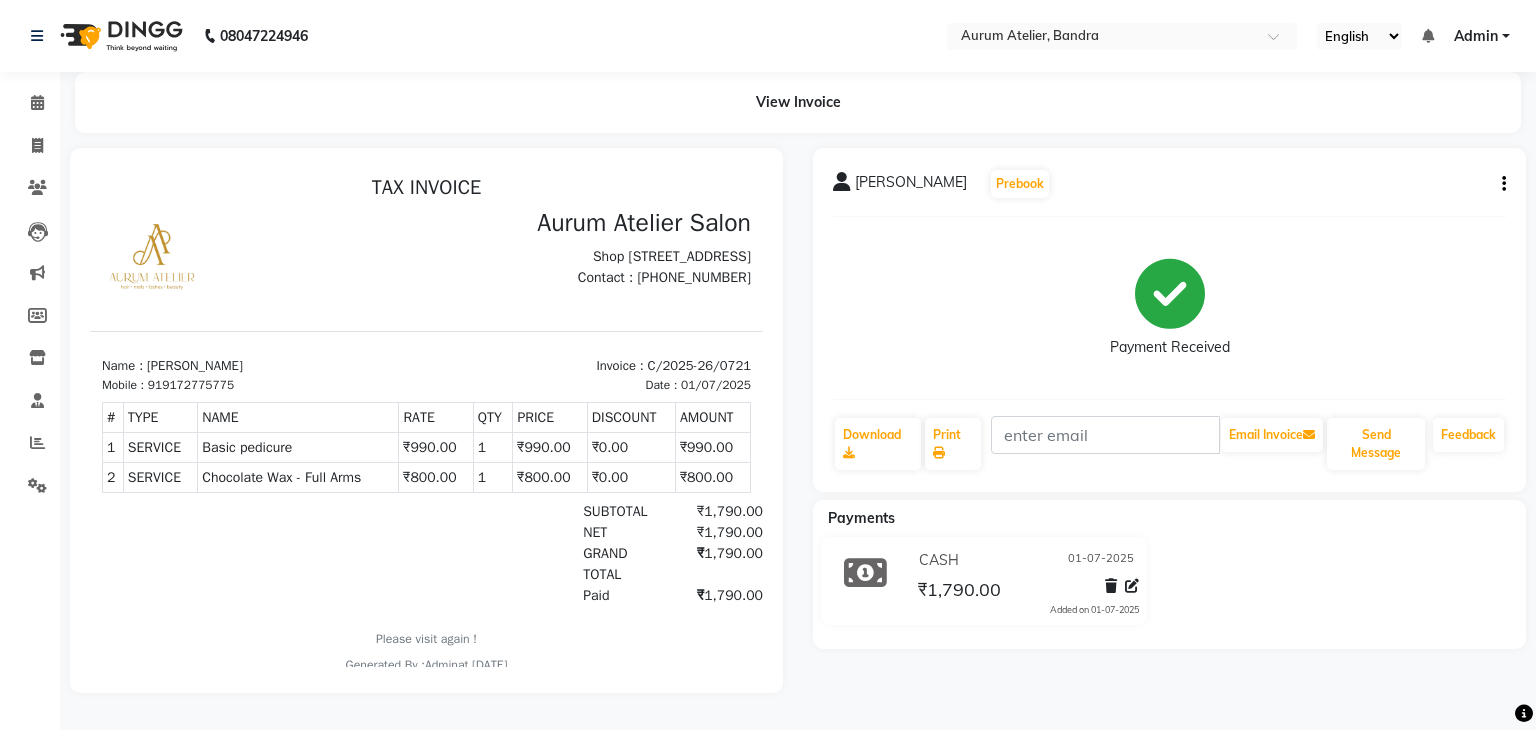 select on "7410" 